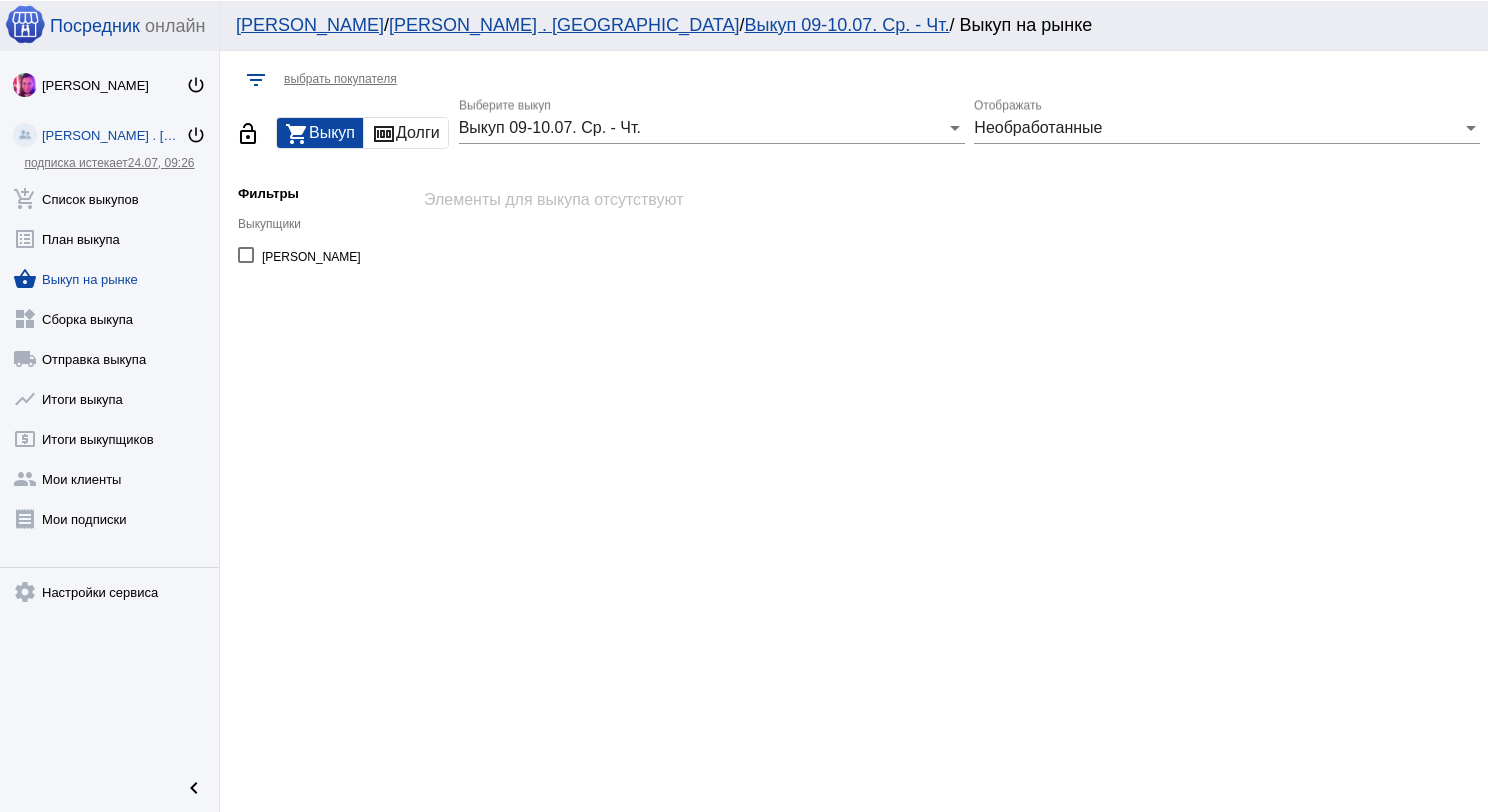 scroll, scrollTop: 0, scrollLeft: 0, axis: both 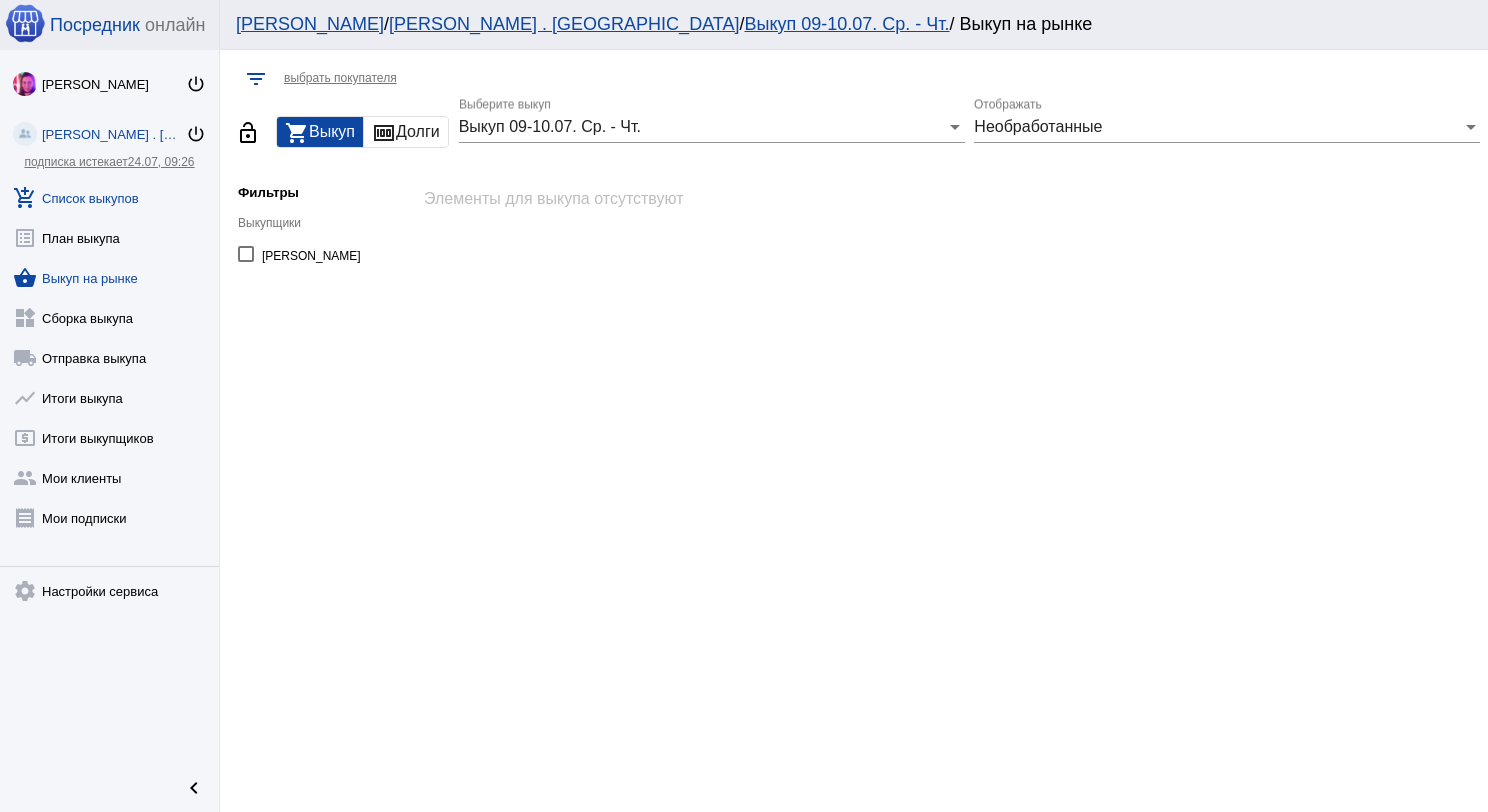 click on "add_shopping_cart  Список выкупов" 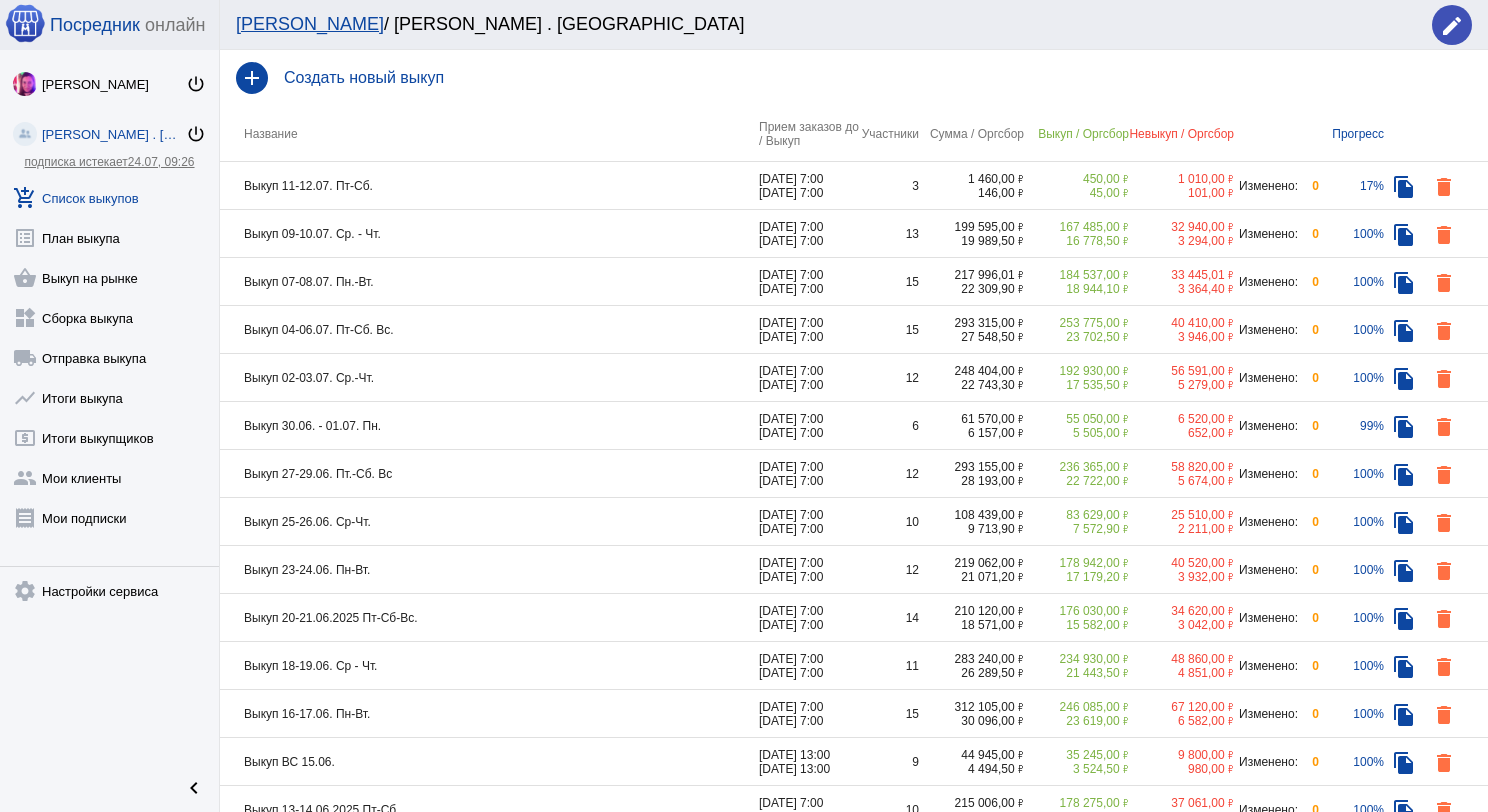 click on "Выкуп 09-10.07. Ср. - Чт." 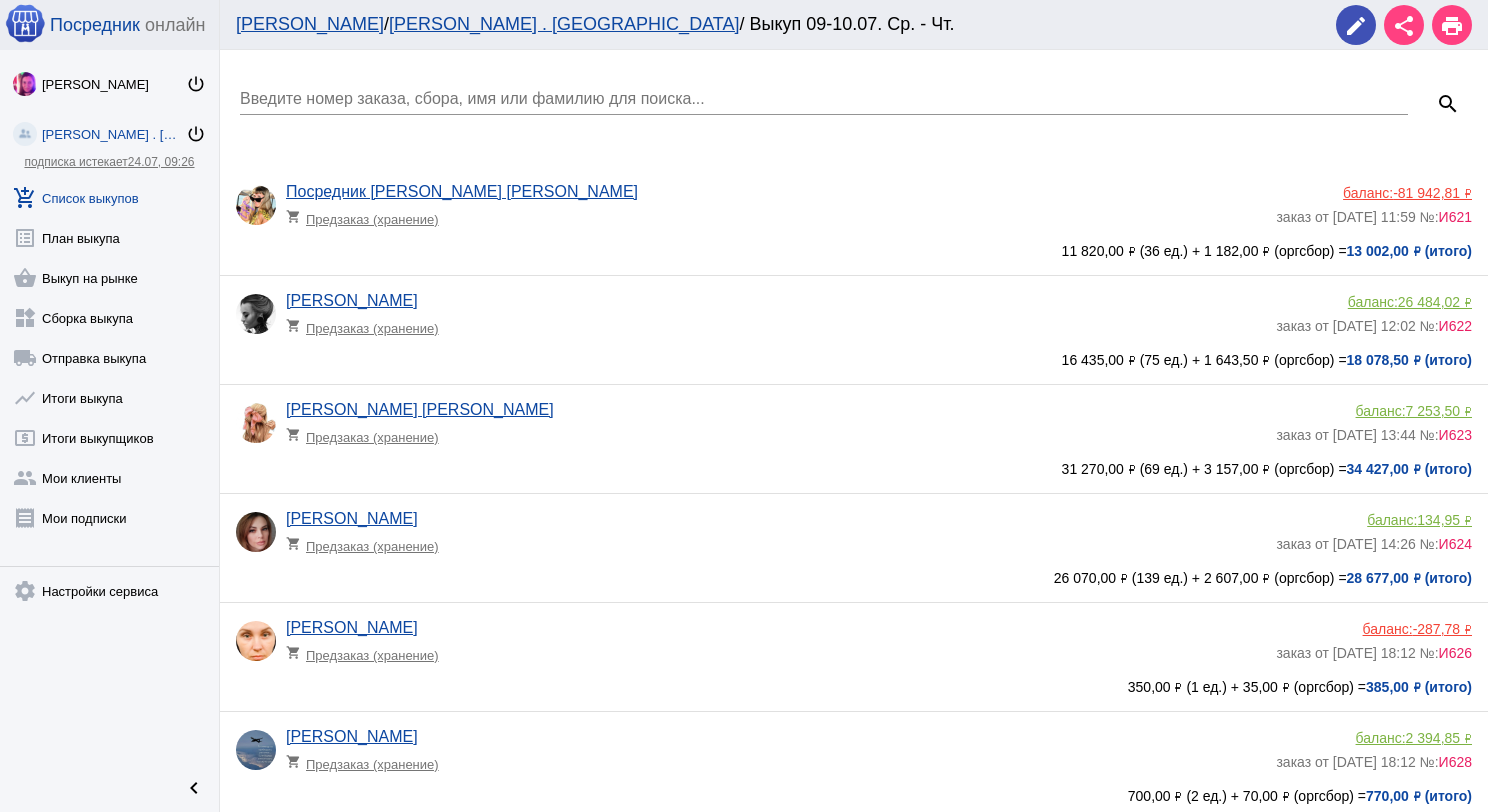 click on "Введите номер заказа, сбора, имя или фамилию для поиска..." 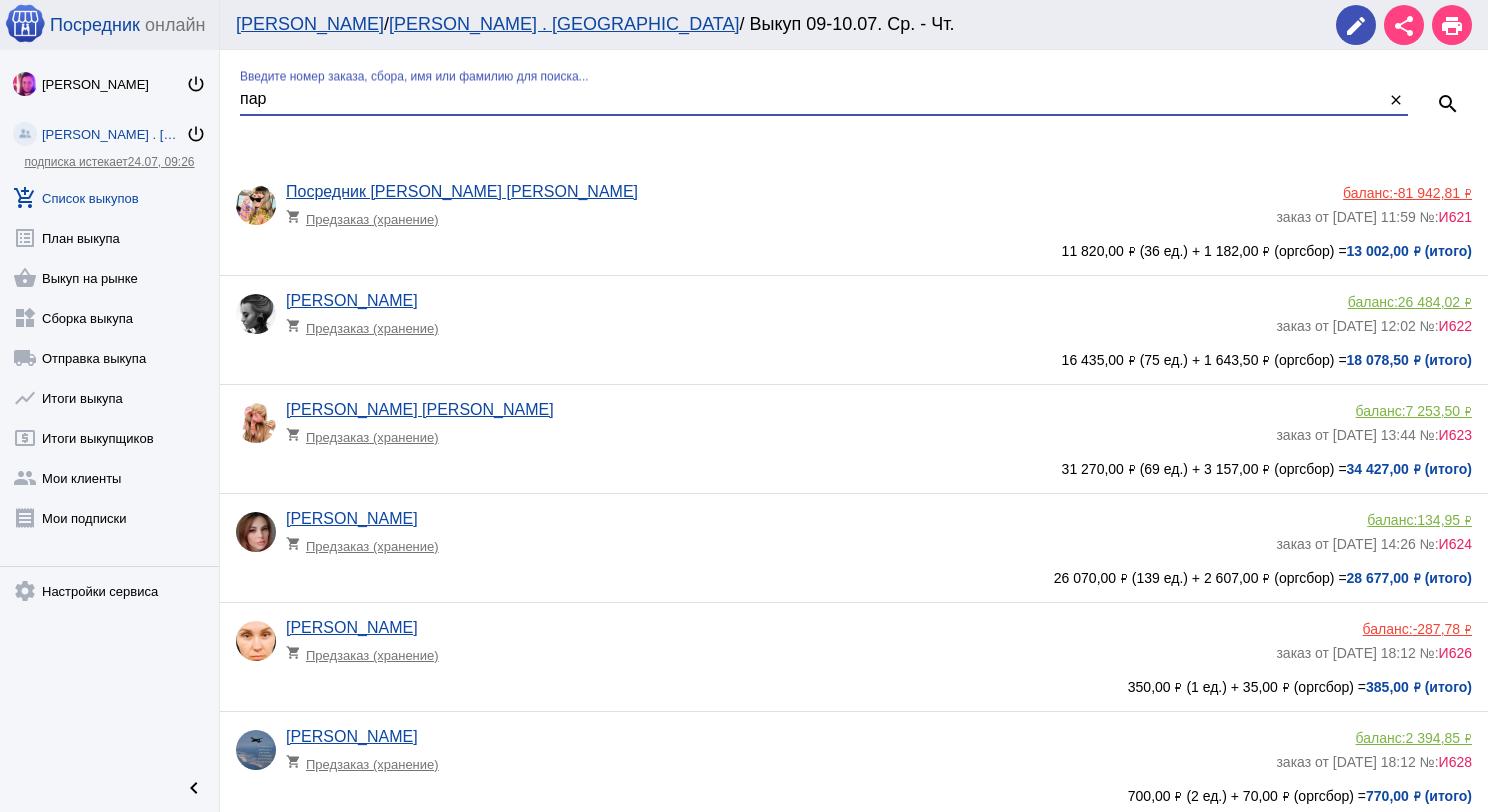 type on "пар" 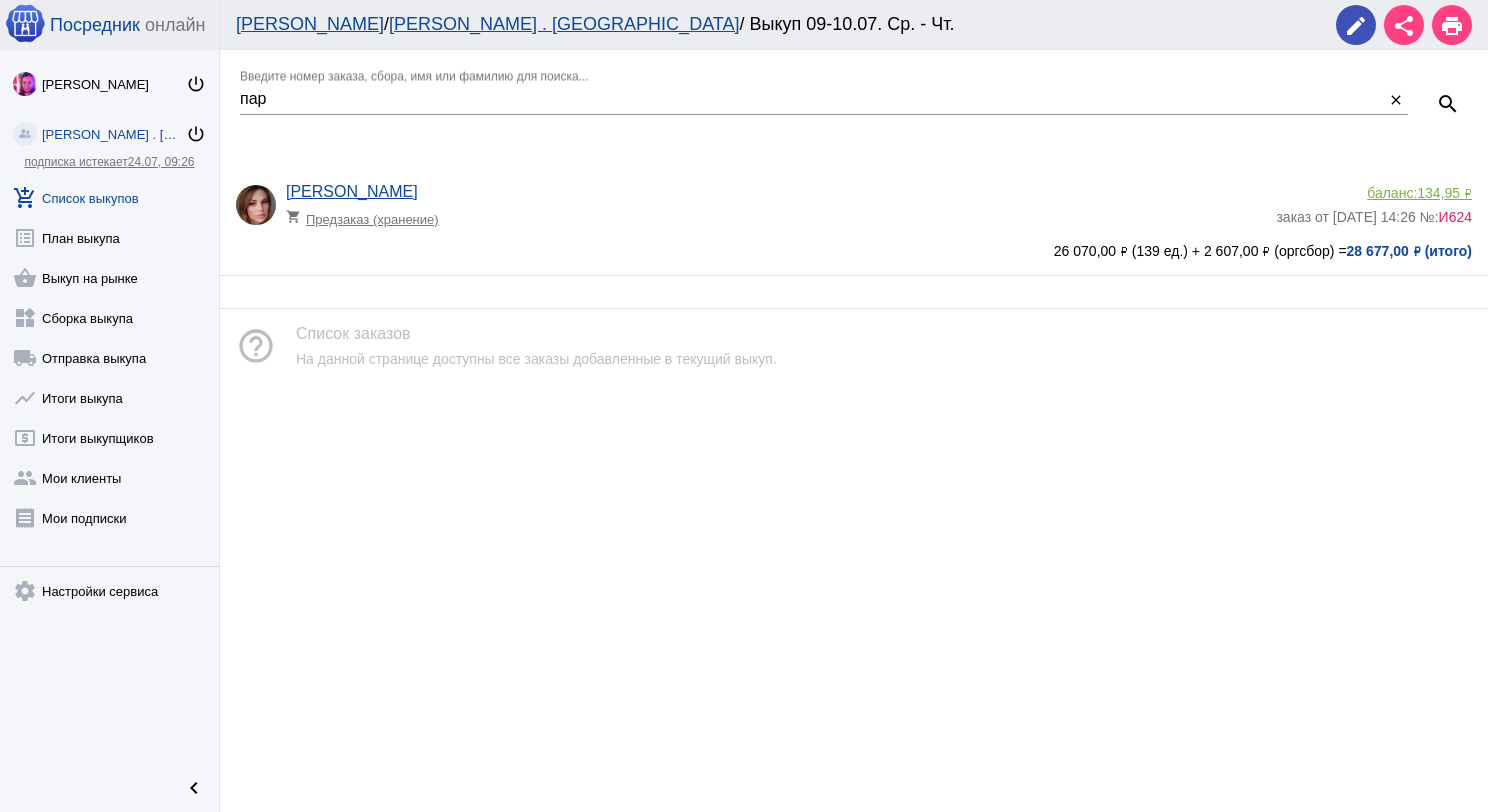 click on "134,95 ₽" 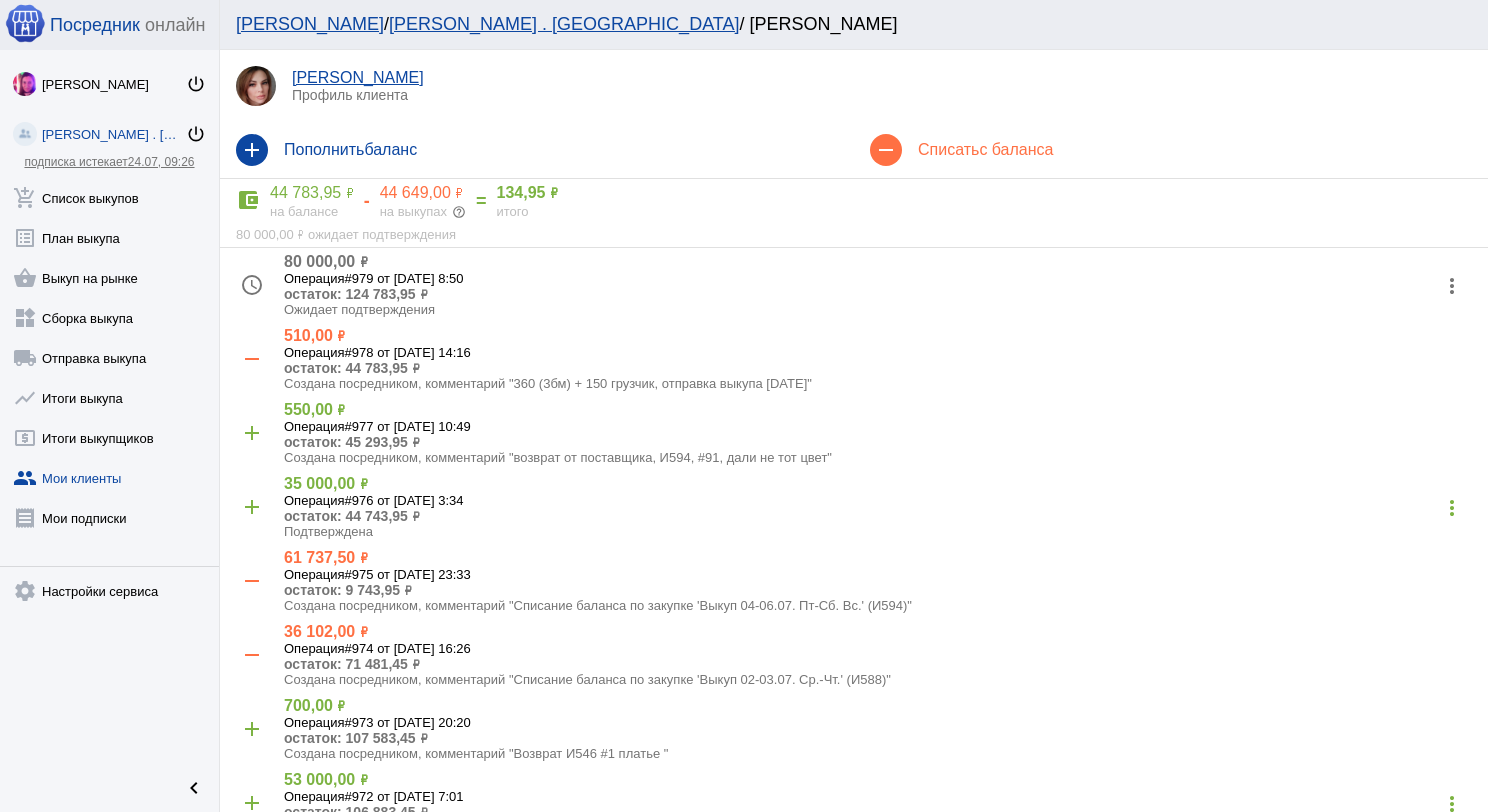 click on "more_vert" 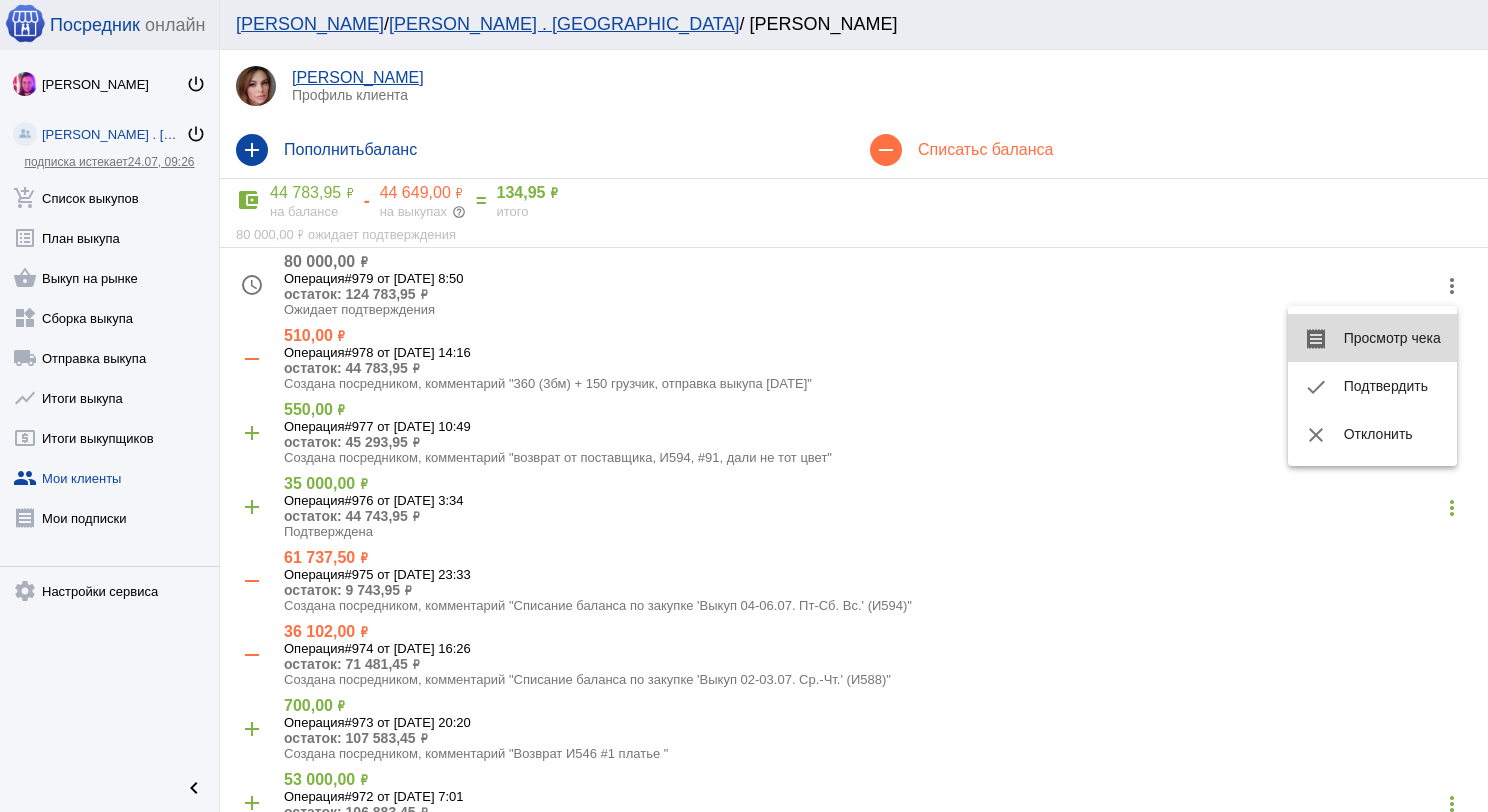 click on "receipt  Просмотр чека" at bounding box center [1372, 338] 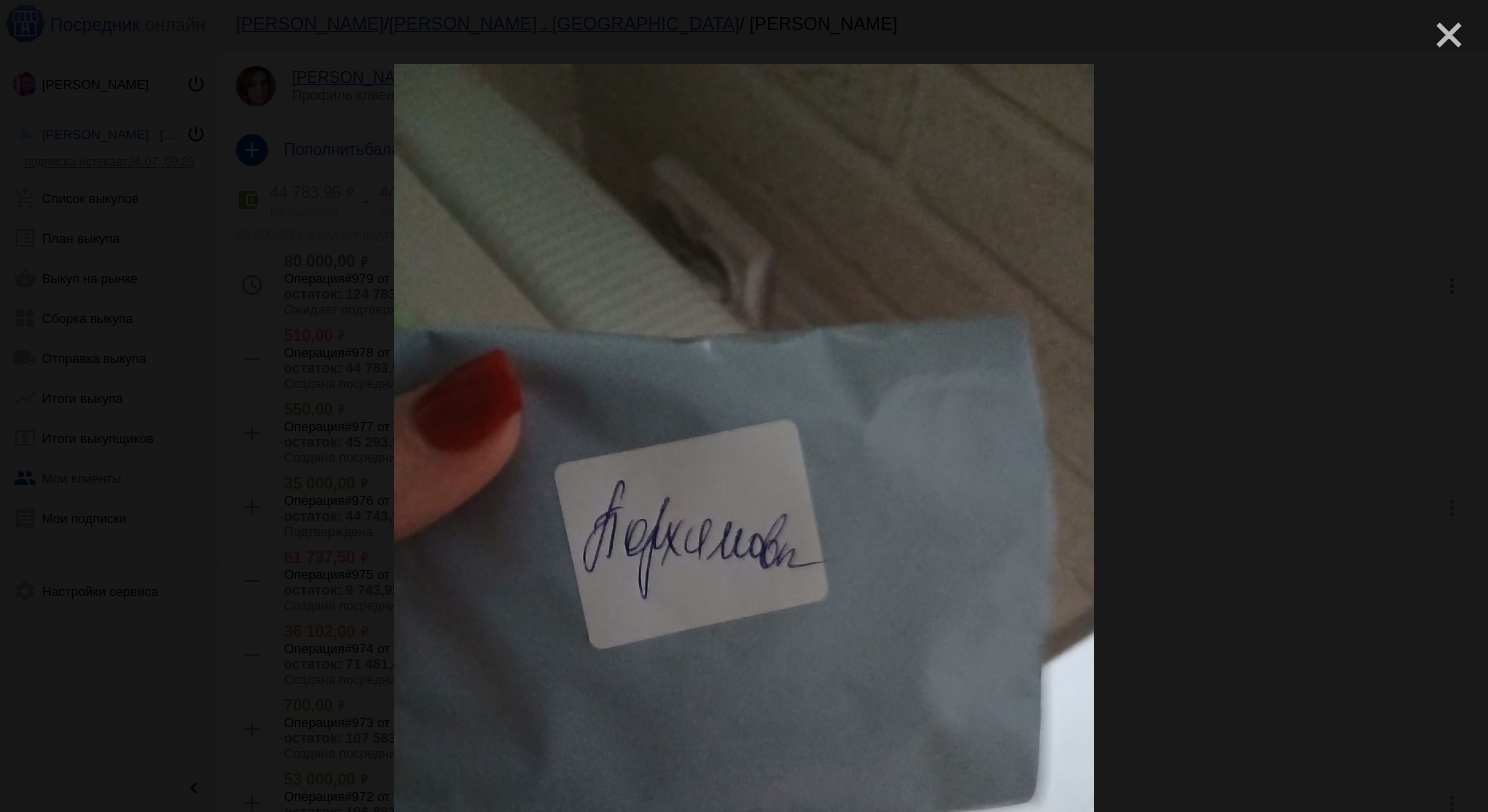 click on "close" 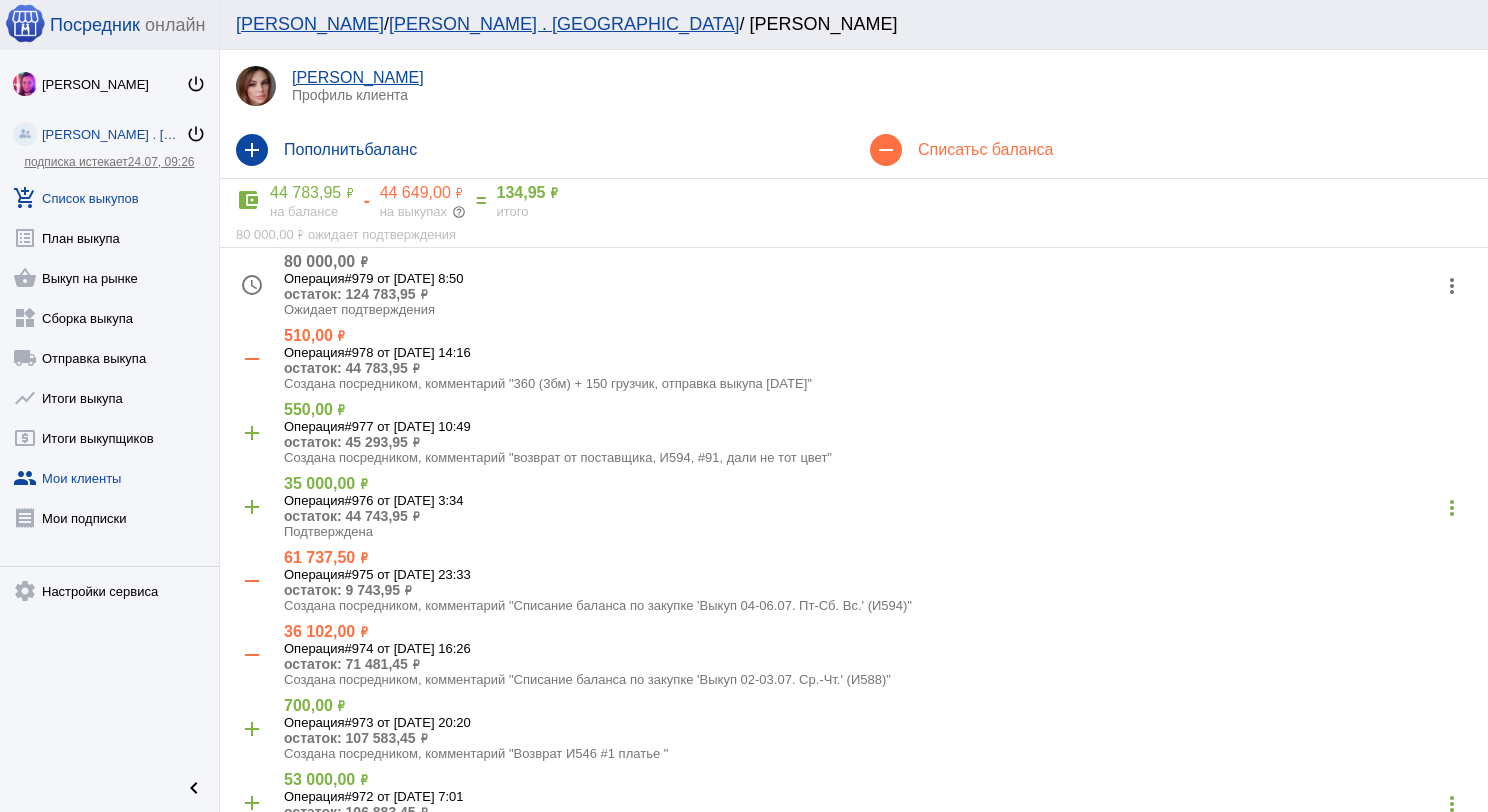 click on "add_shopping_cart  Список выкупов" 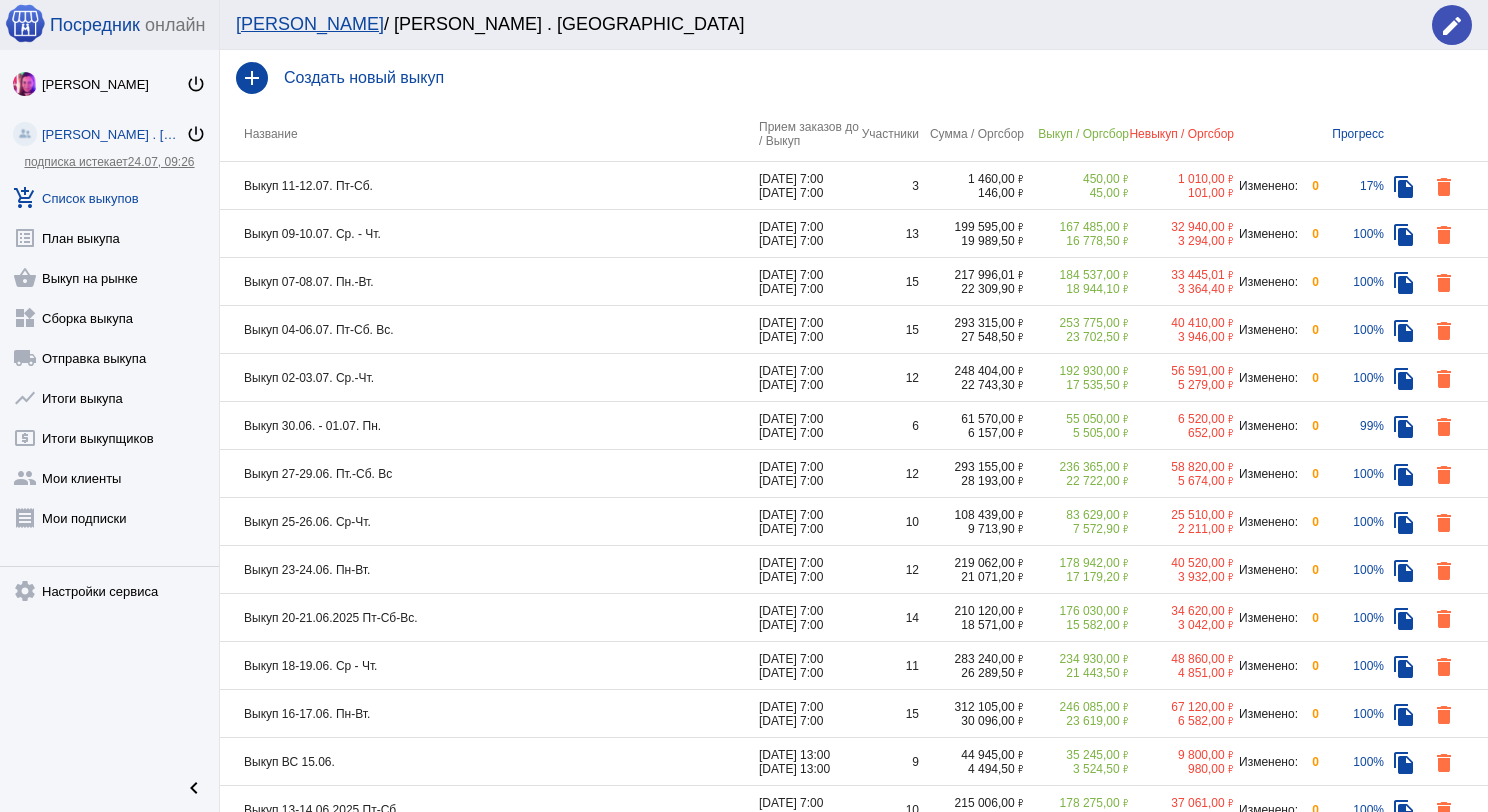 click on "Выкуп 11-12.07. Пт-Сб." 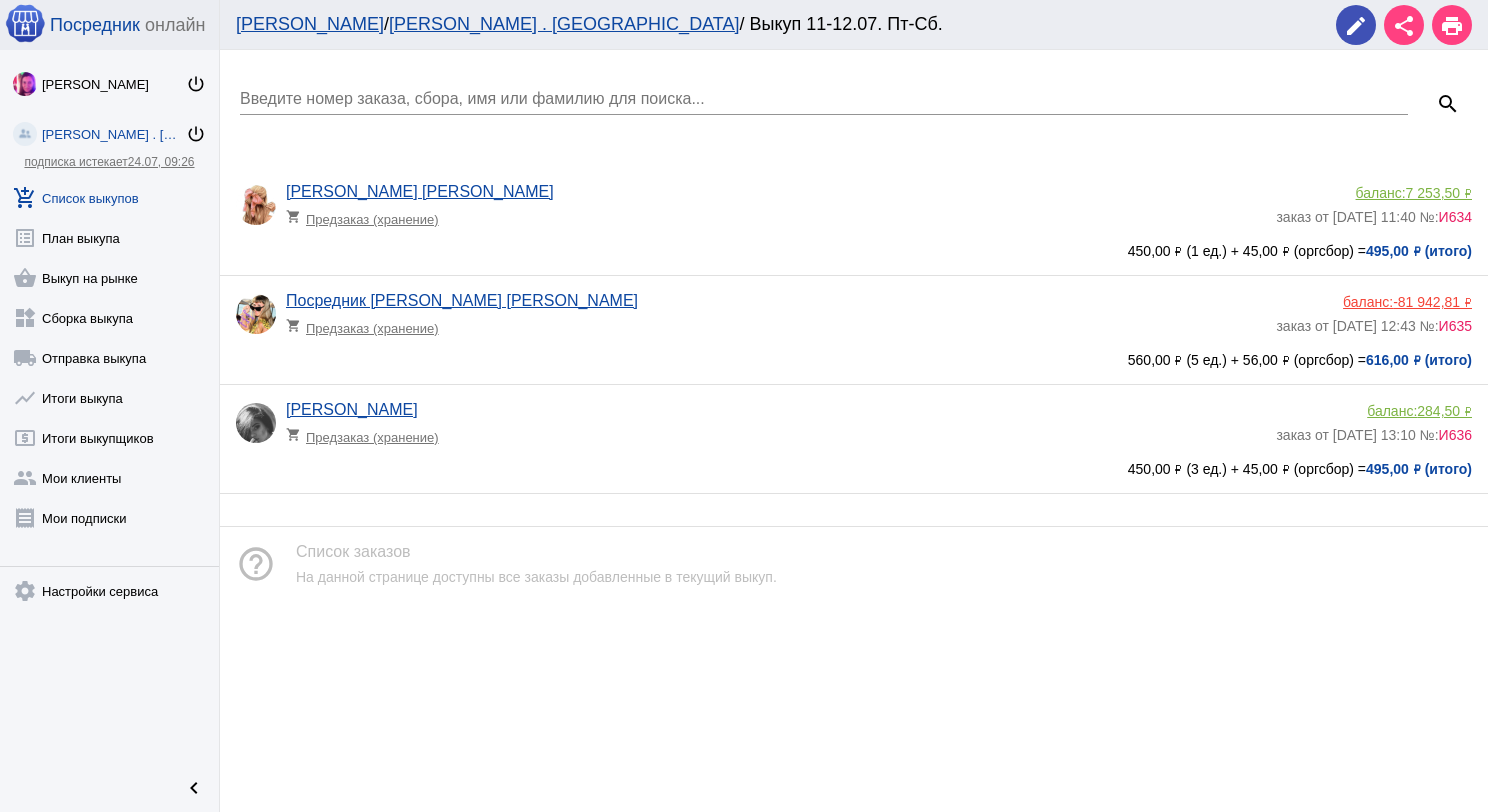 click on "shopping_cart  Предзаказ (хранение)" 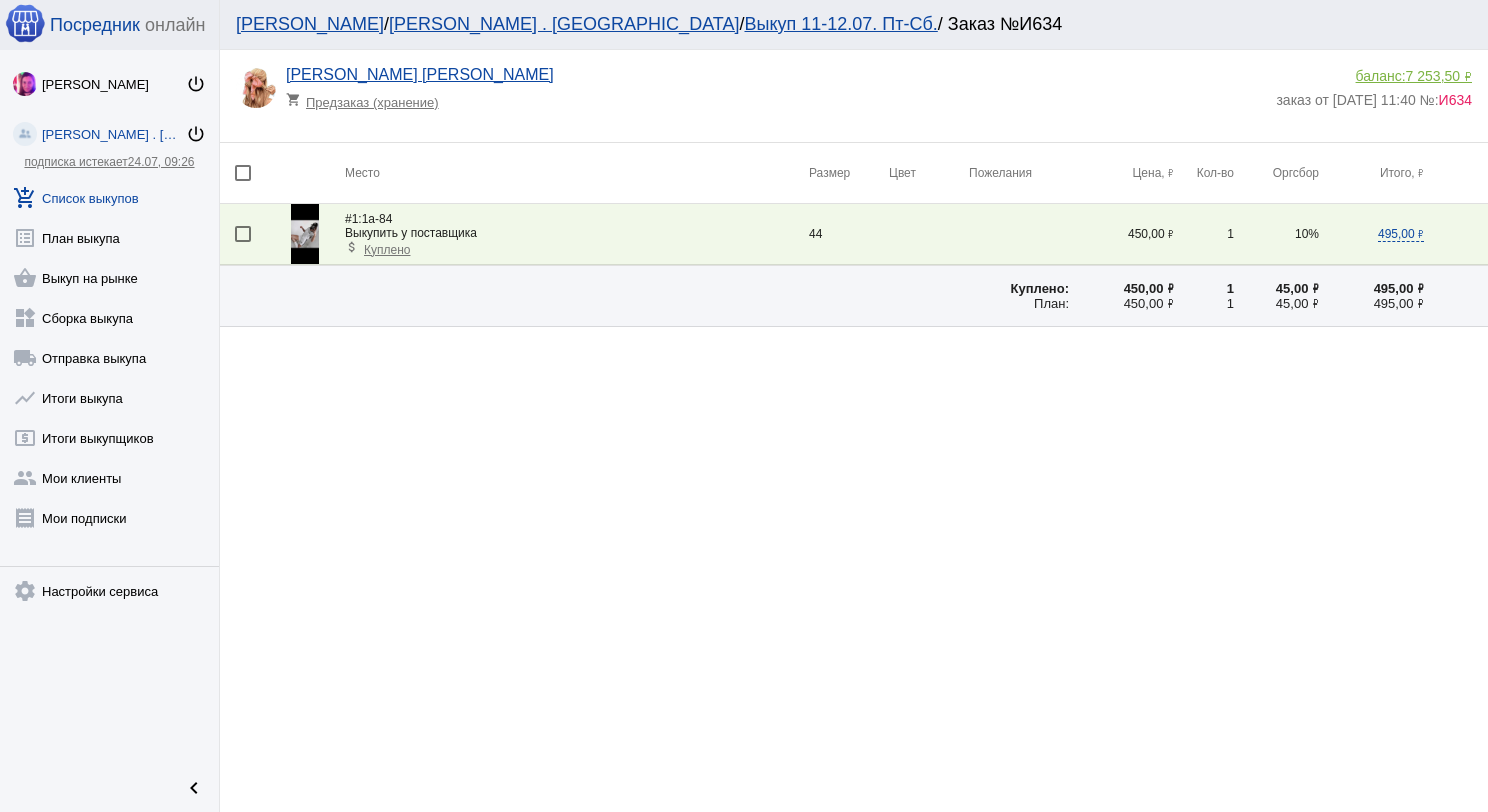 click 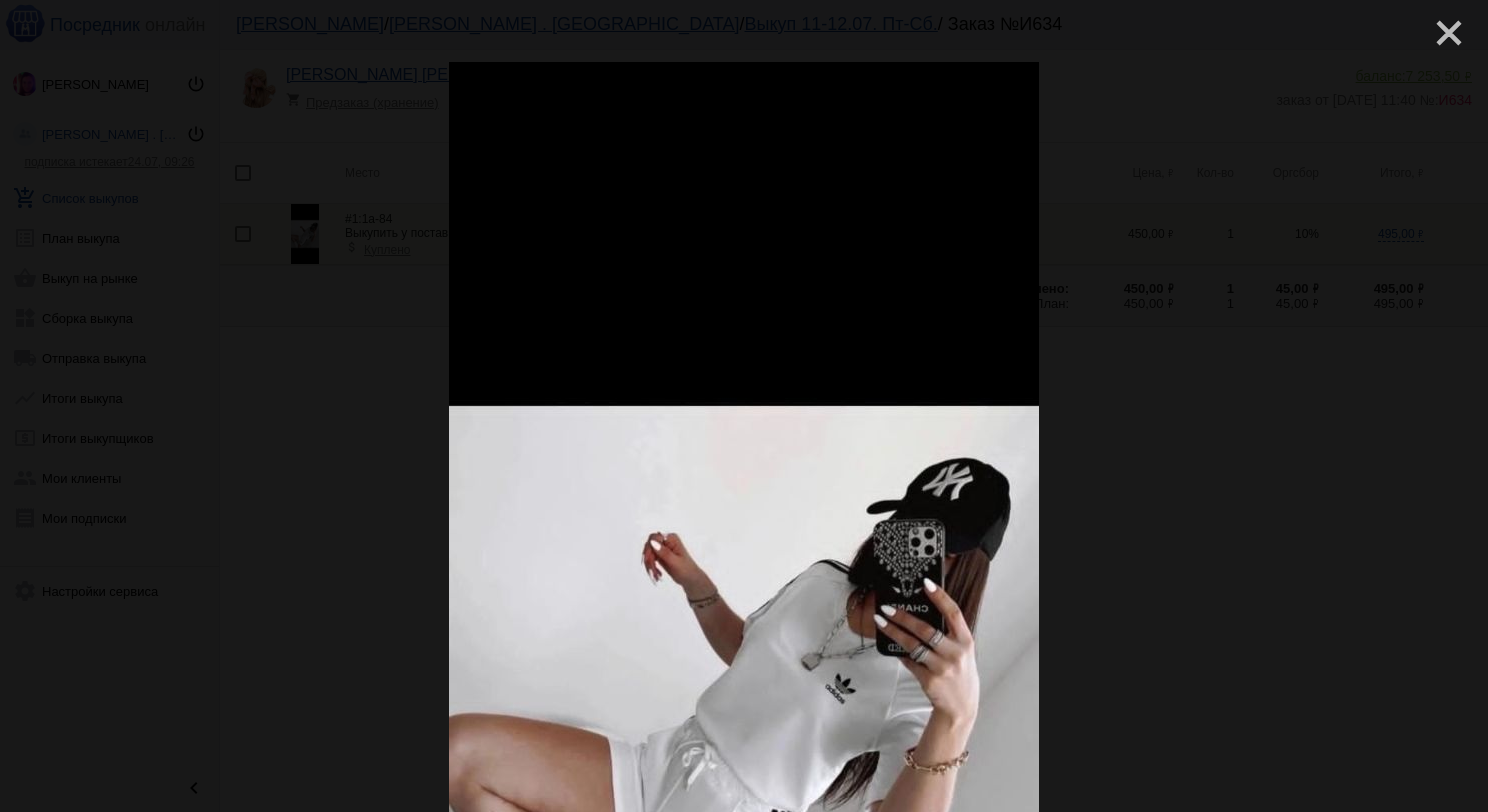scroll, scrollTop: 0, scrollLeft: 0, axis: both 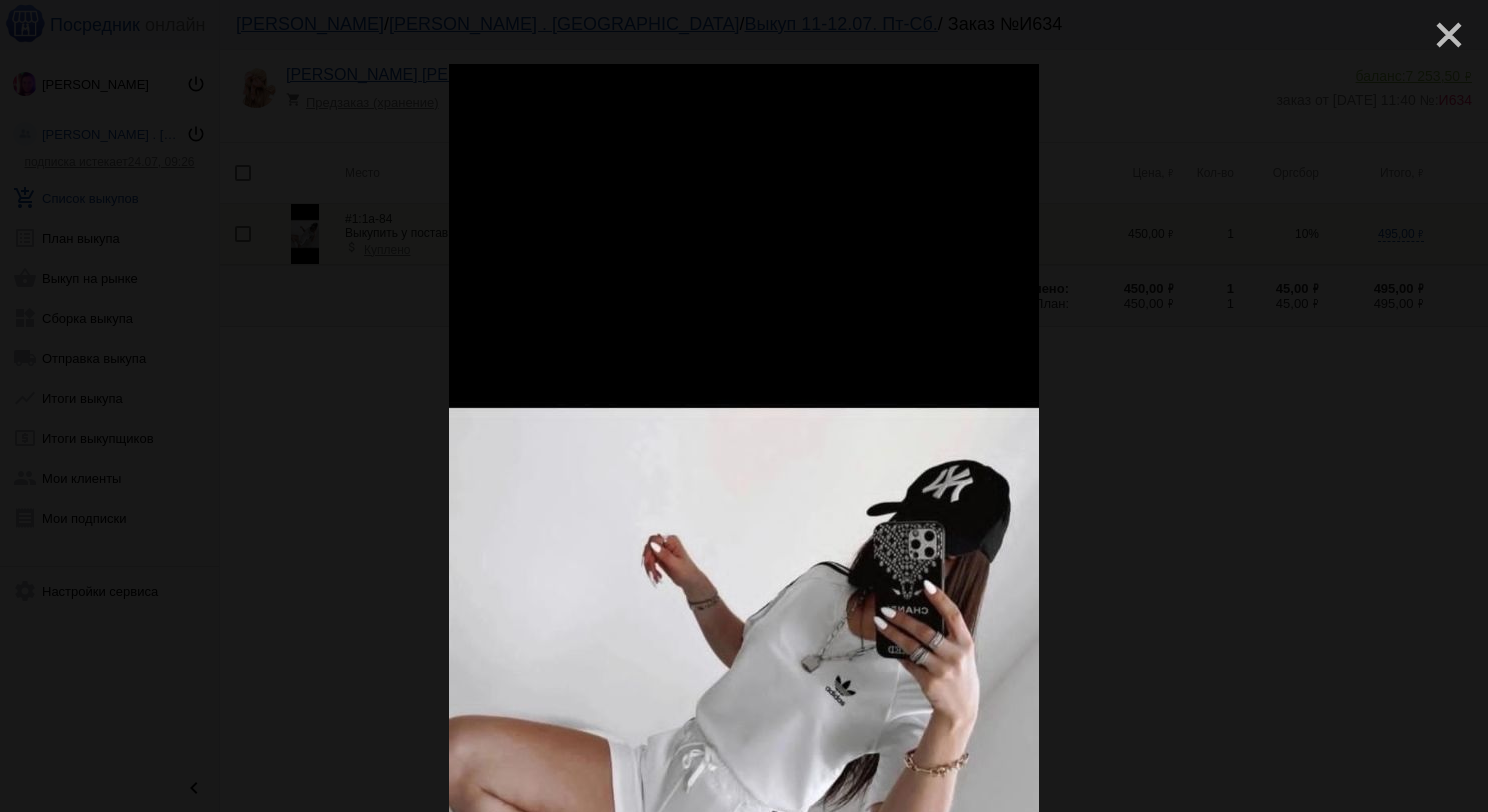 click on "close" 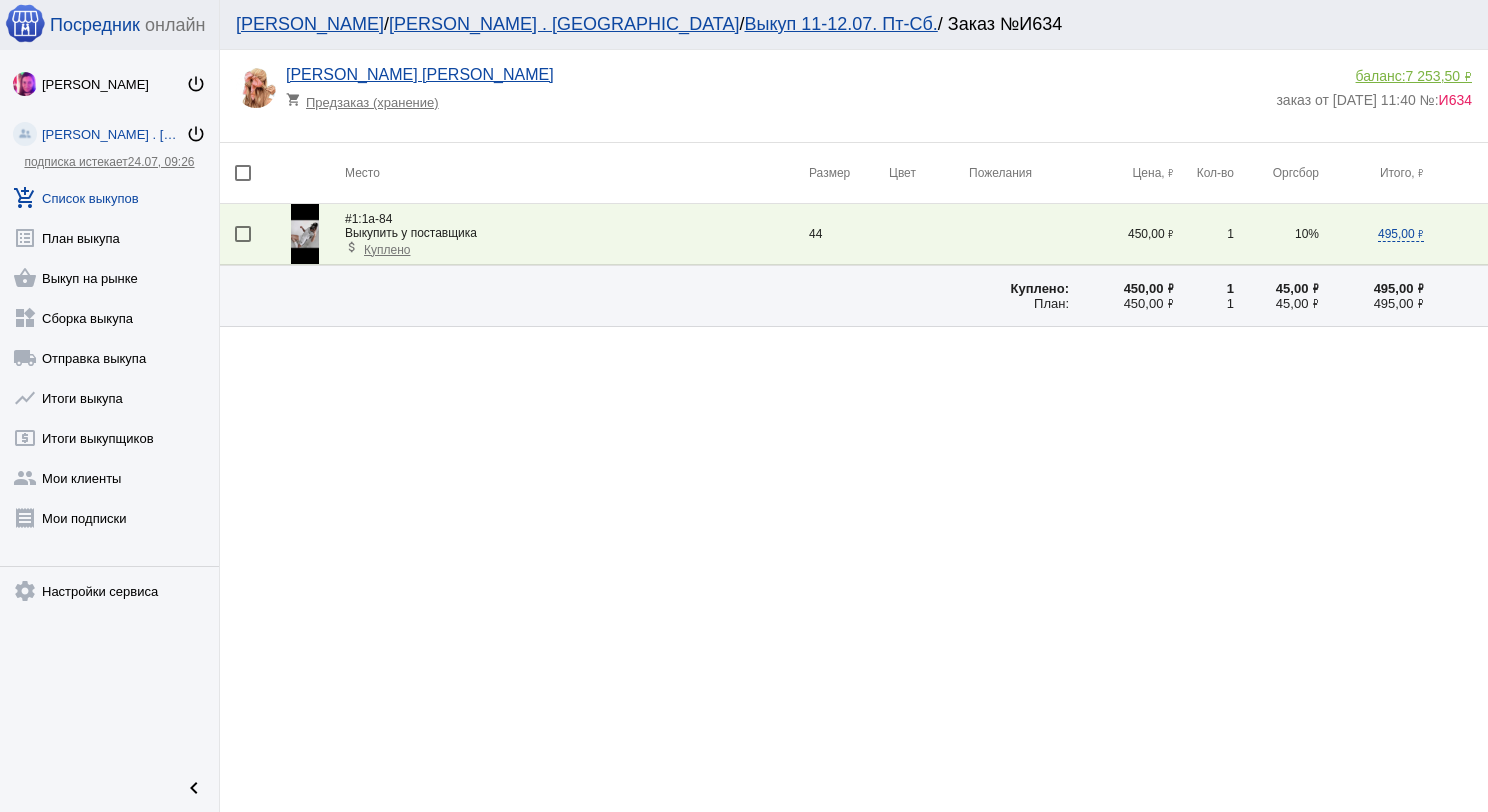 click on "add_shopping_cart  Список выкупов" 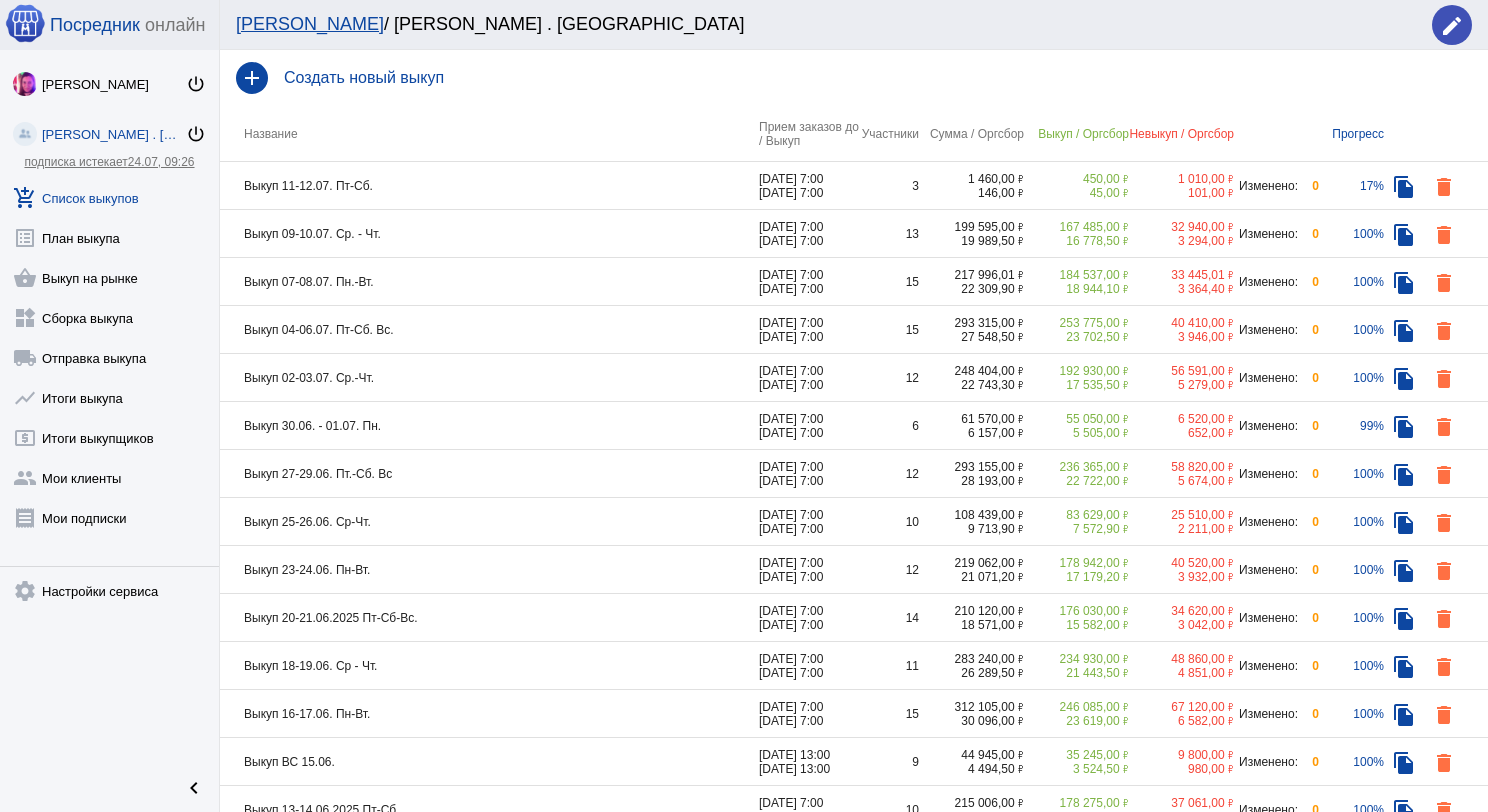 click on "Выкуп 09-10.07. Ср. - Чт." 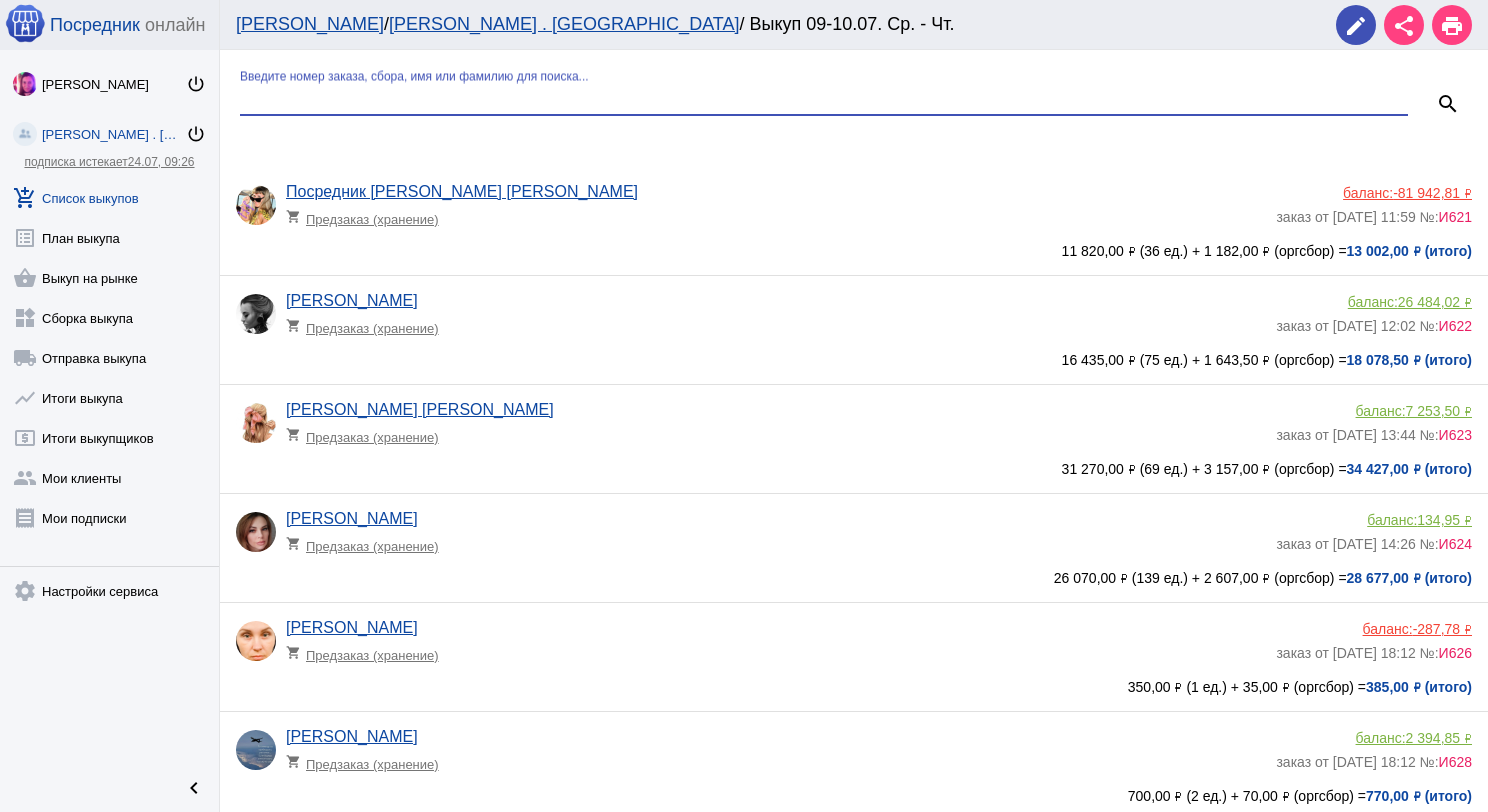 click on "Введите номер заказа, сбора, имя или фамилию для поиска..." at bounding box center (824, 99) 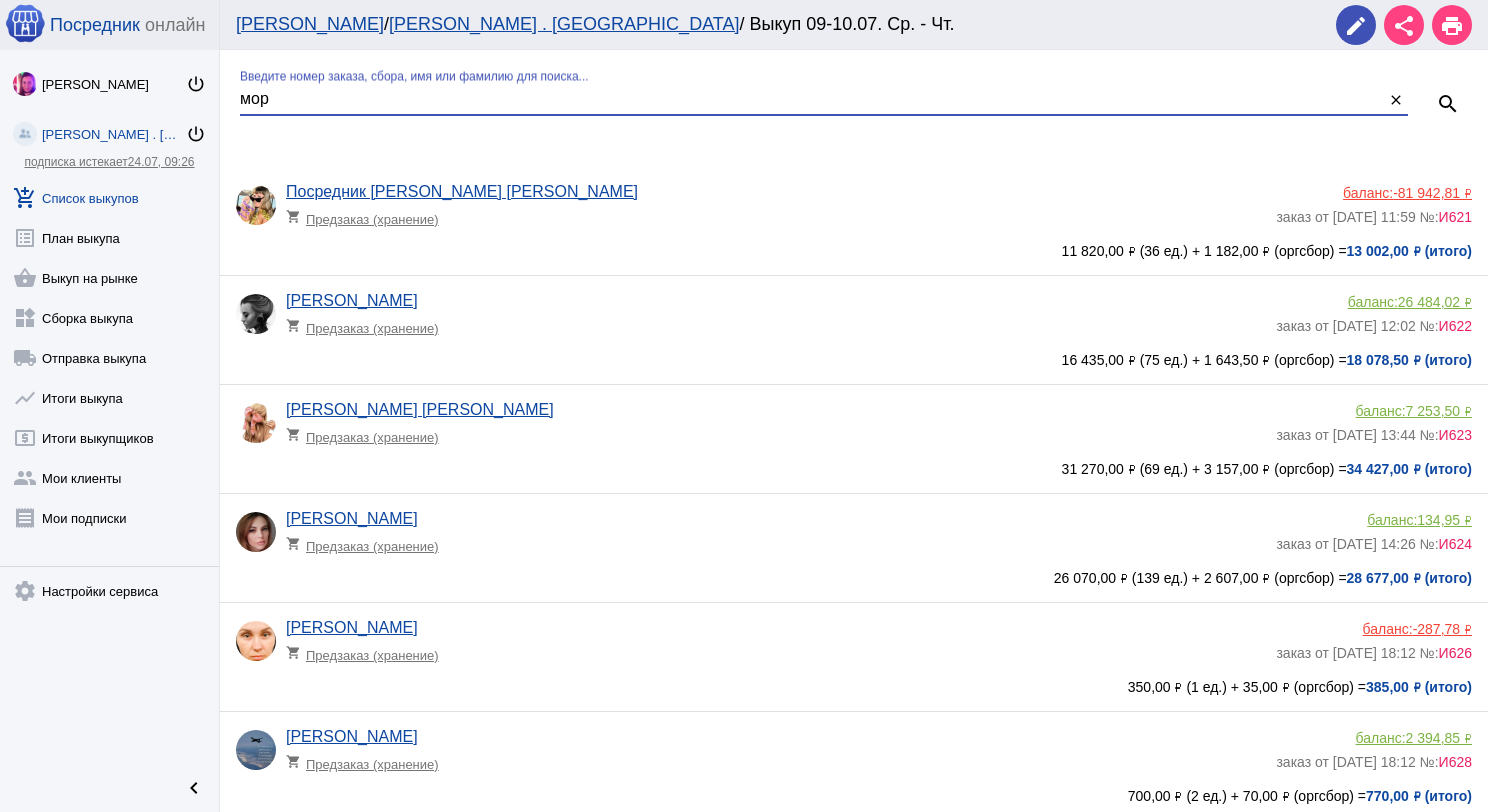 type on "мор" 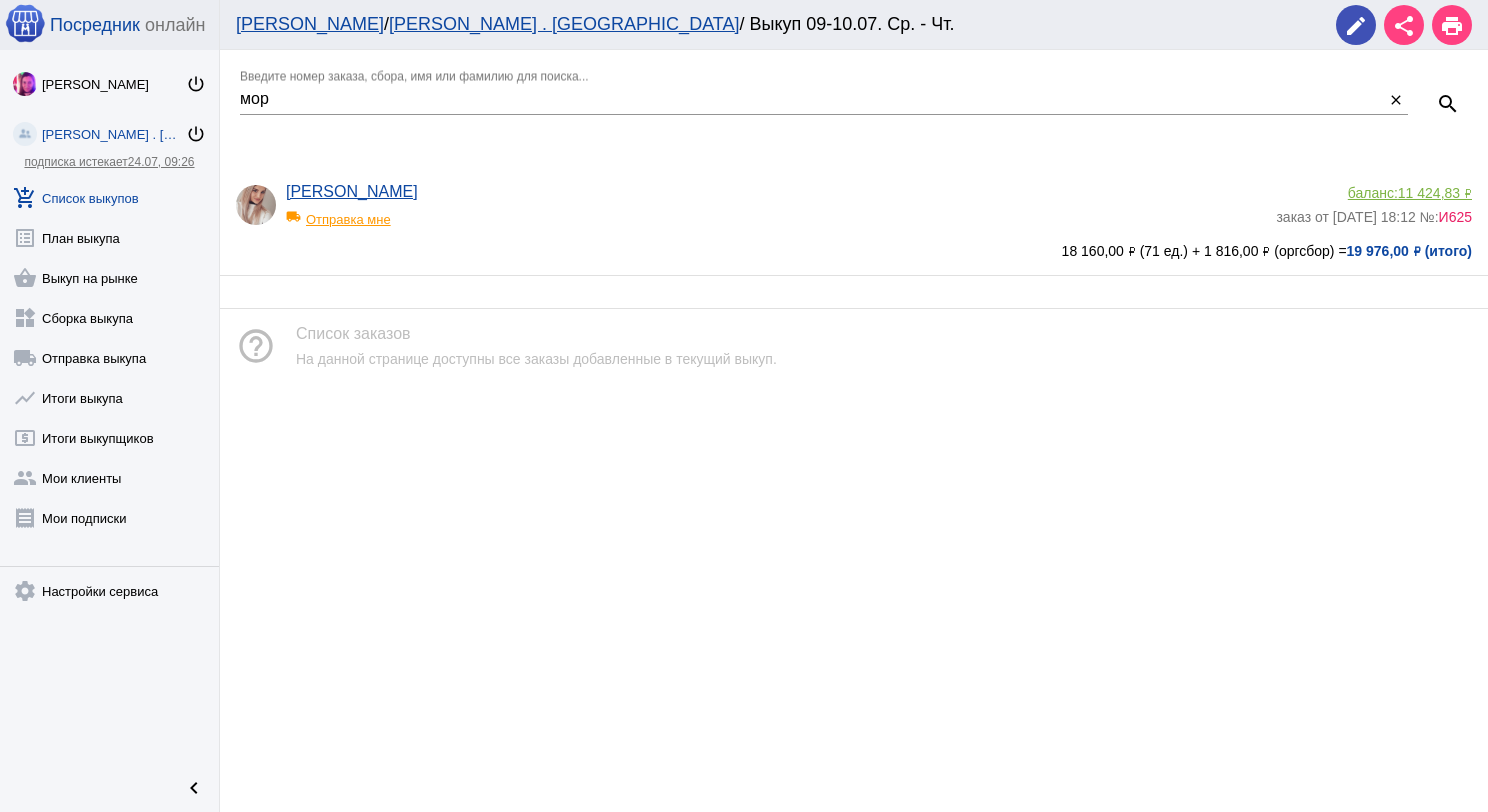 click on "11 424,83 ₽" 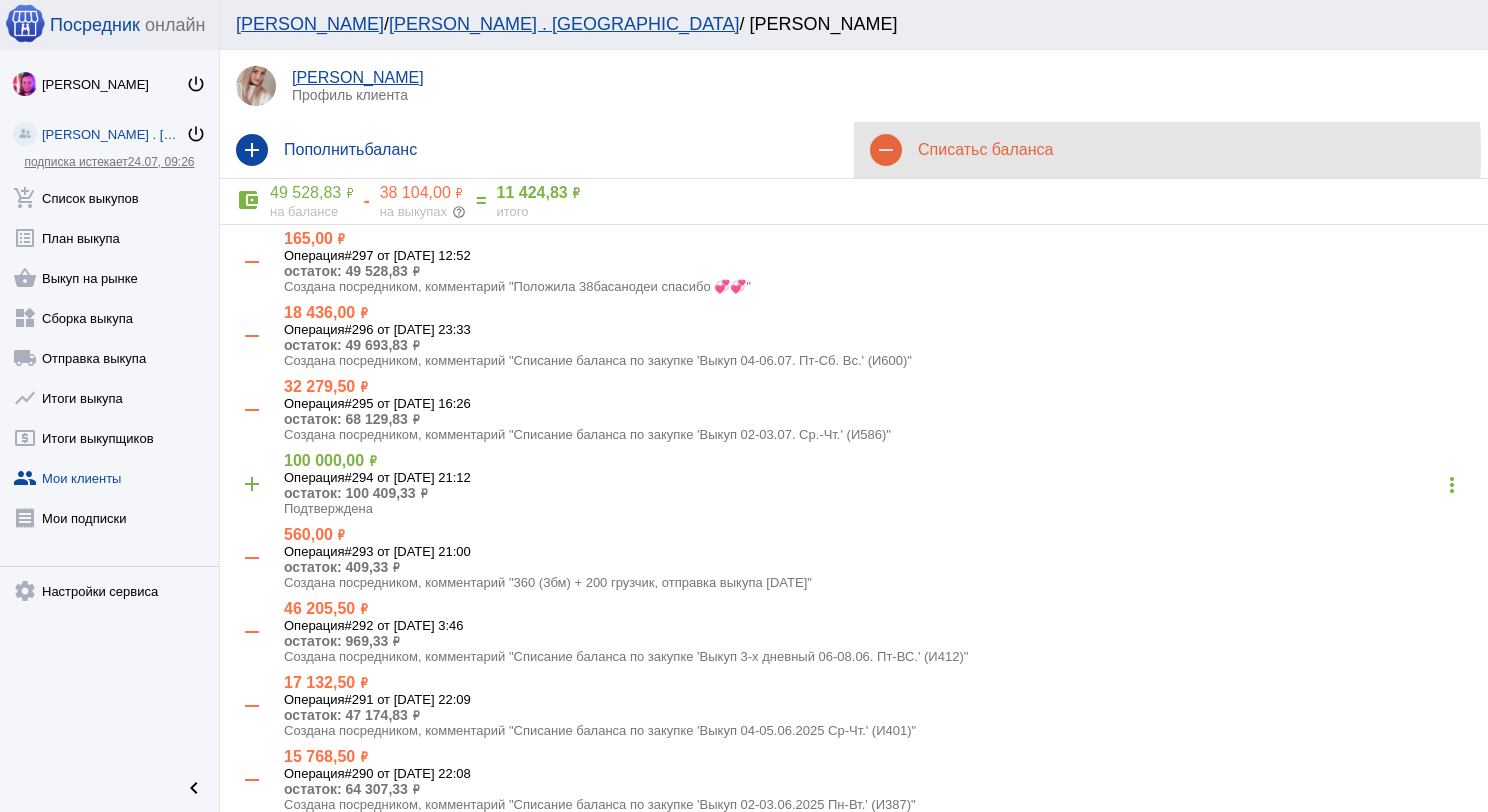 click on "Списать  с баланса" 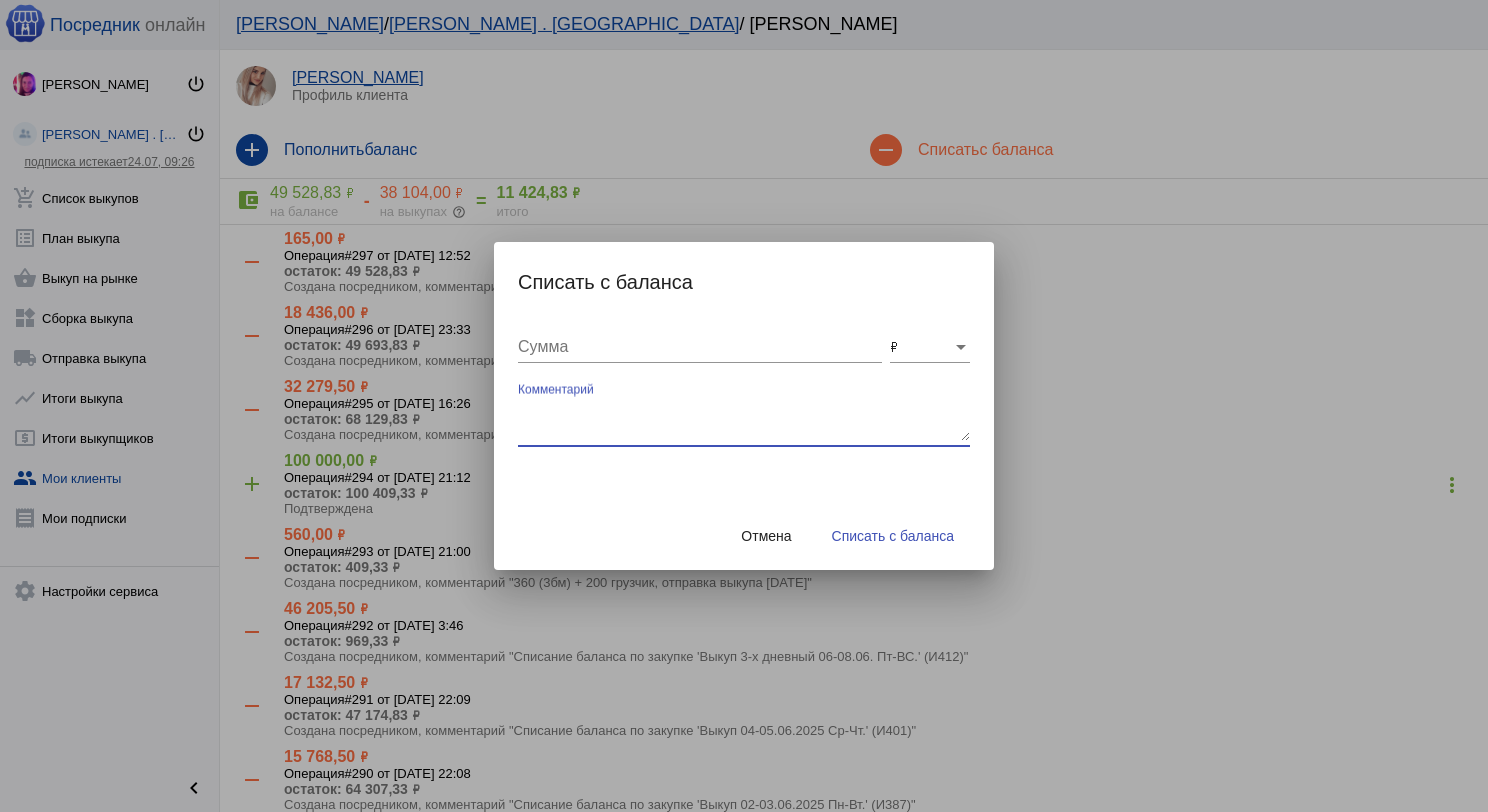click on "Комментарий" at bounding box center (744, 421) 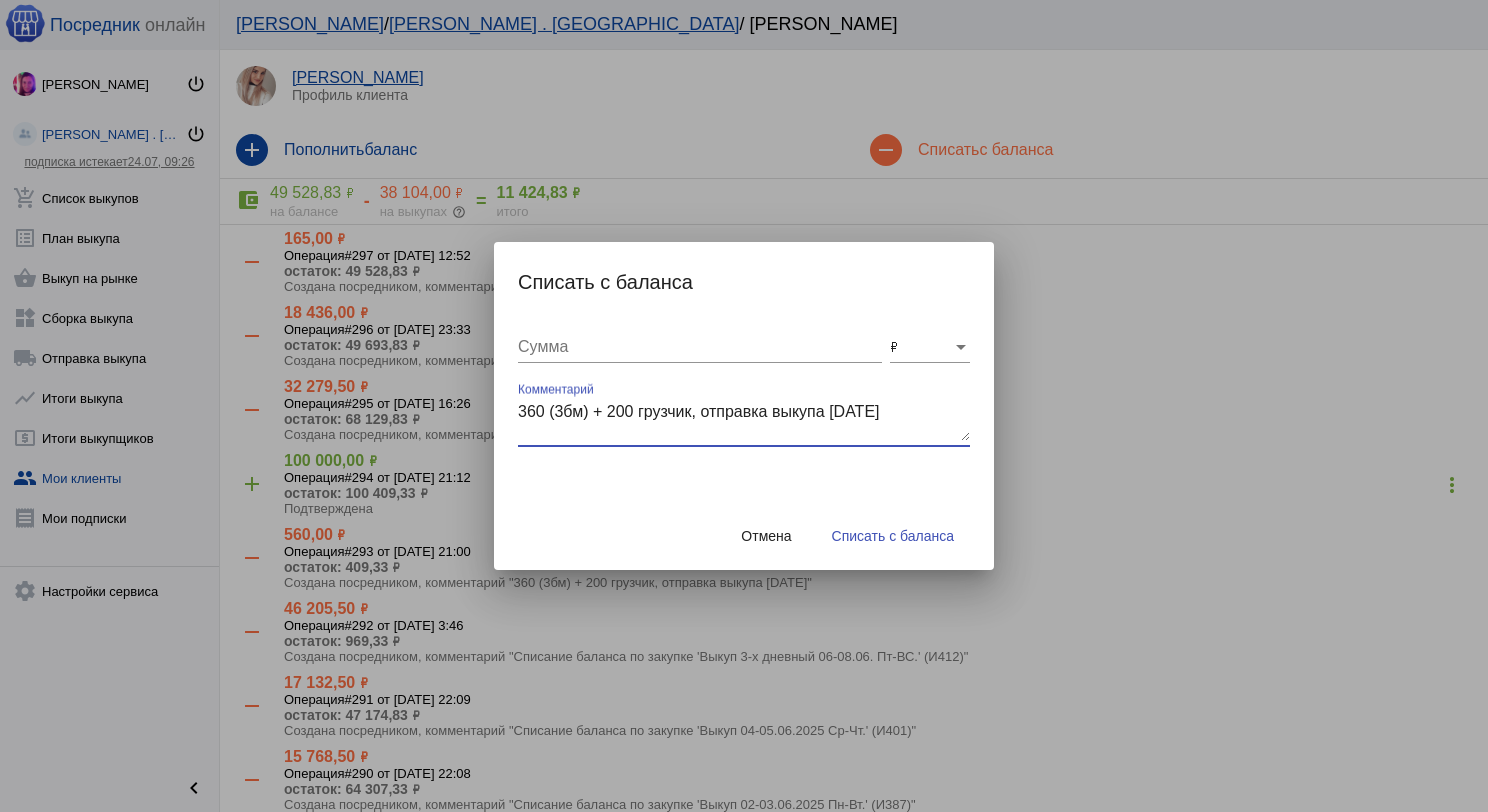 type on "360 (3бм) + 200 грузчик, отправка выкупа 10.07.2025" 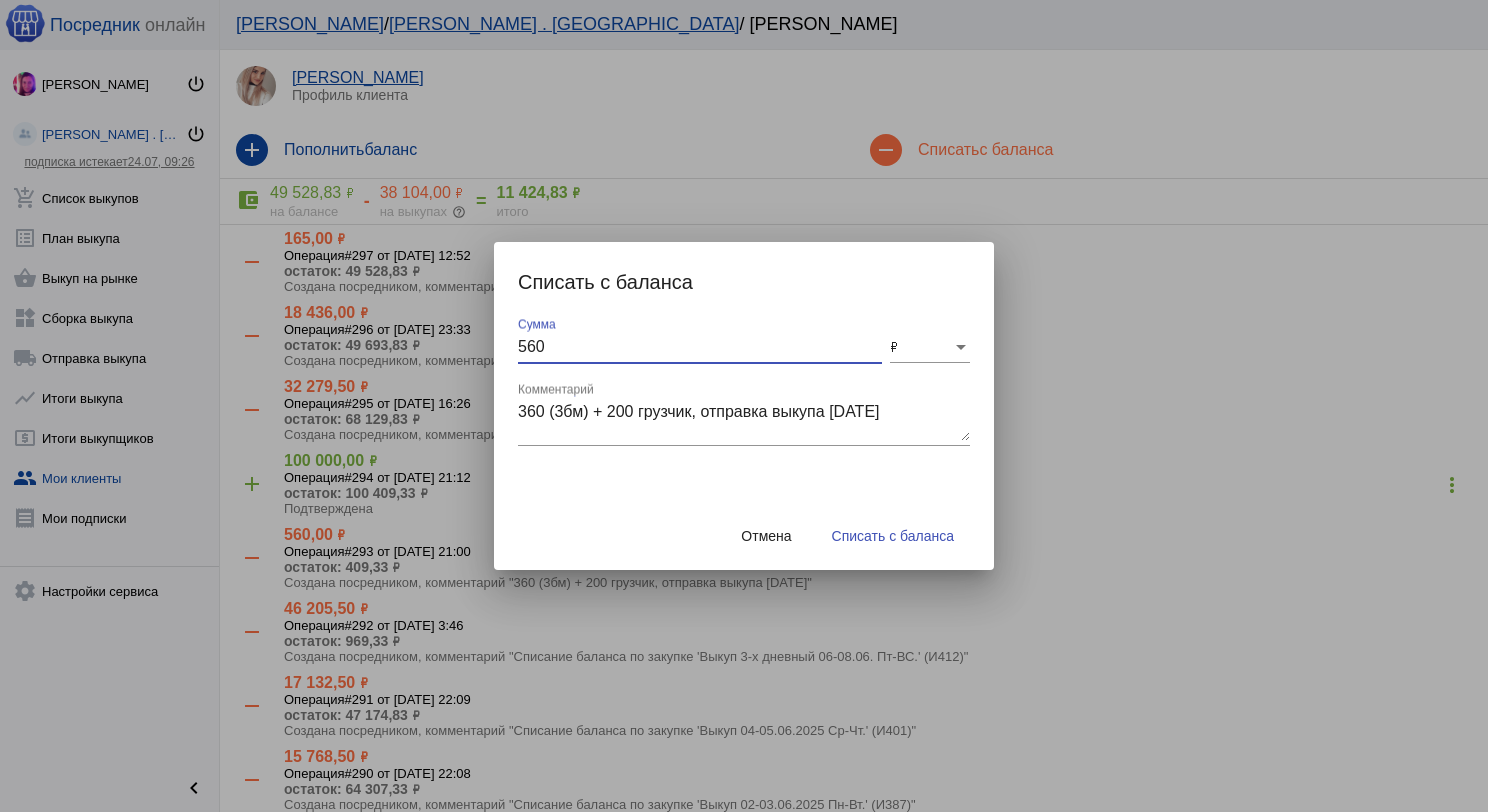 type on "560" 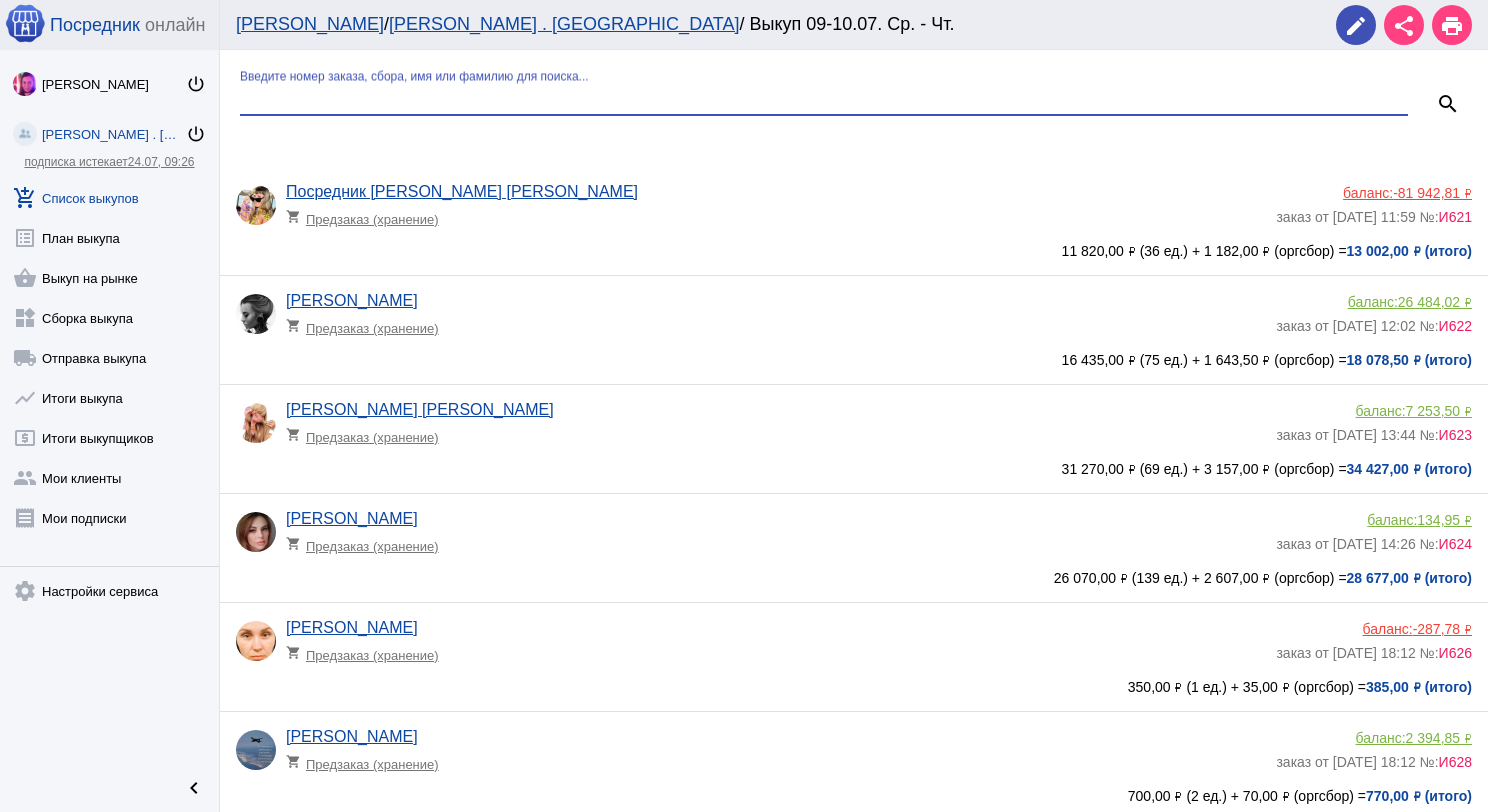 click on "Введите номер заказа, сбора, имя или фамилию для поиска..." at bounding box center (824, 99) 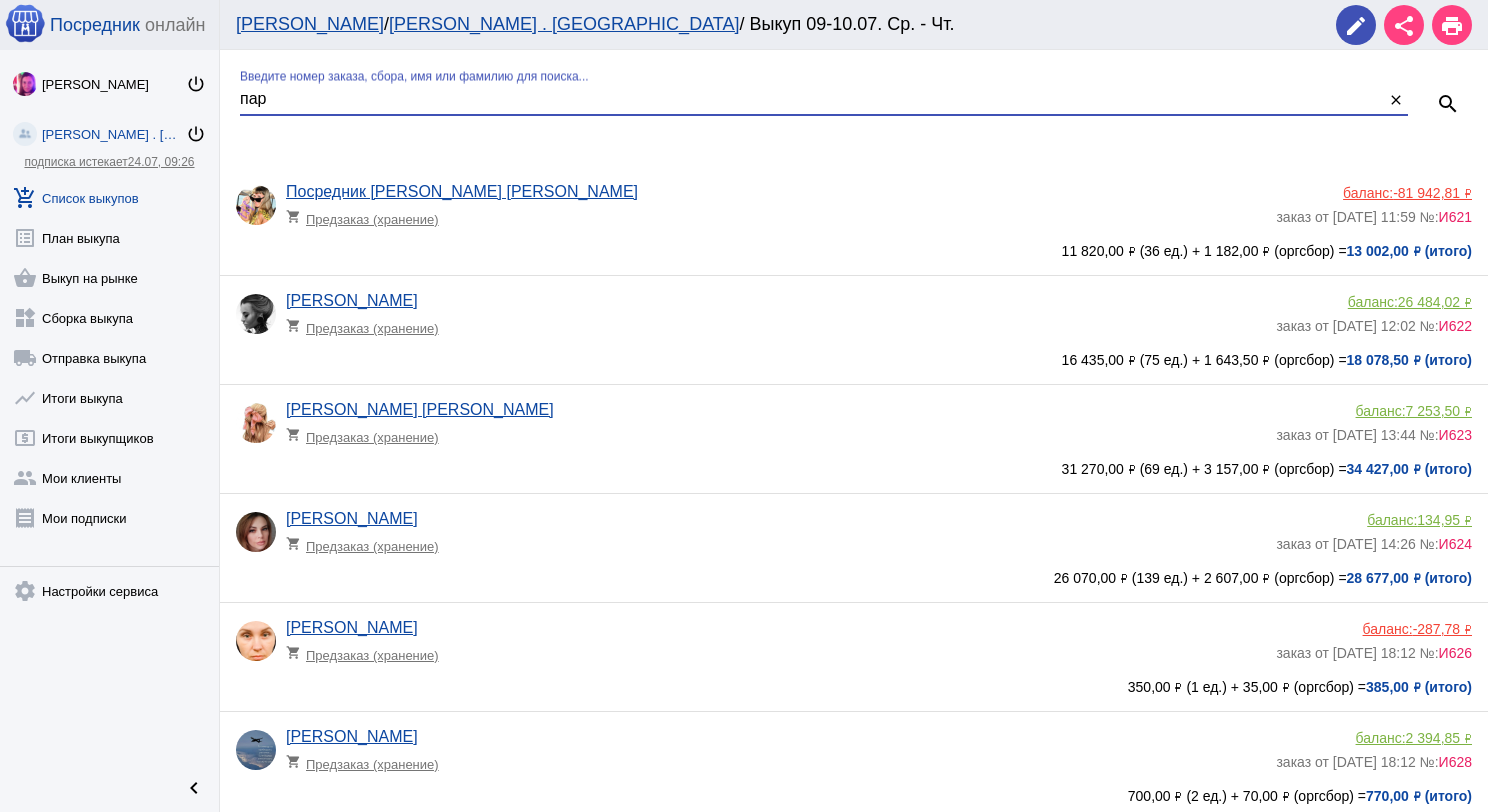 type on "пар" 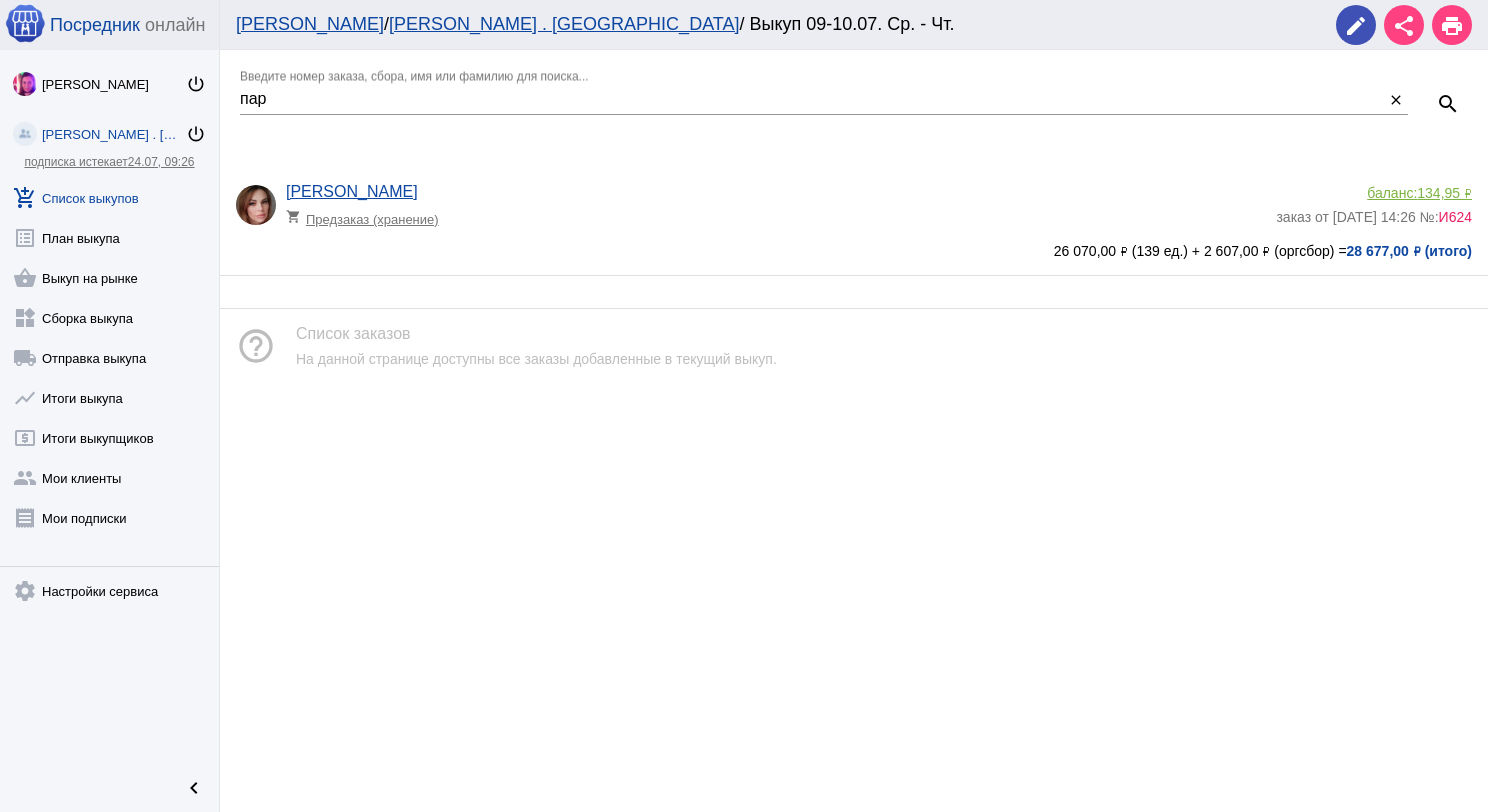 click on "баланс:  134,95 ₽" 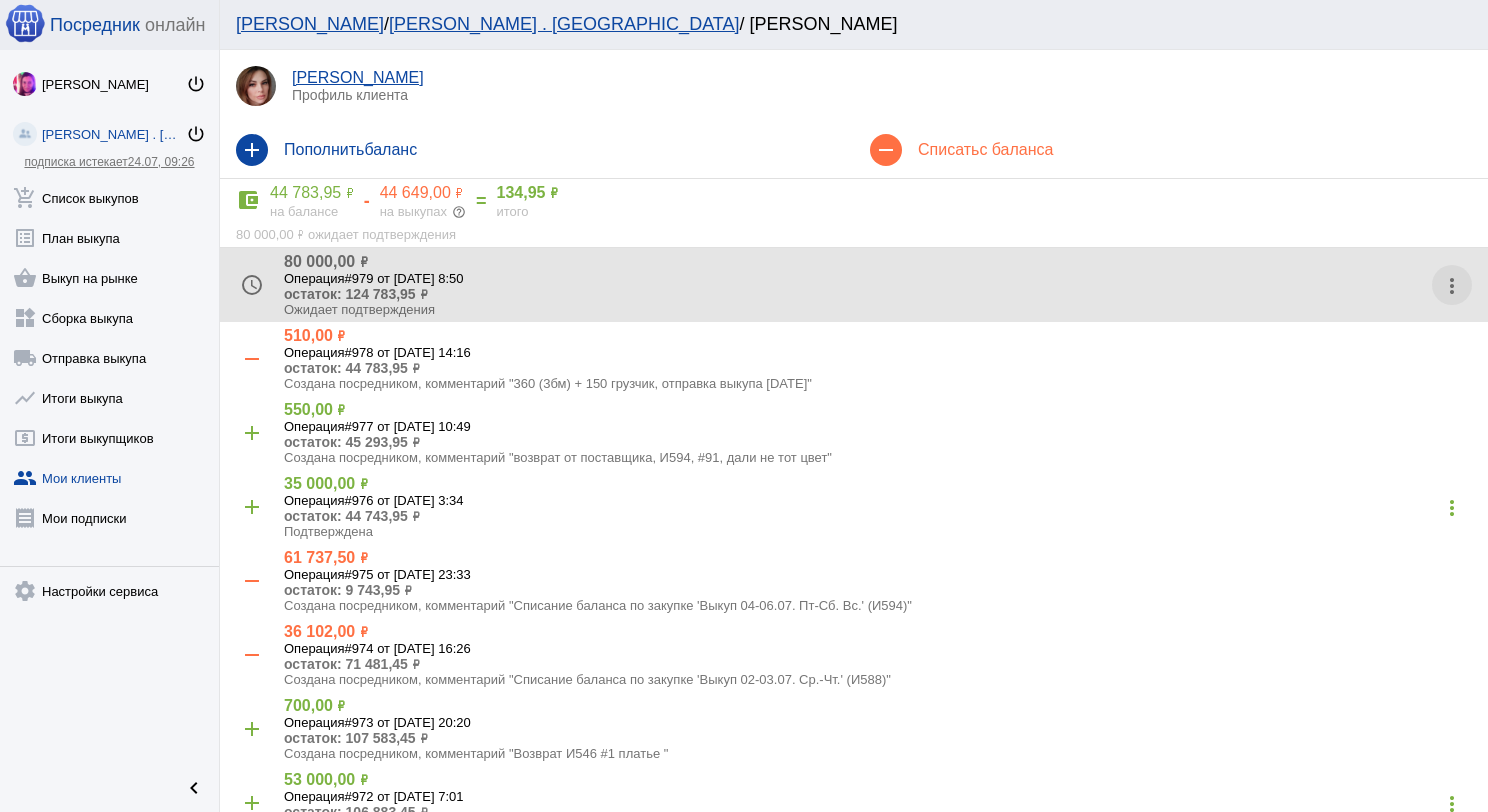 click on "more_vert" 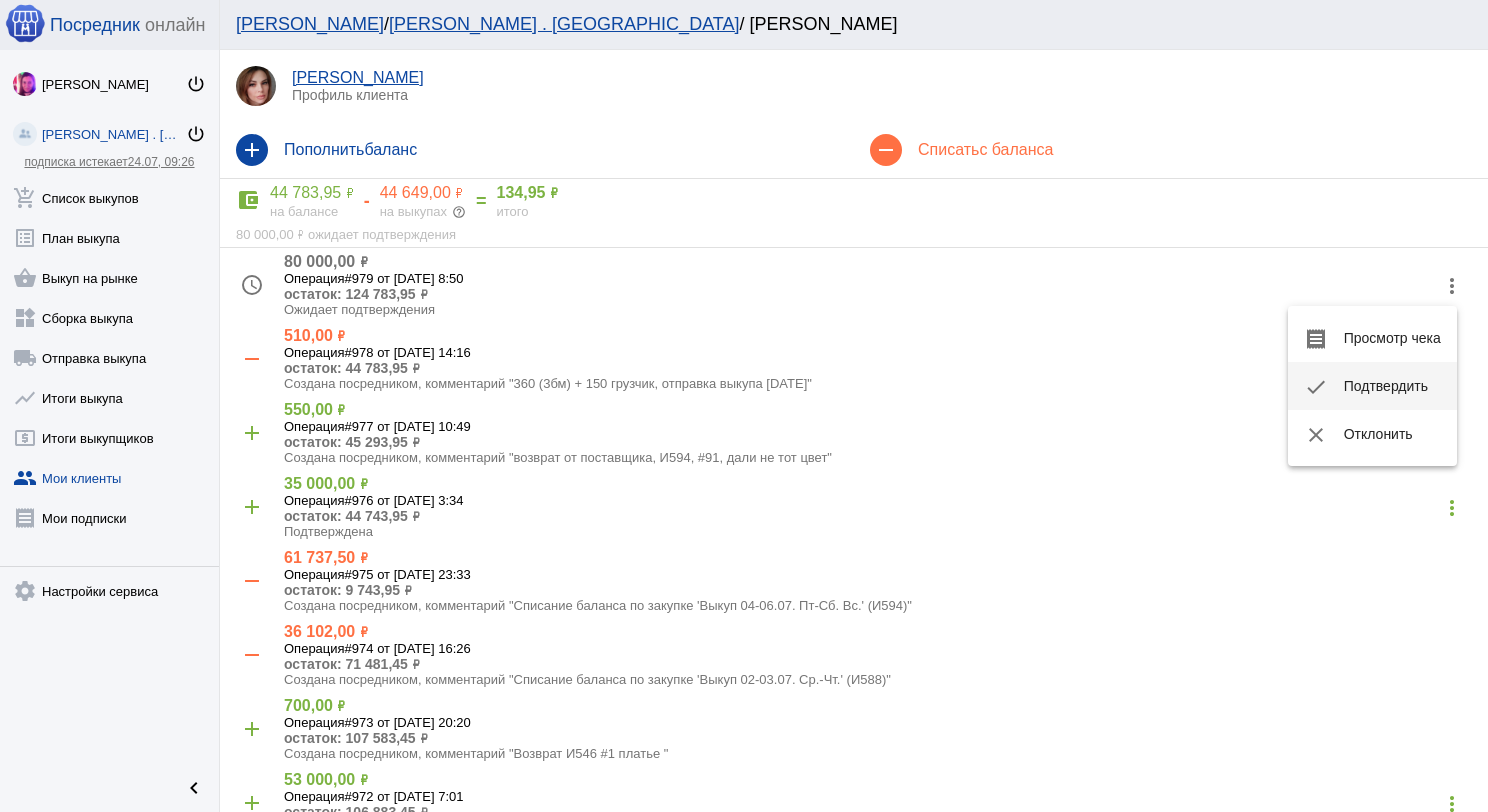 click on "check  Подтвердить" at bounding box center (1372, 386) 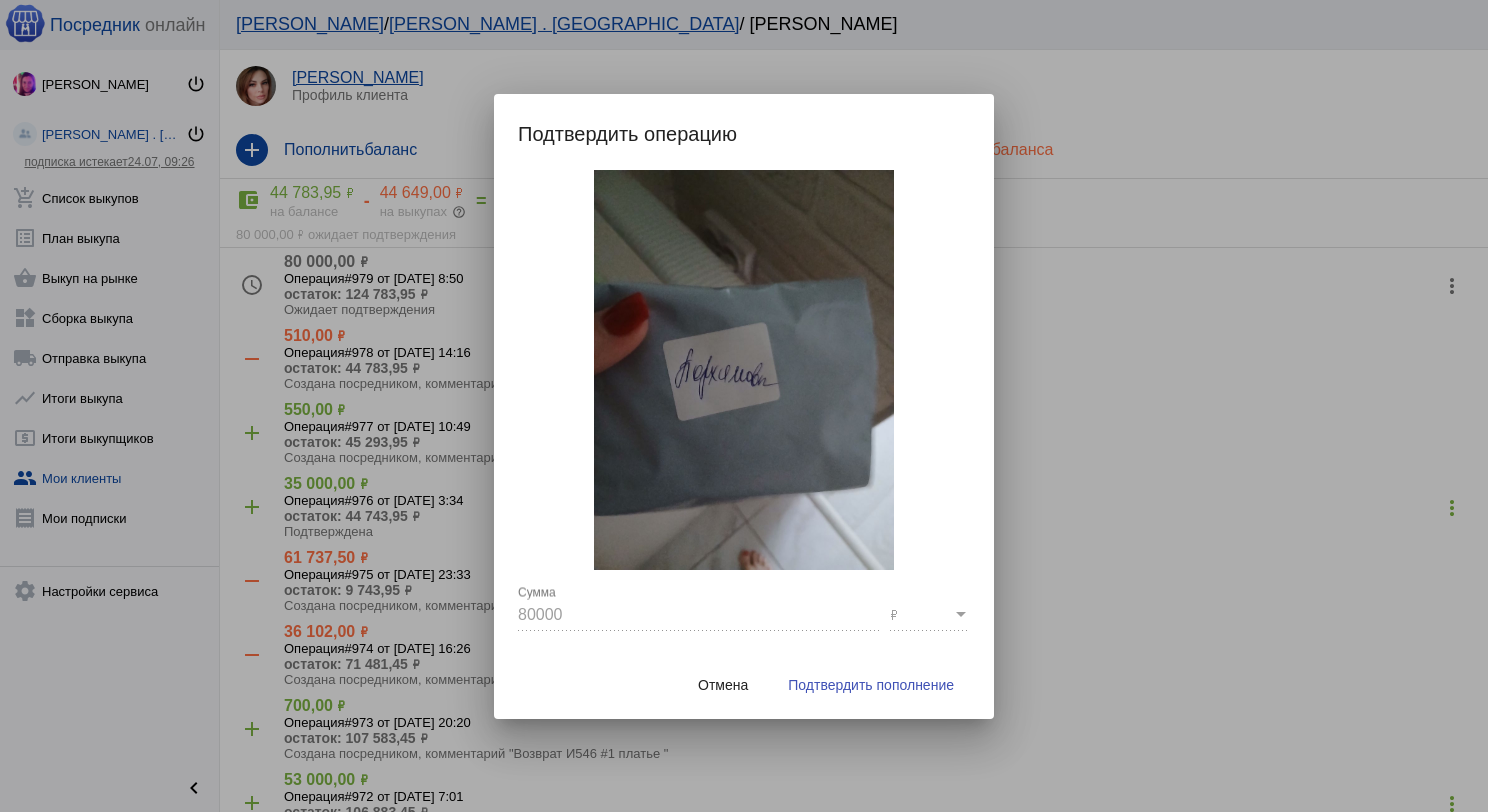 click on "Подтвердить пополнение" at bounding box center [871, 685] 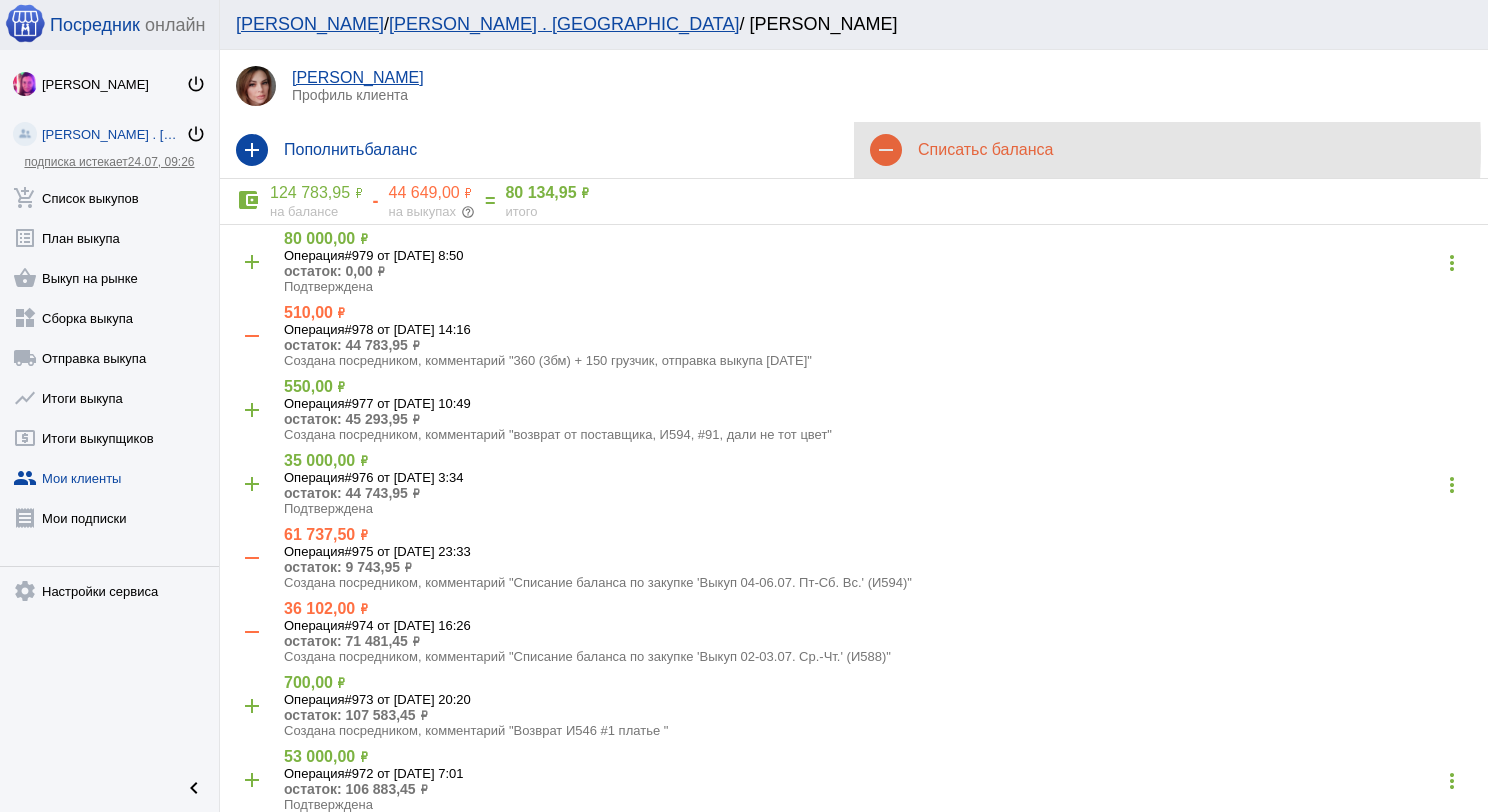 click on "Списать  с баланса" 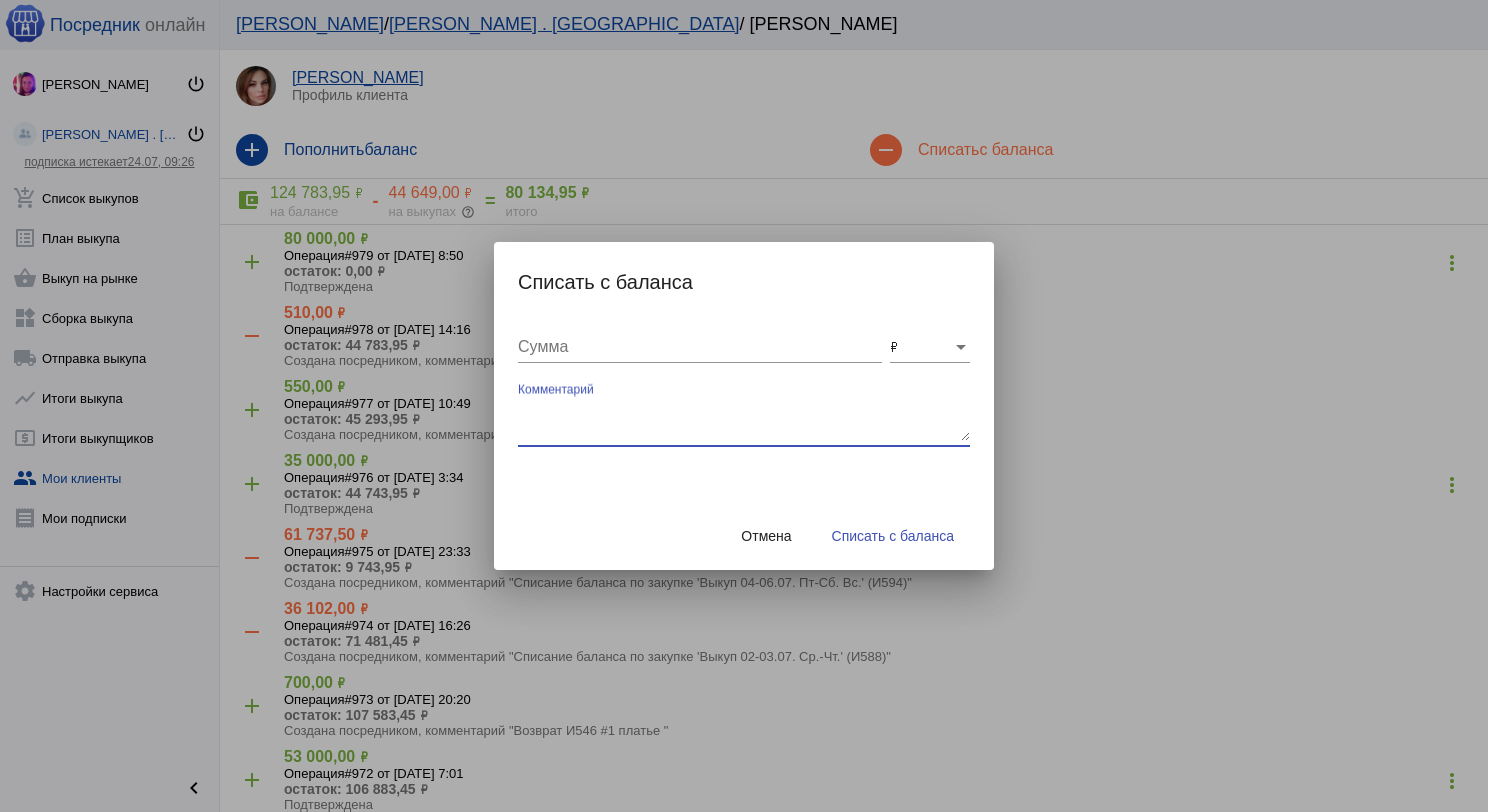 click on "Комментарий" at bounding box center (744, 421) 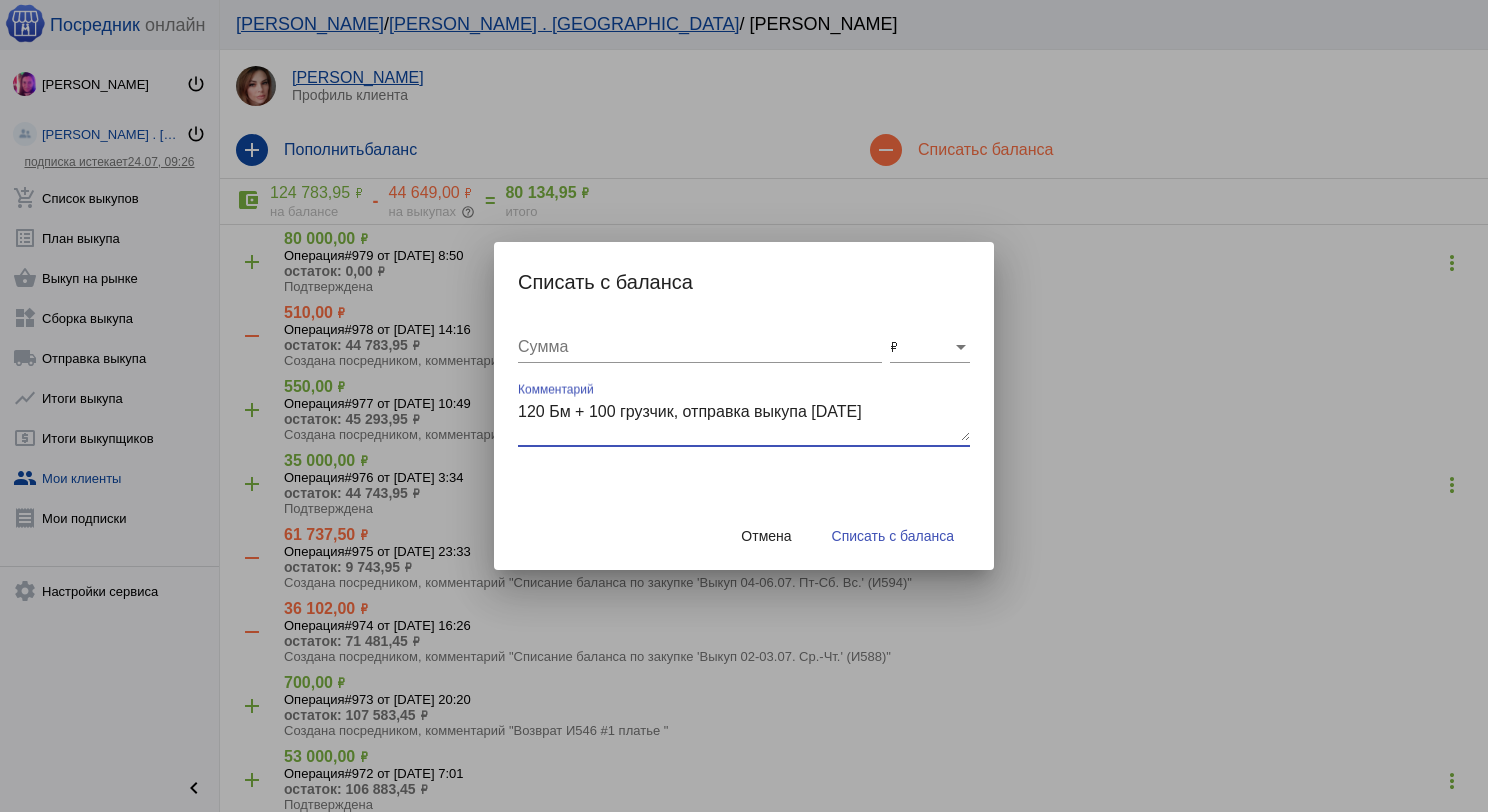 click on "120 Бм + 100 грузчик, отправка выкупа 10.07.2025" at bounding box center (744, 421) 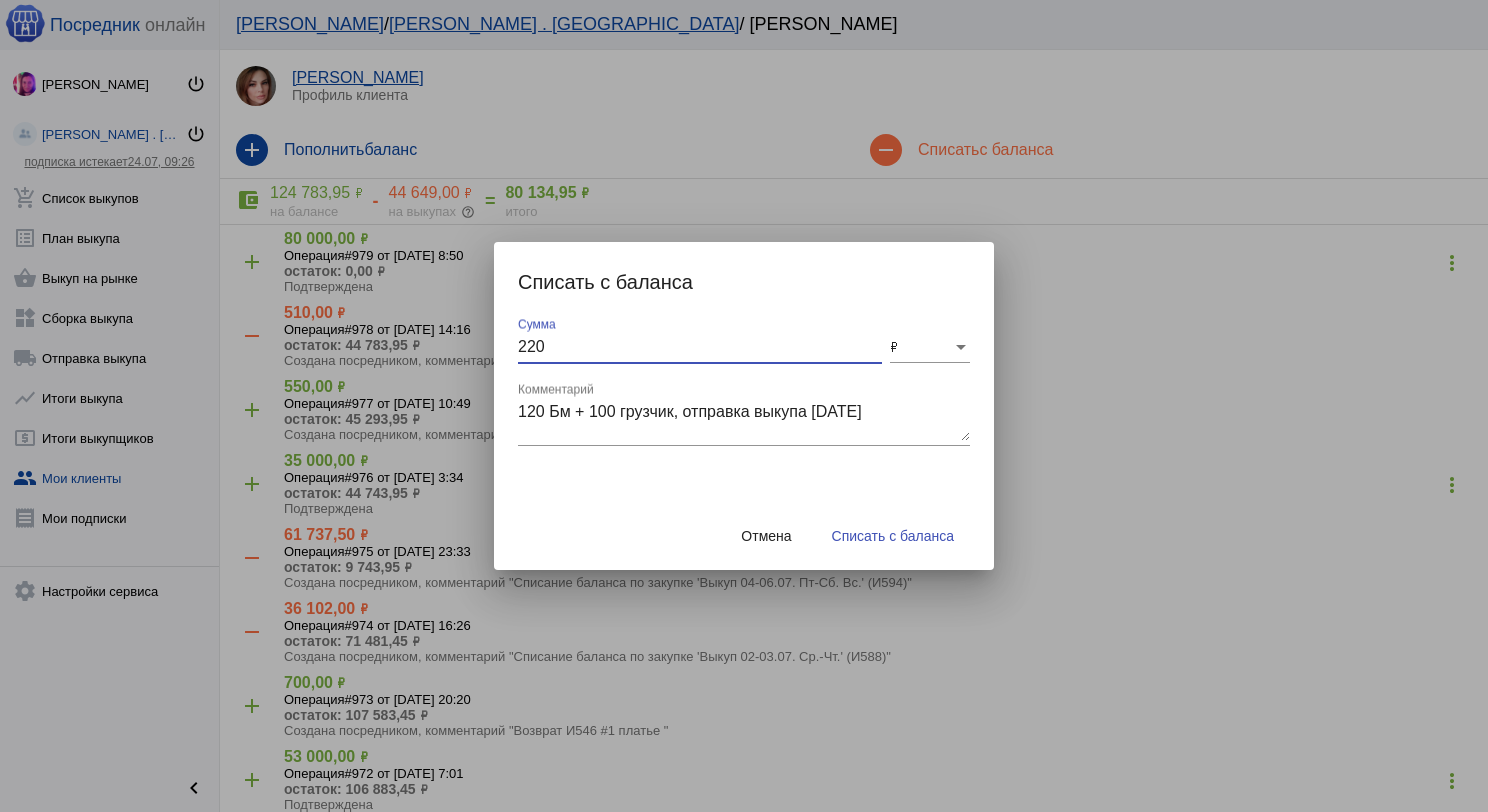 type on "220" 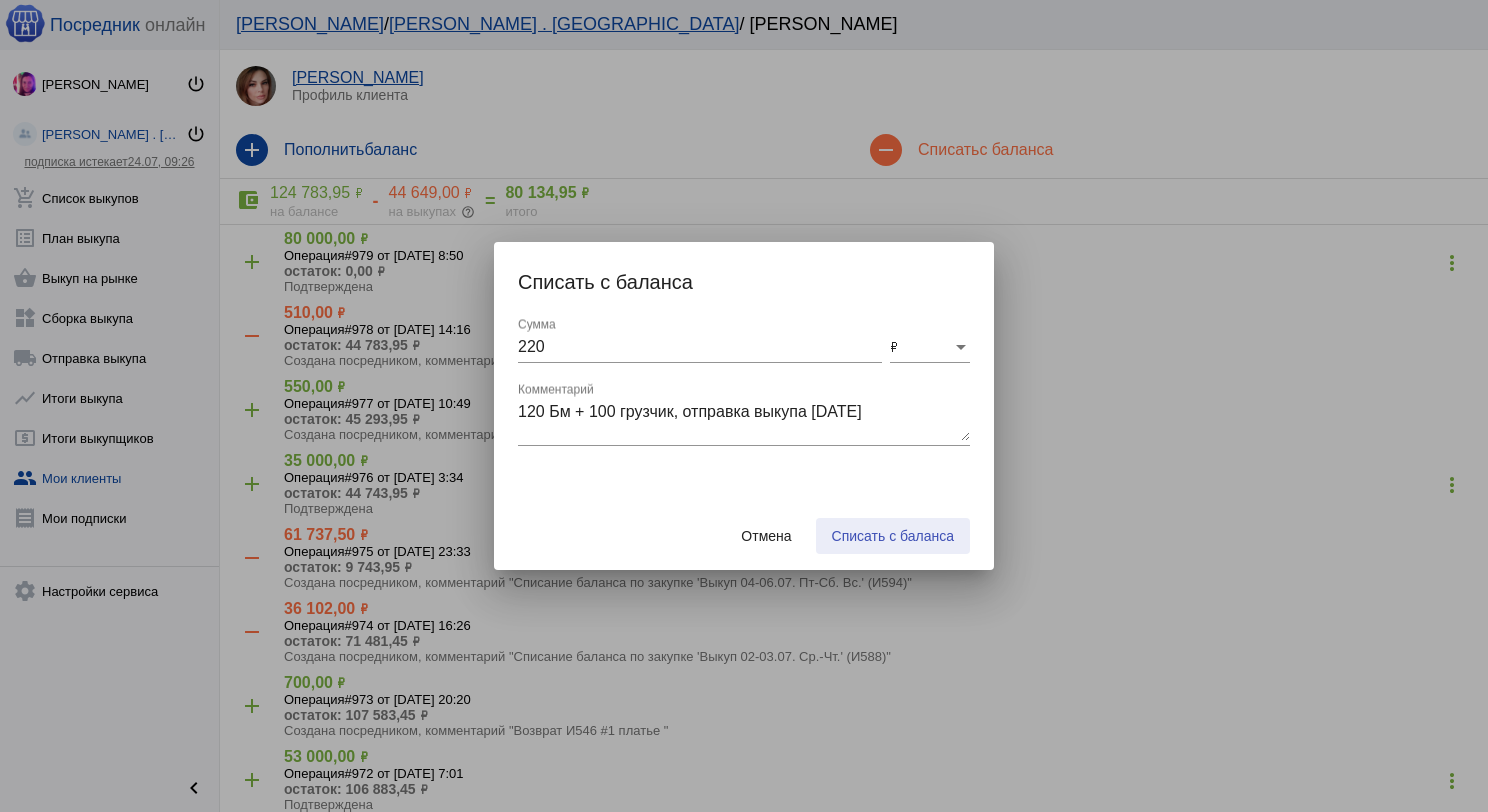 click on "Списать с баланса" at bounding box center (893, 536) 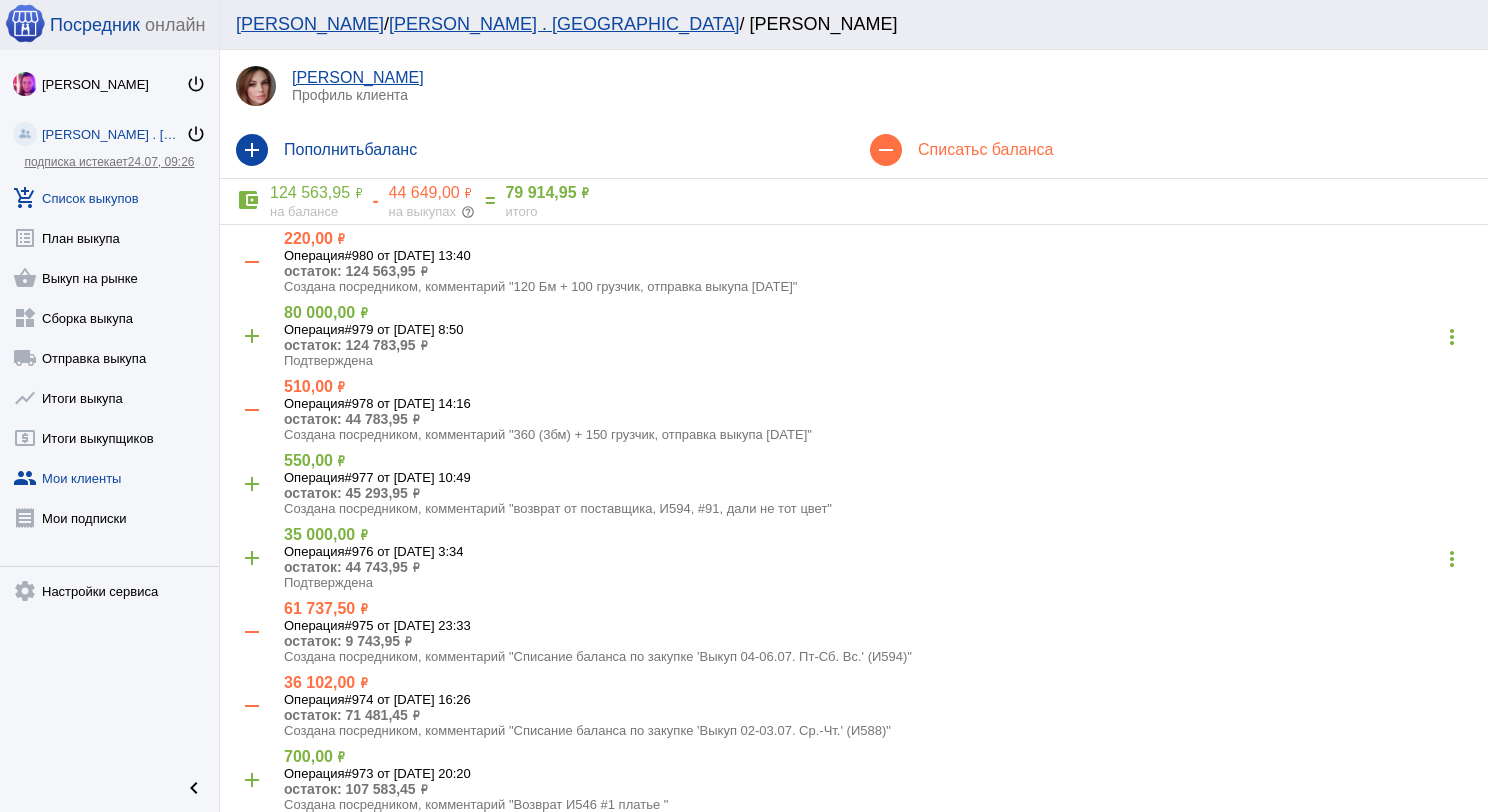 click on "add_shopping_cart  Список выкупов" 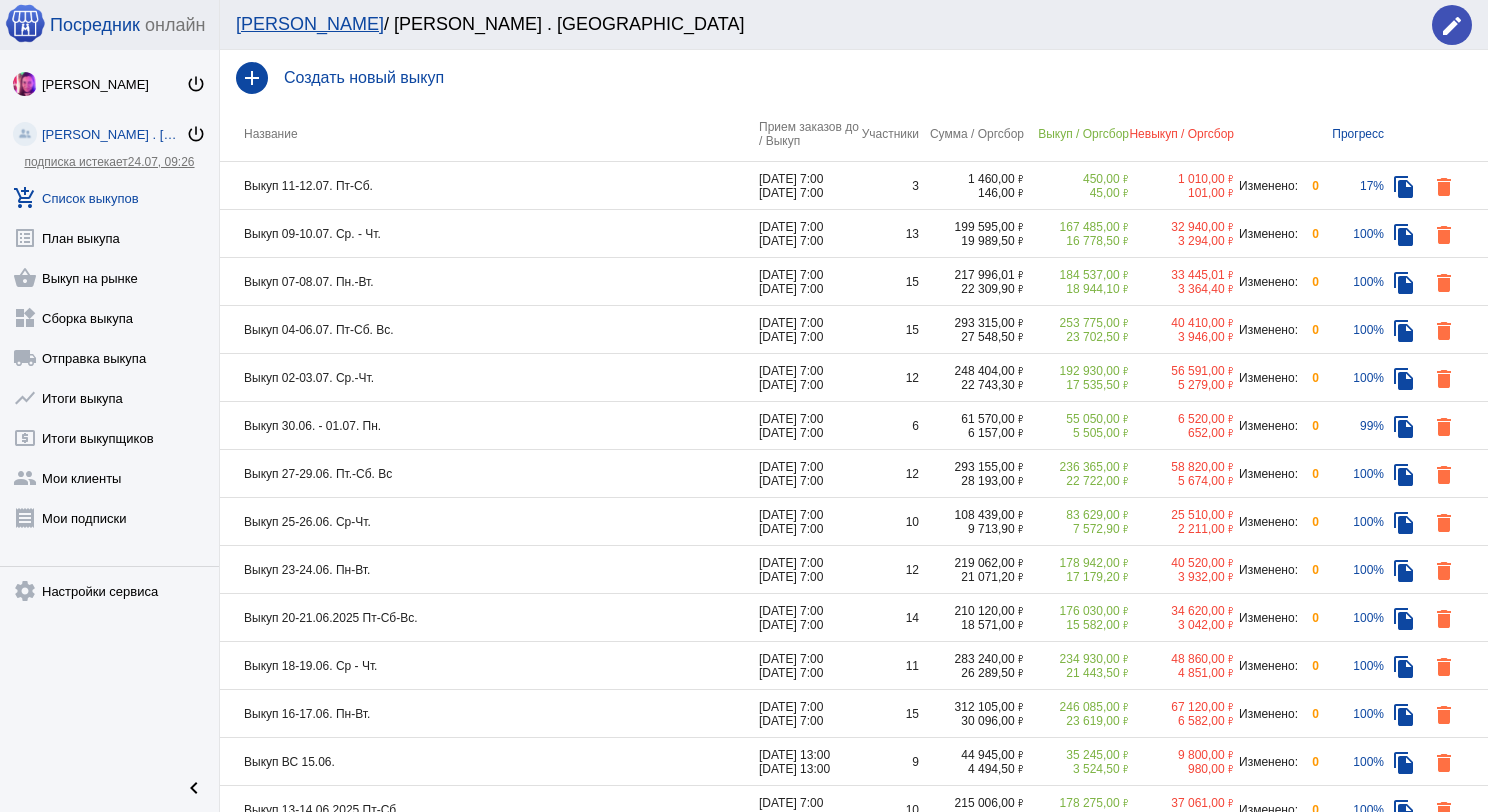 click on "Выкуп 11-12.07. Пт-Сб." 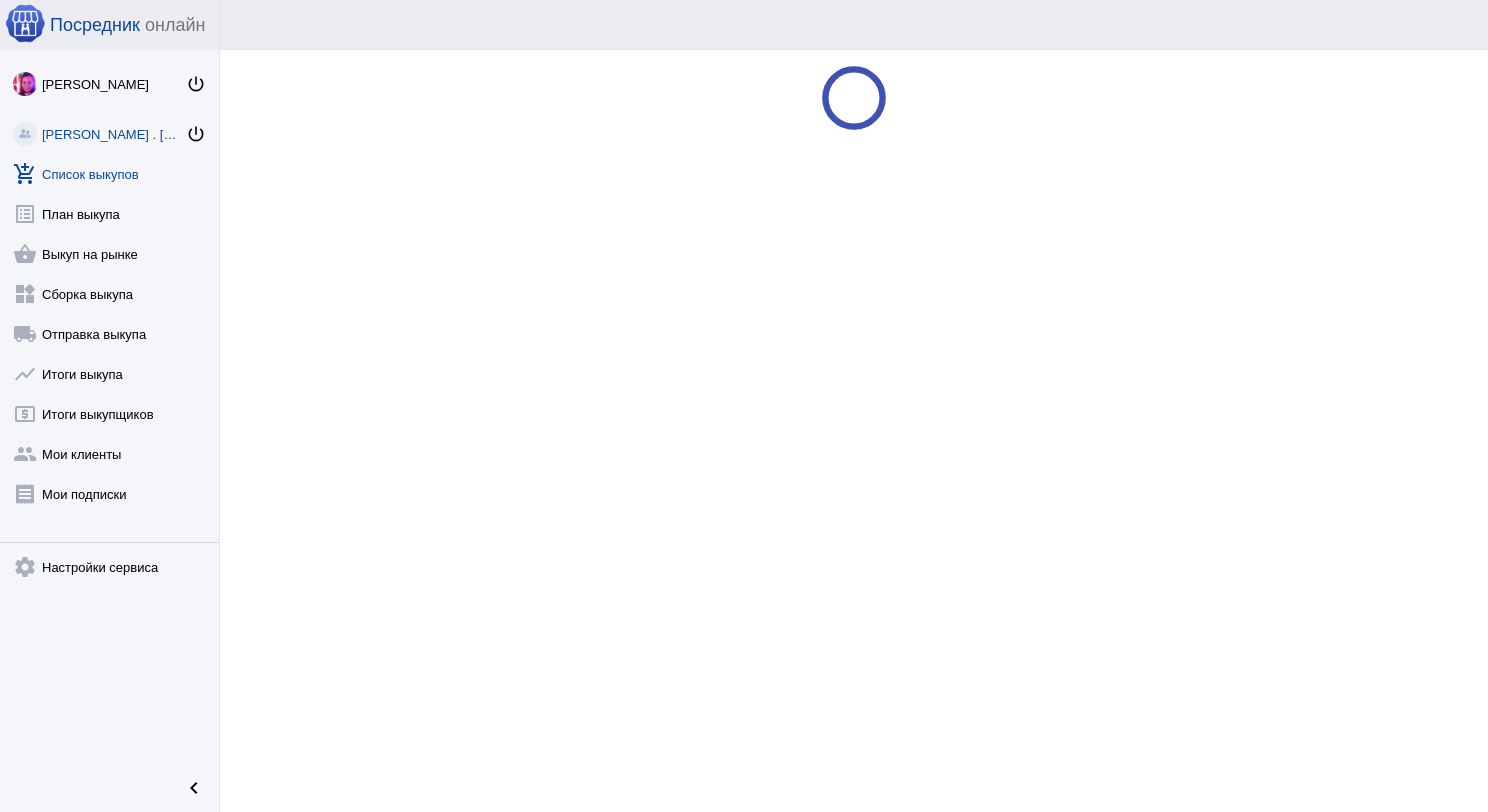scroll, scrollTop: 0, scrollLeft: 0, axis: both 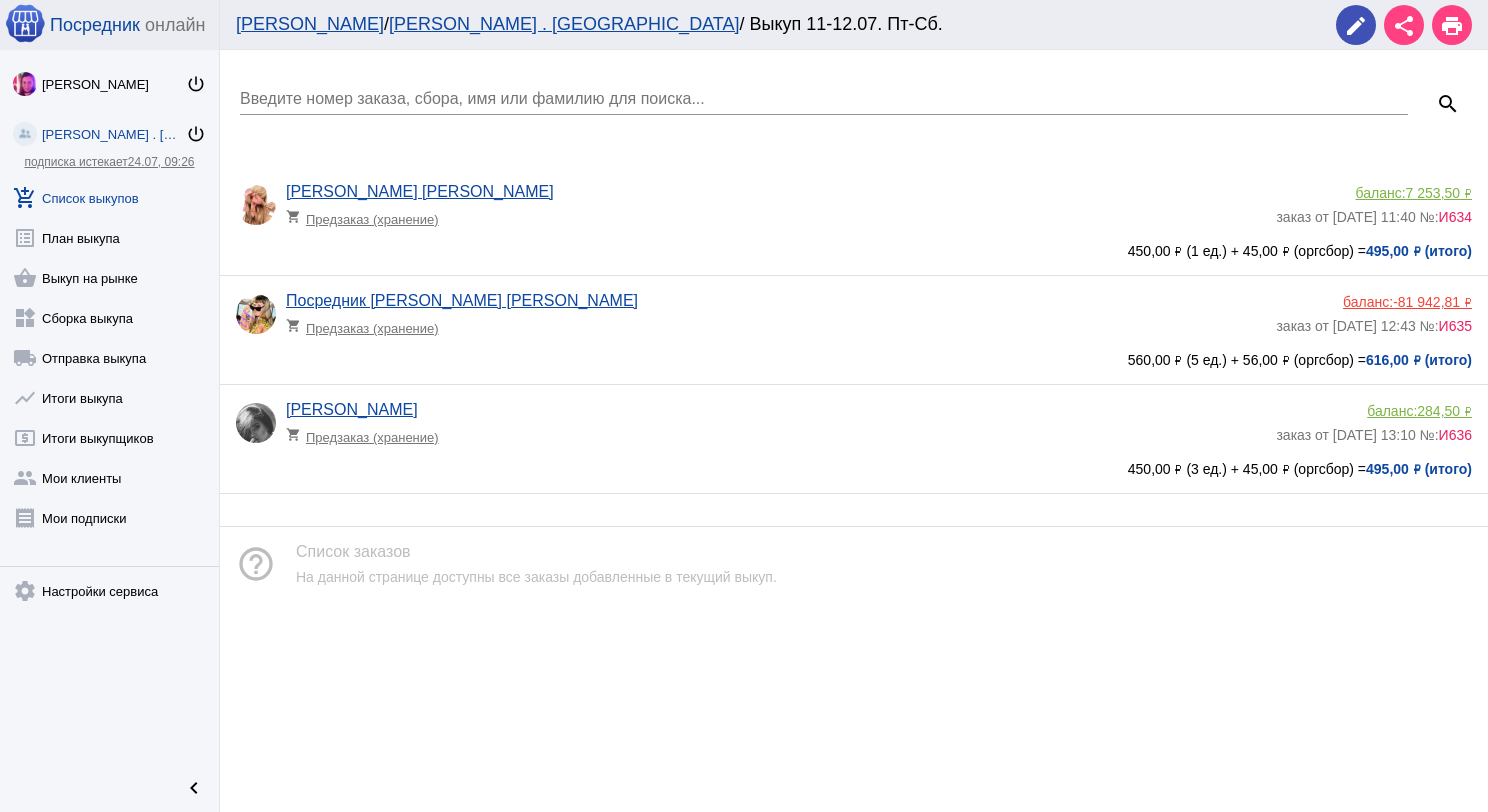 click on "add_shopping_cart  Список выкупов" 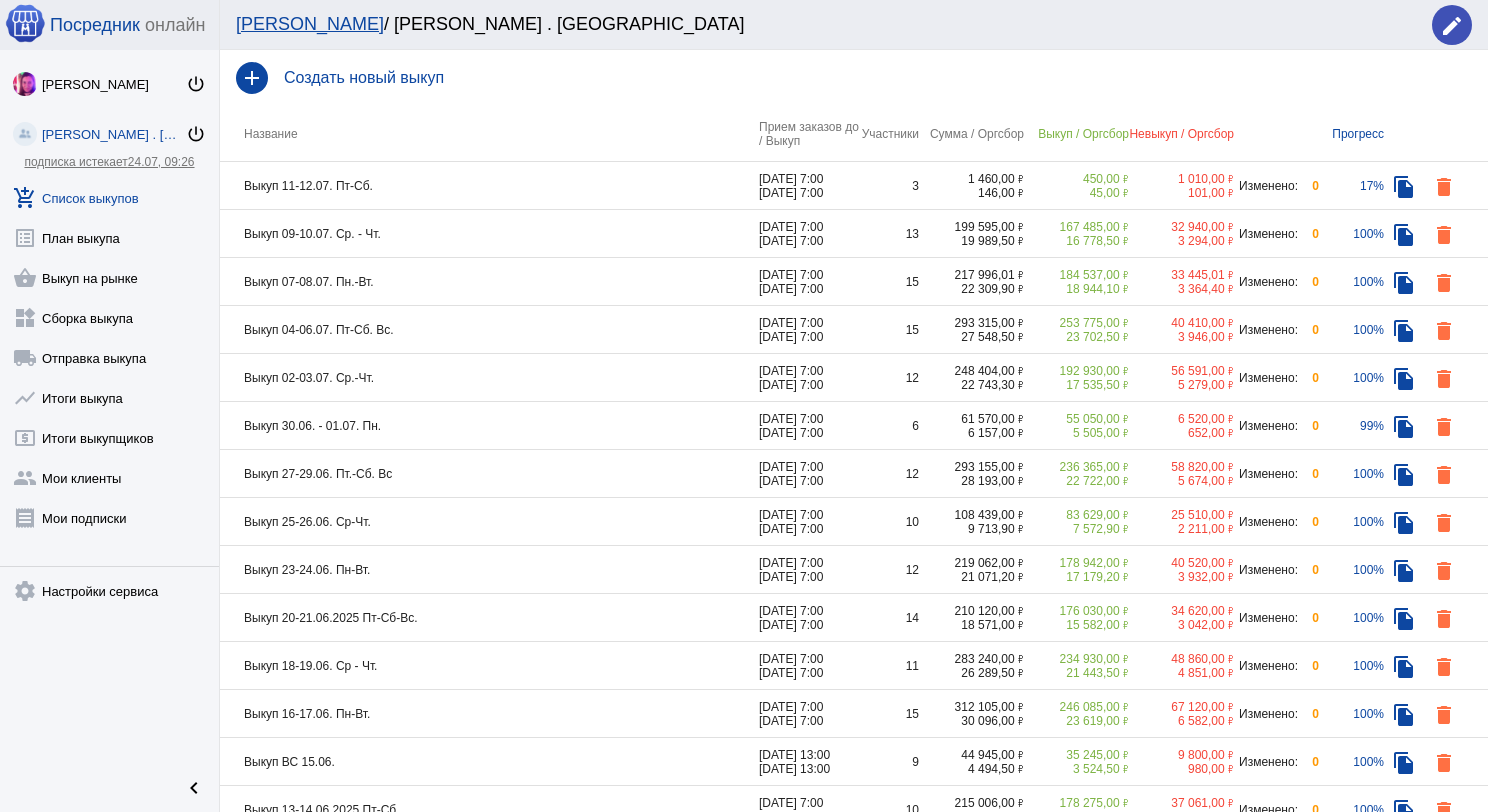 click on "Выкуп 07-08.07. Пн.-Вт." 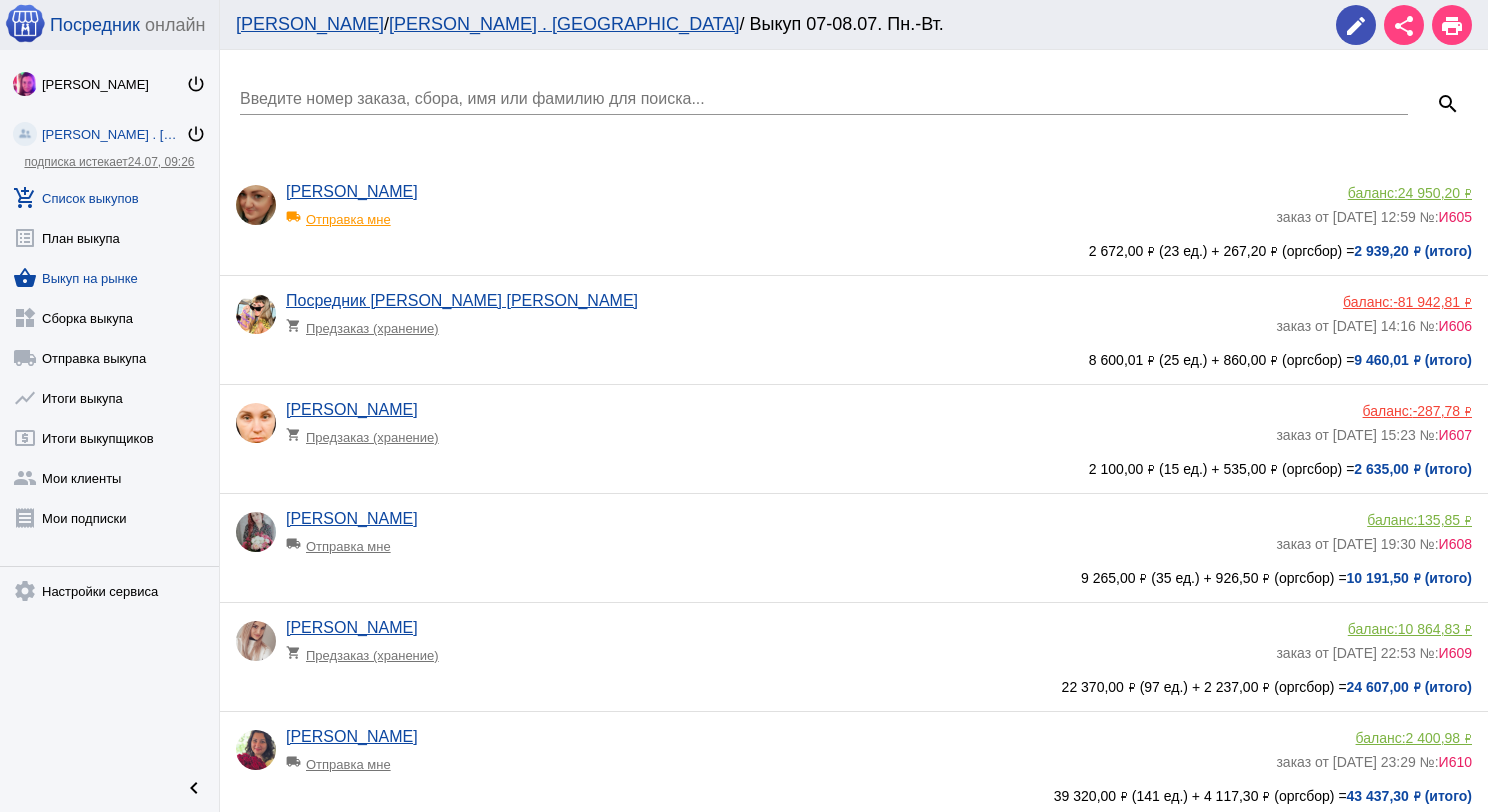 click on "shopping_basket  Выкуп на рынке" 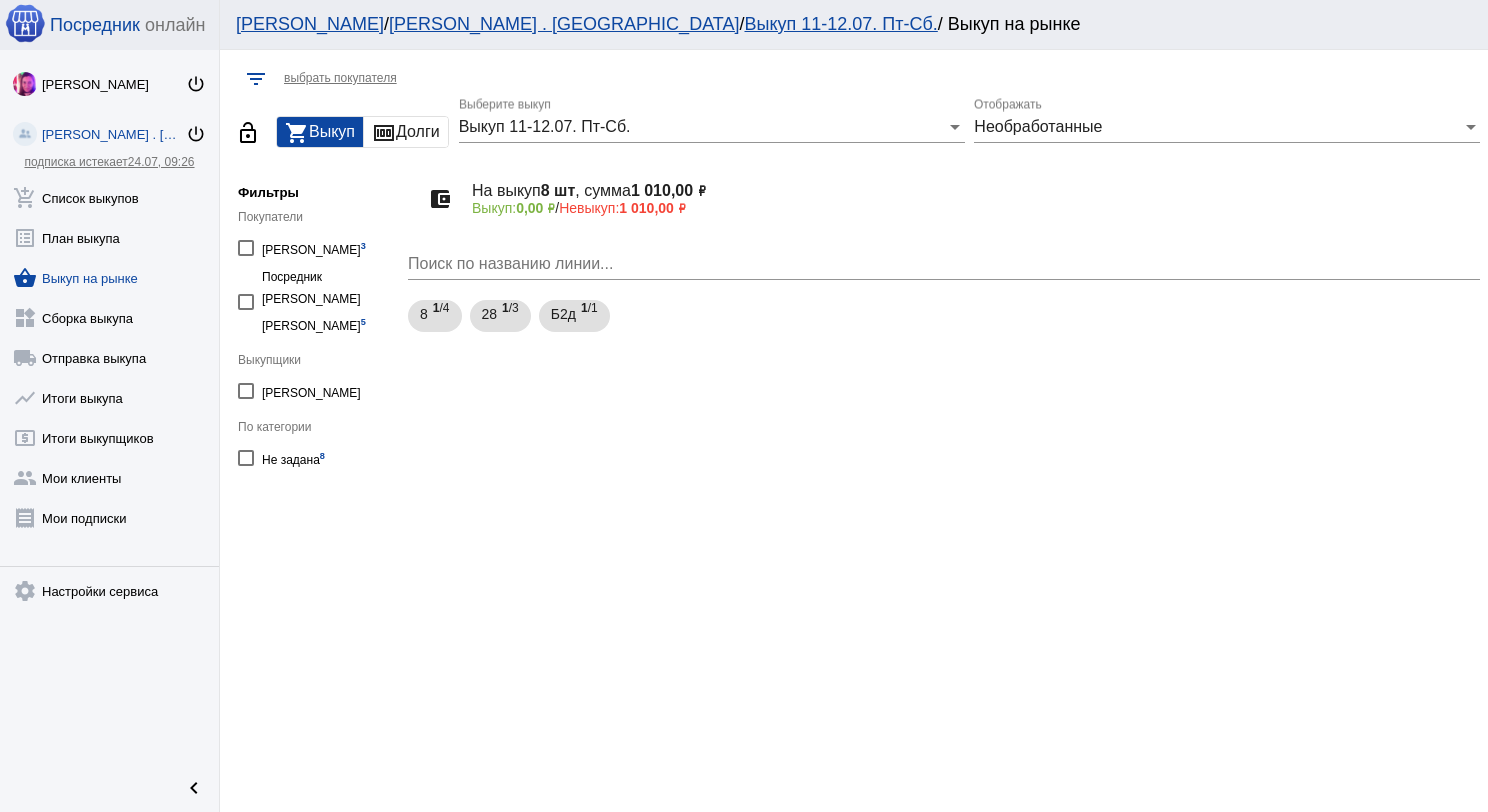 click on "Выкуп 11-12.07. Пт-Сб." at bounding box center [545, 126] 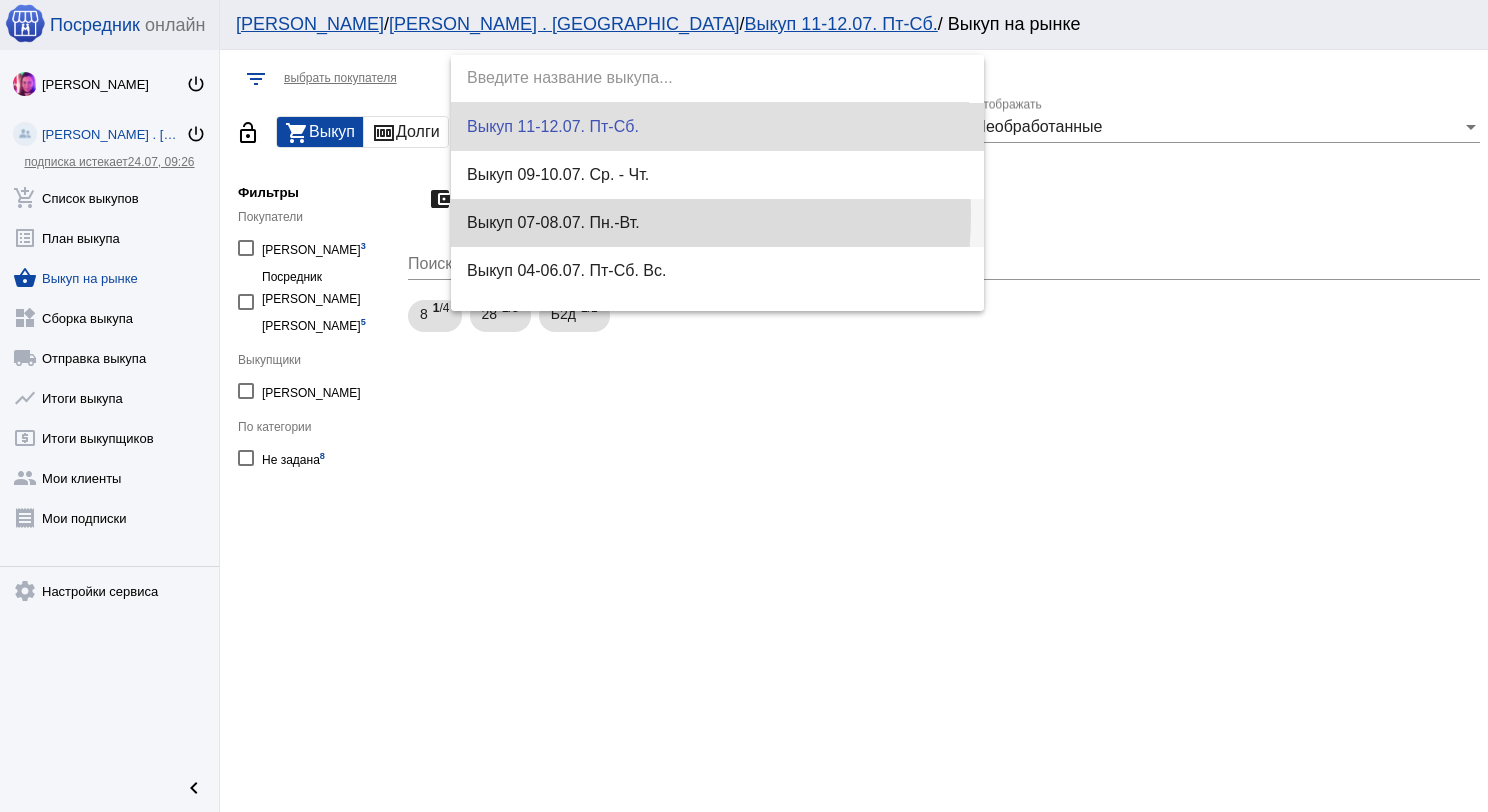 click on "Выкуп 07-08.07. Пн.-Вт." at bounding box center (718, 223) 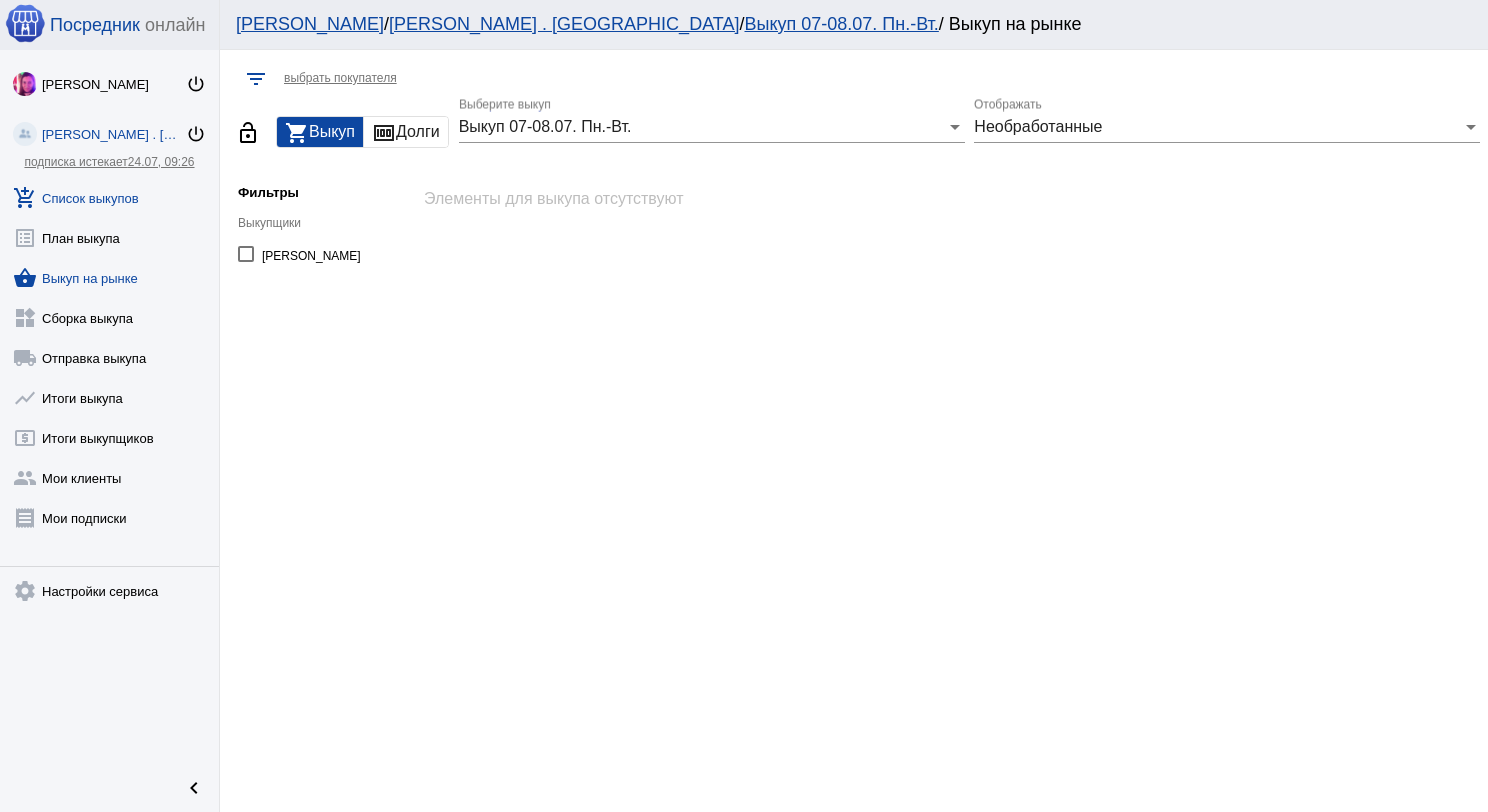click on "add_shopping_cart  Список выкупов" 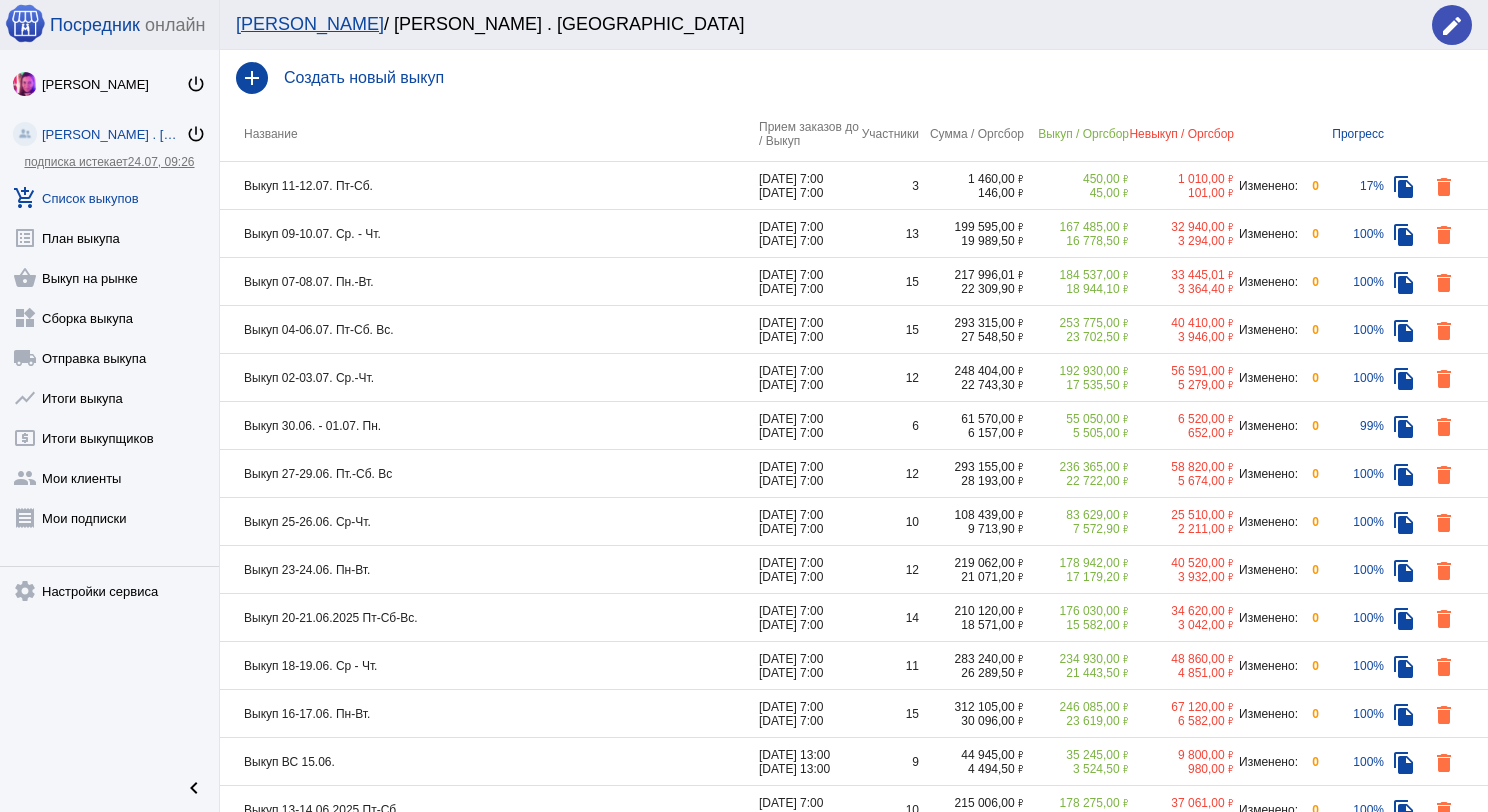 click on "Выкуп 04-06.07. Пт-Сб. Вс." 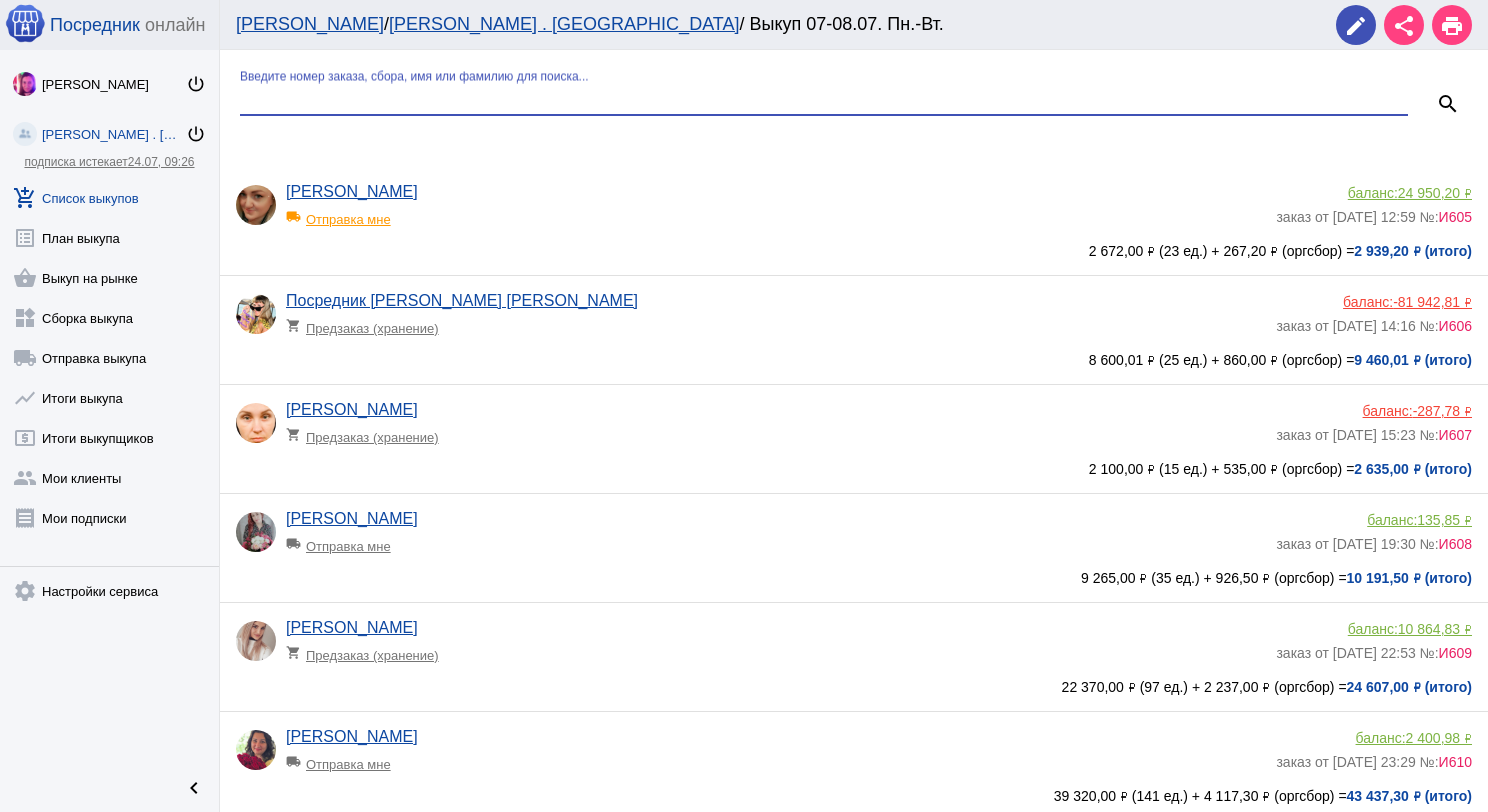 click on "Введите номер заказа, сбора, имя или фамилию для поиска..." at bounding box center [824, 99] 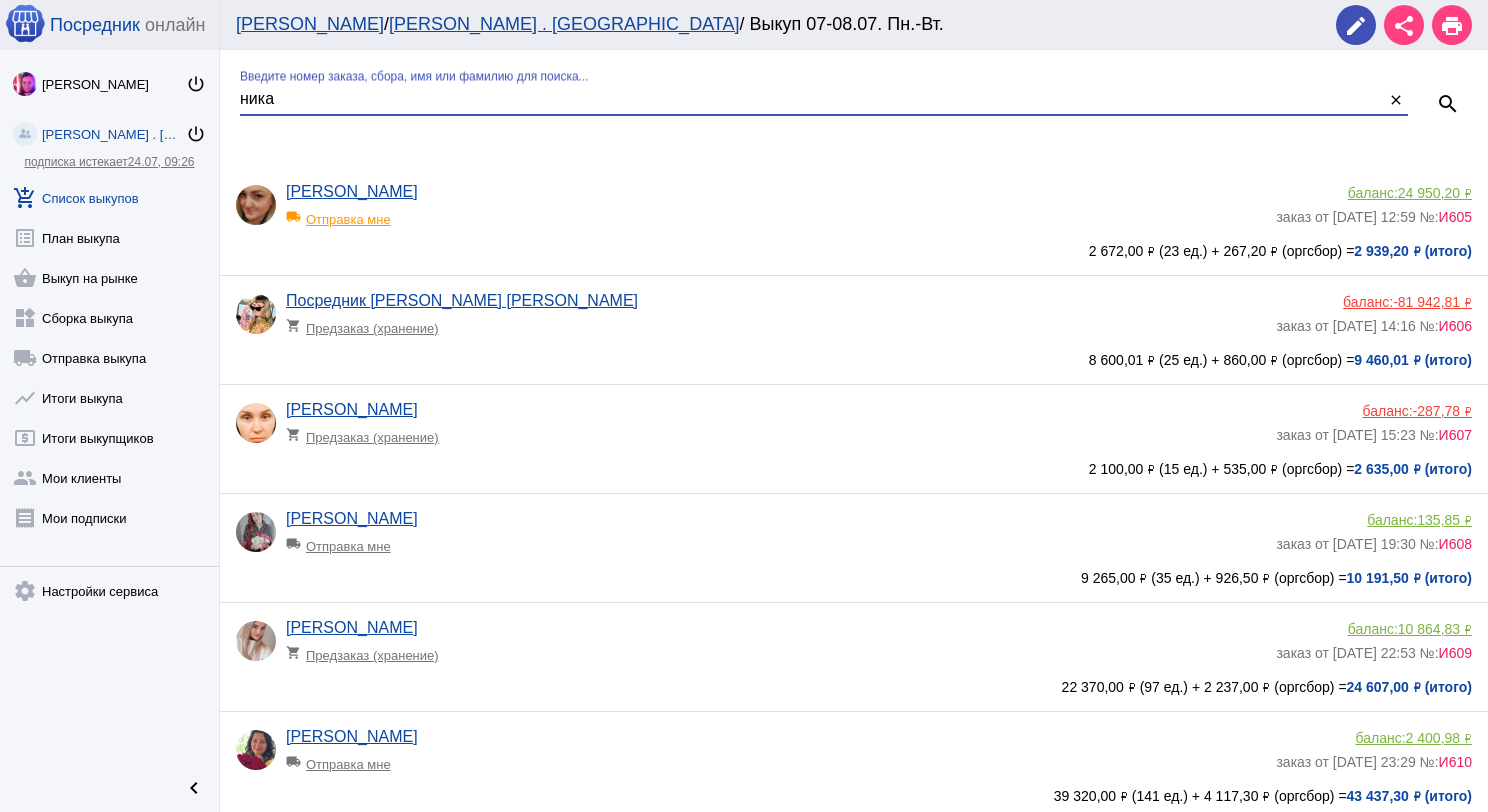 type on "ника" 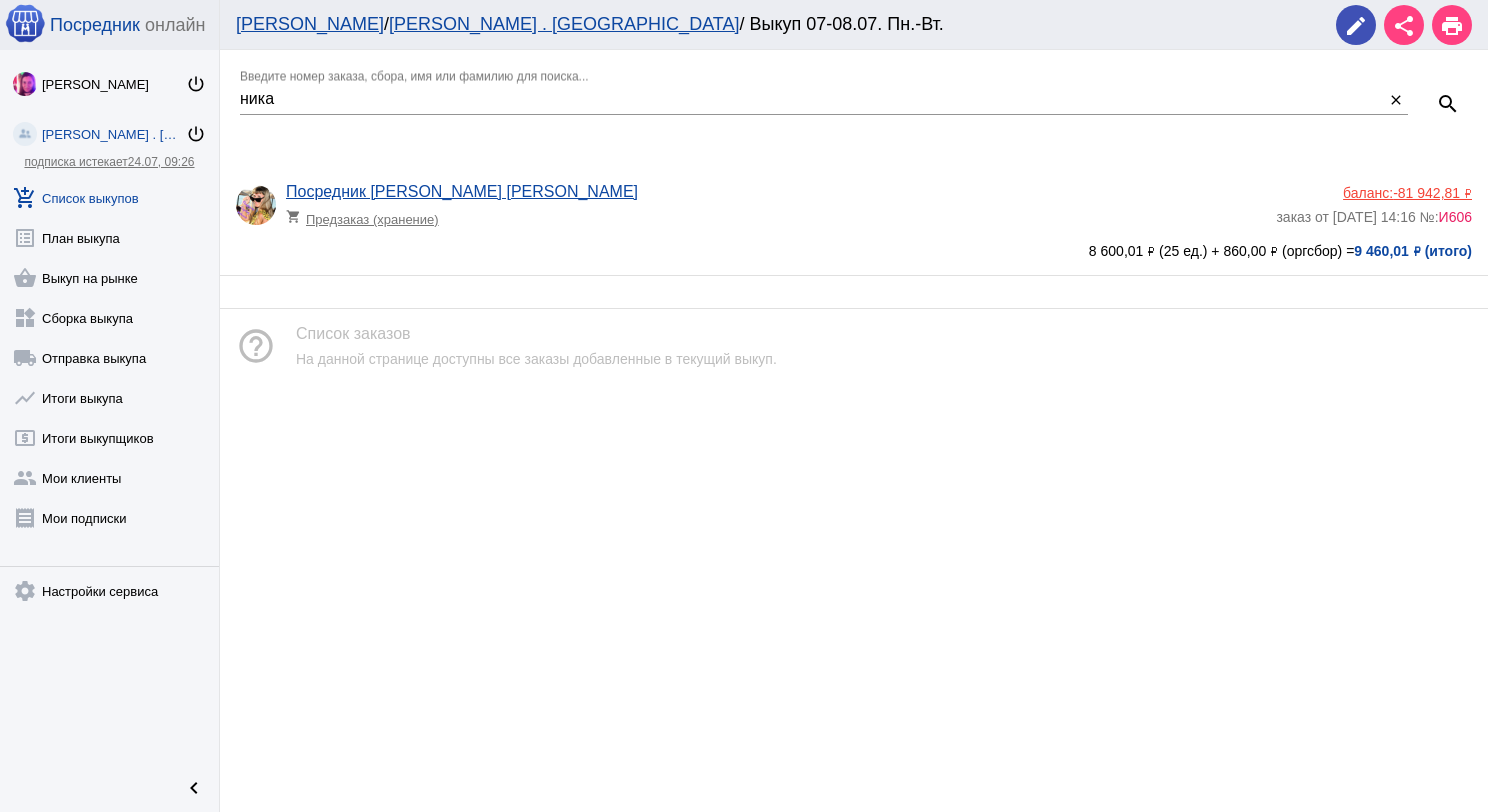 click on "Посредник Тк Садовод Ника Никова shopping_cart  Предзаказ (хранение)   баланс:  -81 942,81 ₽  заказ от 06.07.2025, 14:16 №:  И606  8 600,01 ₽ (25 ед.) + 860,00 ₽ (оргсбор) =  9 460,01 ₽ (итого)" 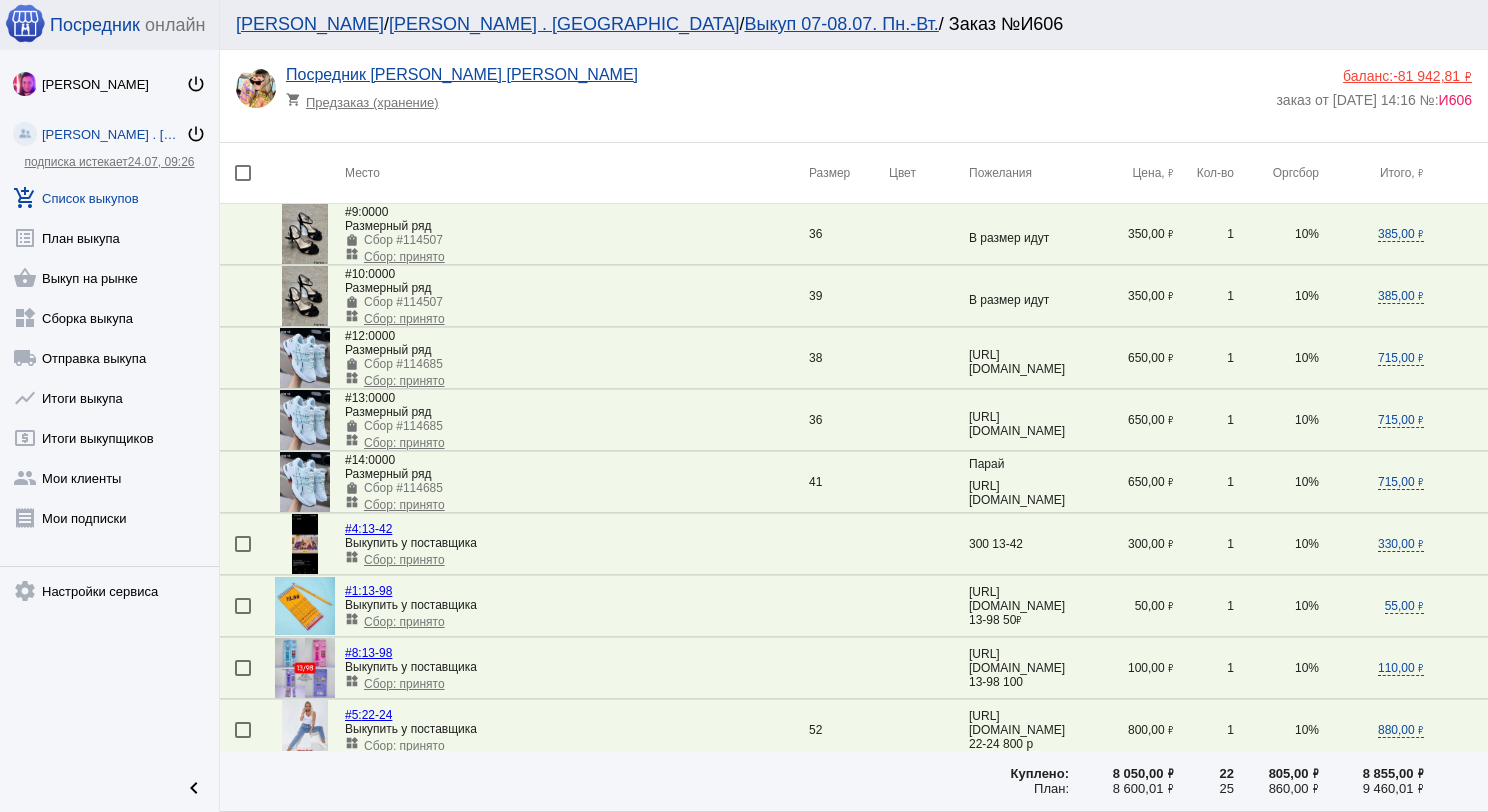 click at bounding box center (243, 173) 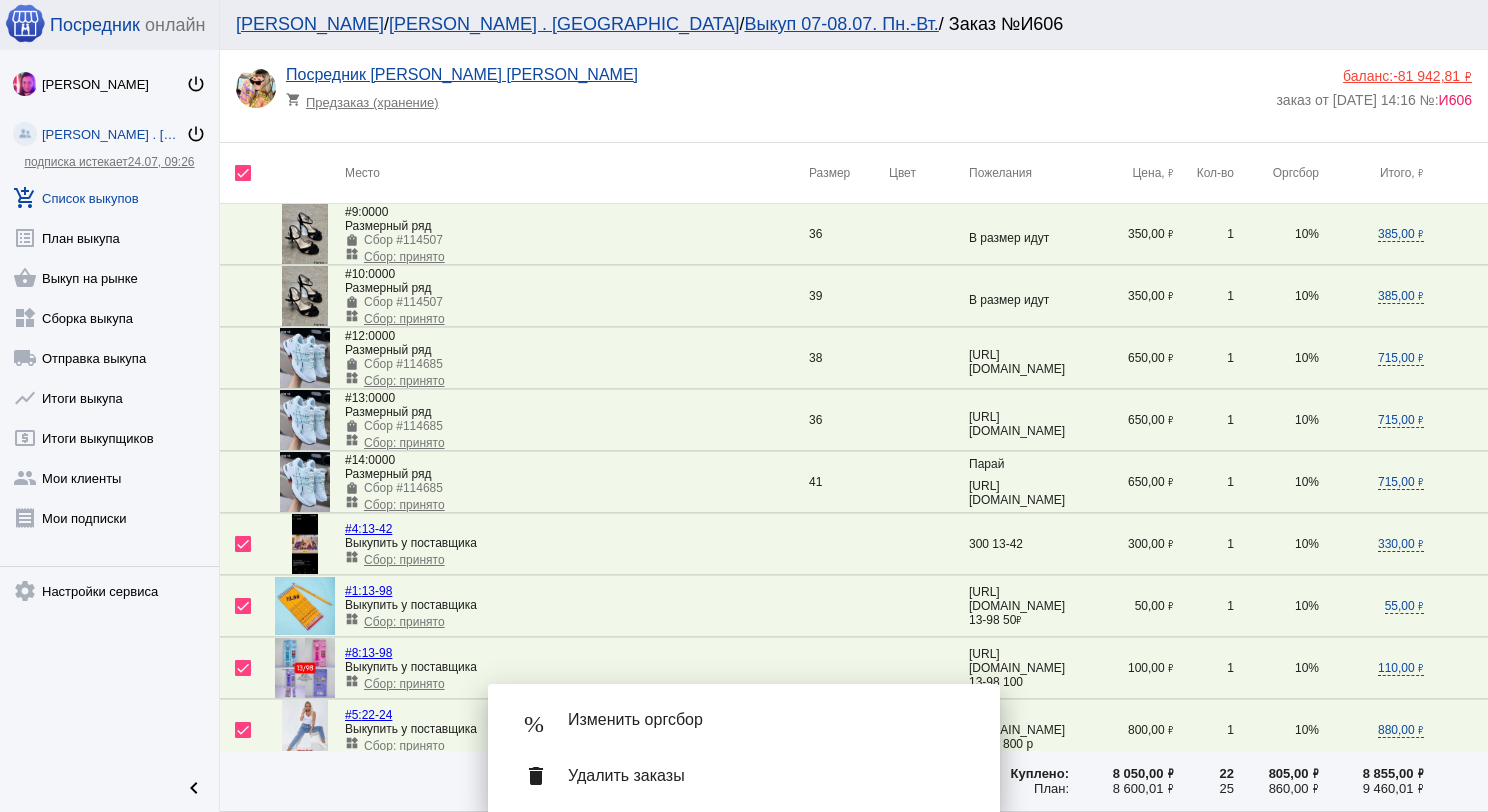 click on "Изменить оргсбор" at bounding box center (768, 720) 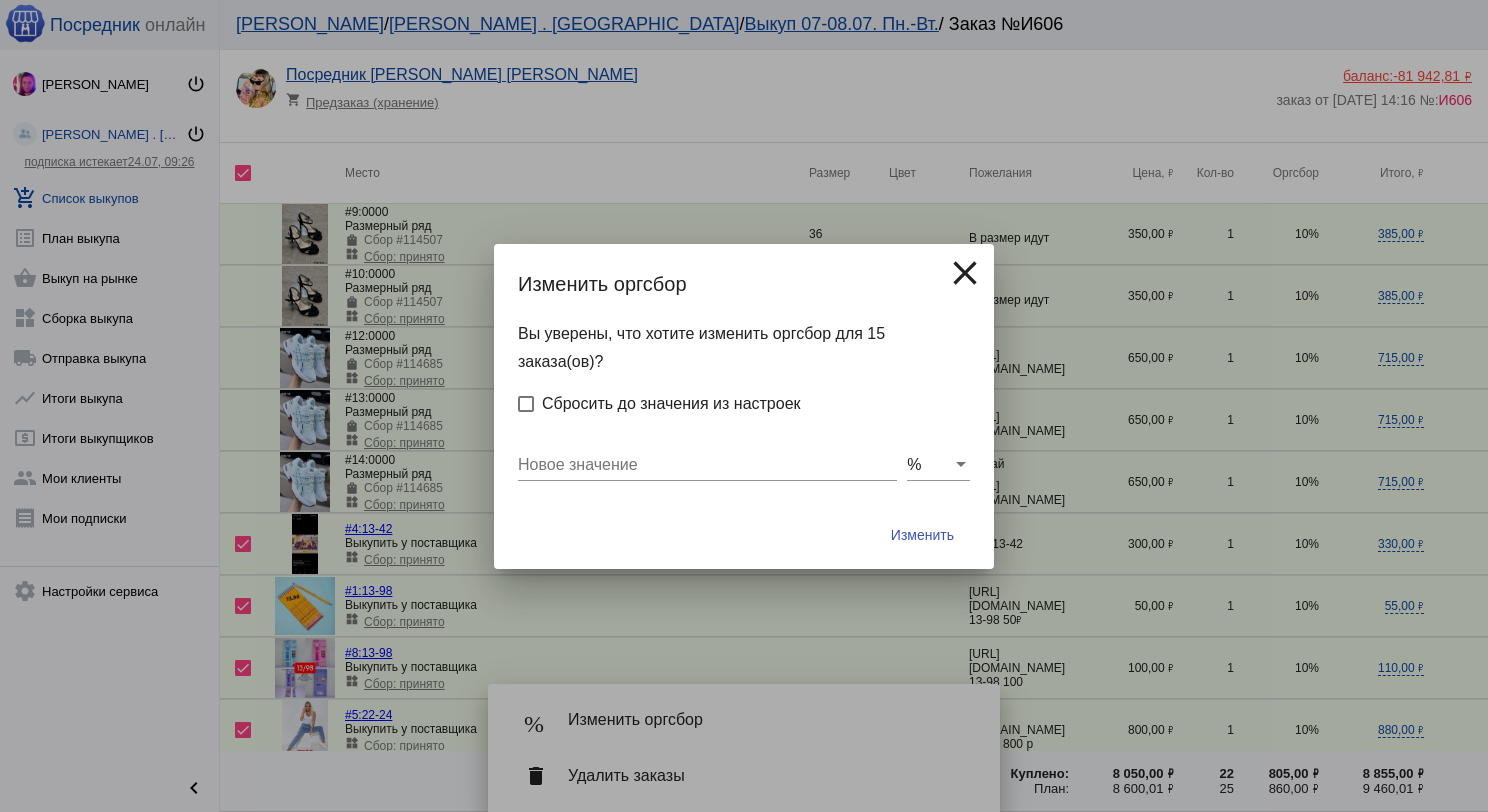 click on "Новое значение" at bounding box center (707, 465) 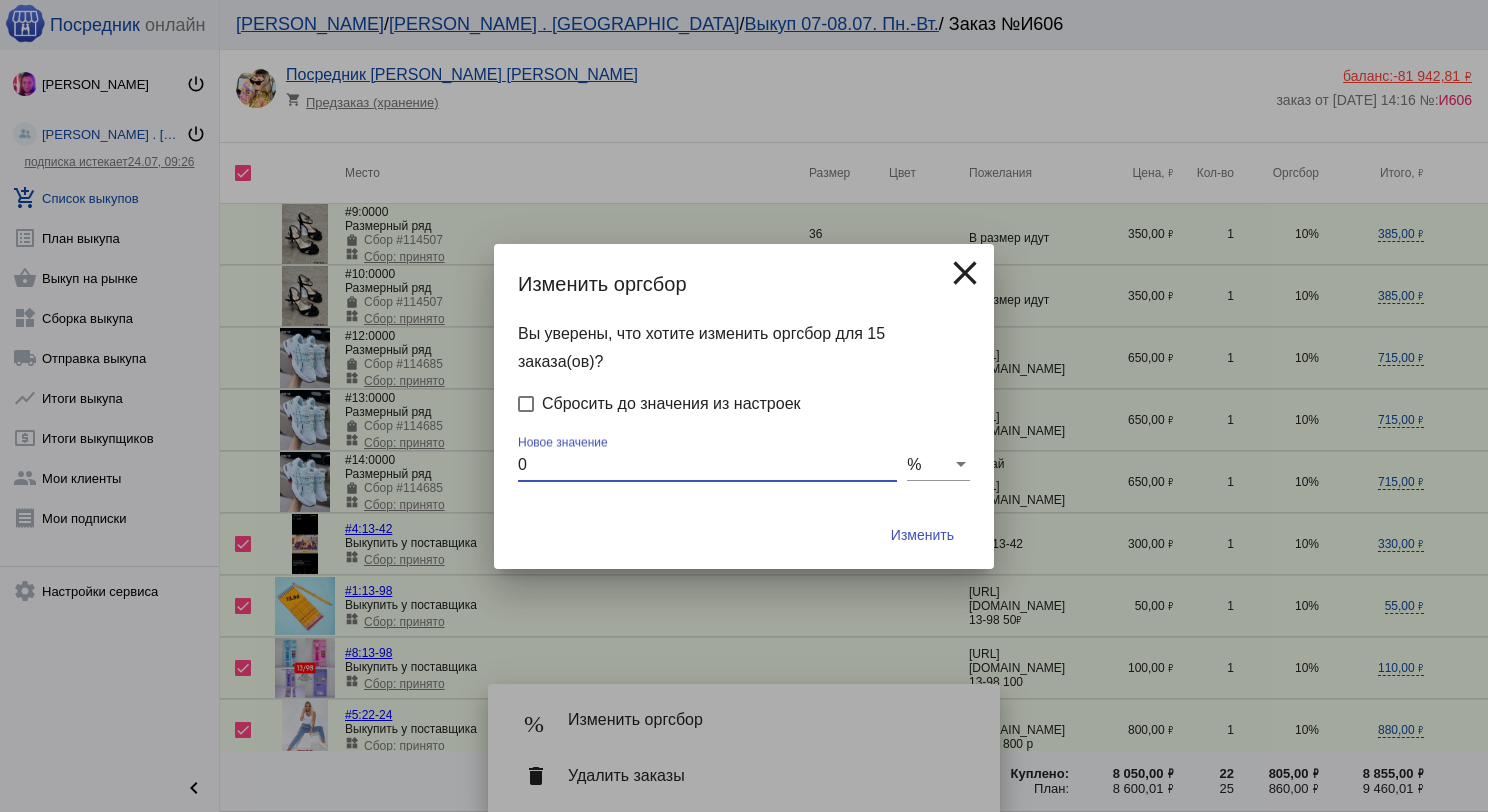 type on "0" 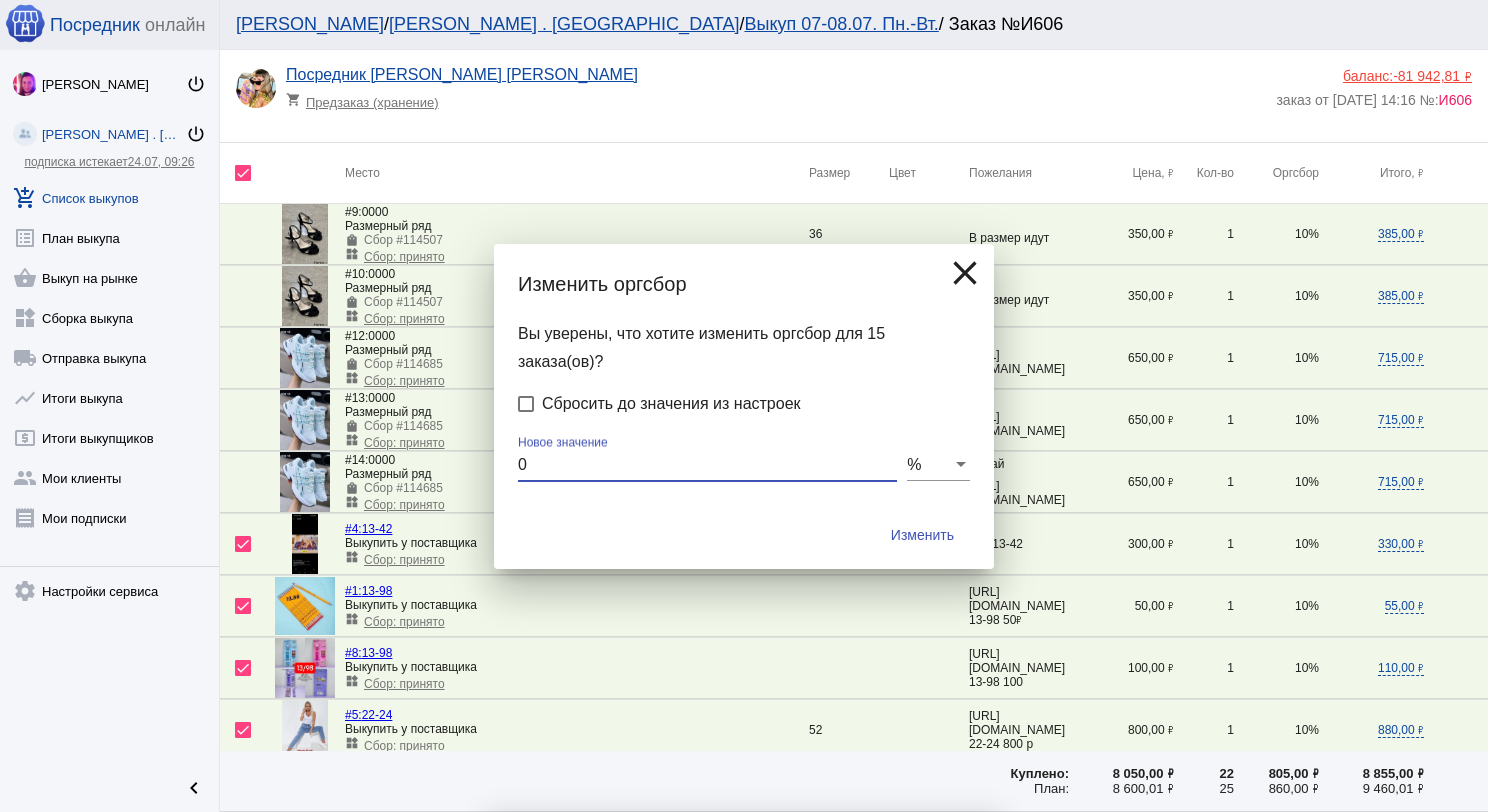 checkbox on "false" 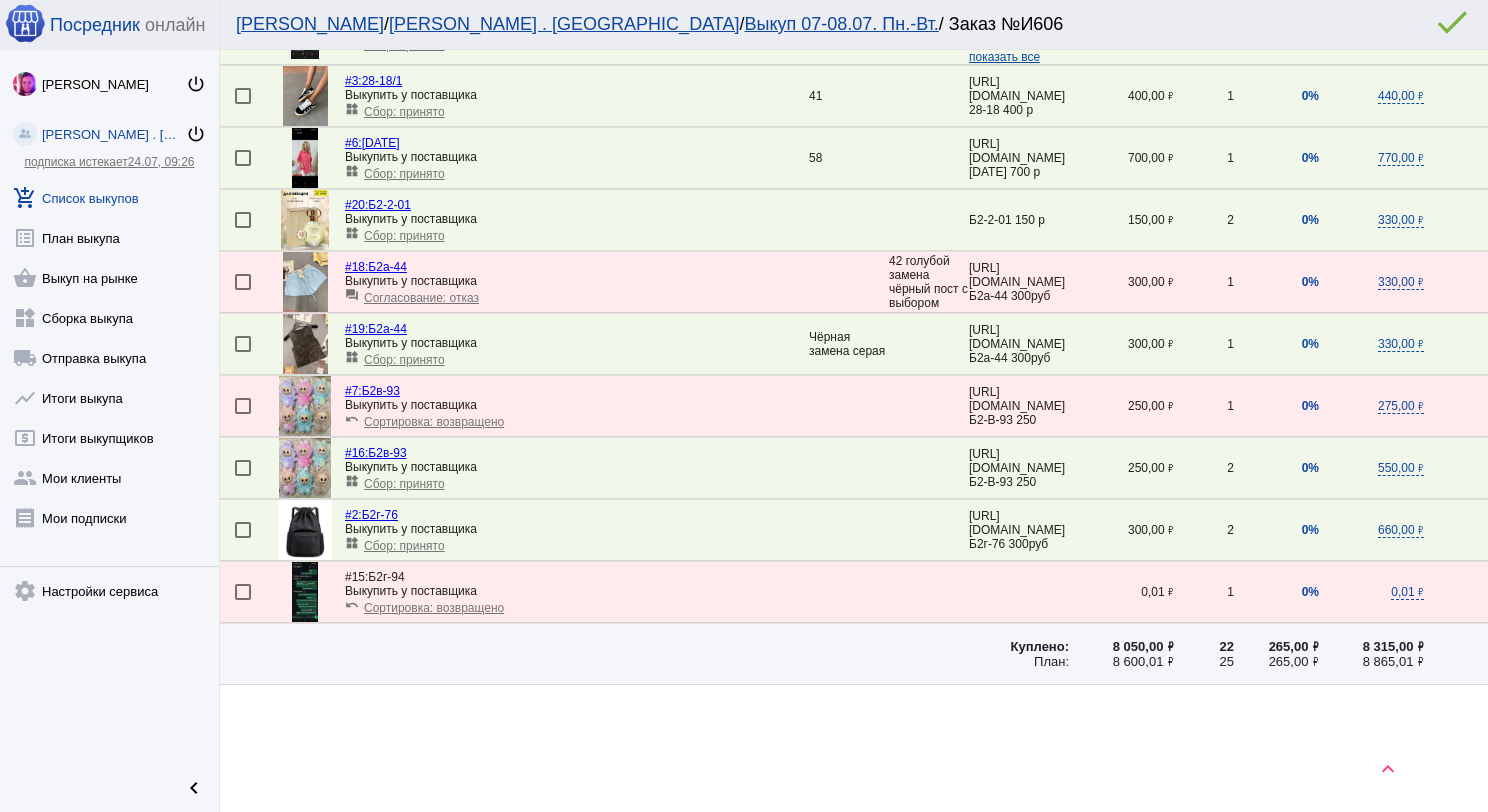 scroll, scrollTop: 836, scrollLeft: 0, axis: vertical 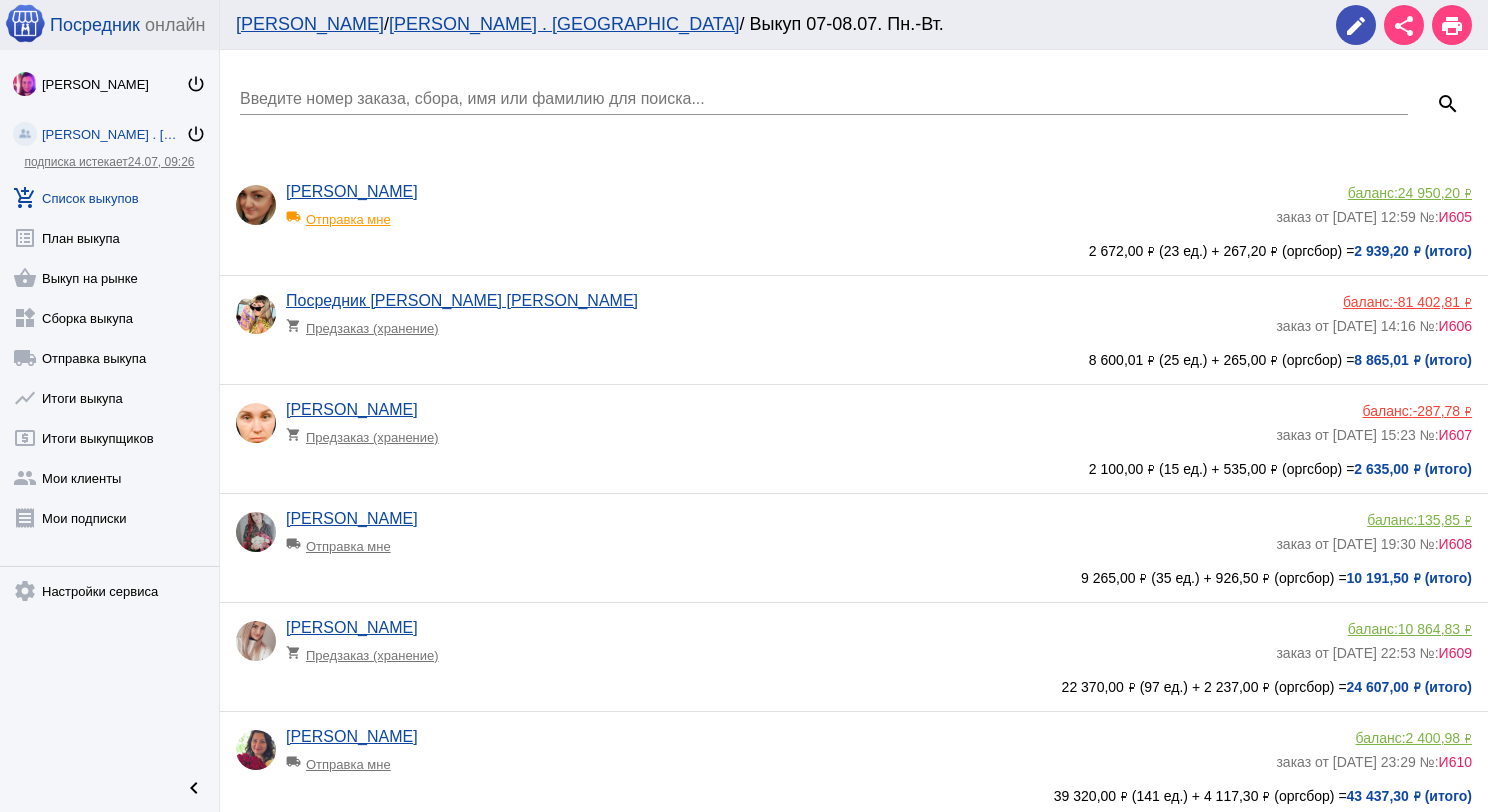 click on "Введите номер заказа, сбора, имя или фамилию для поиска..." 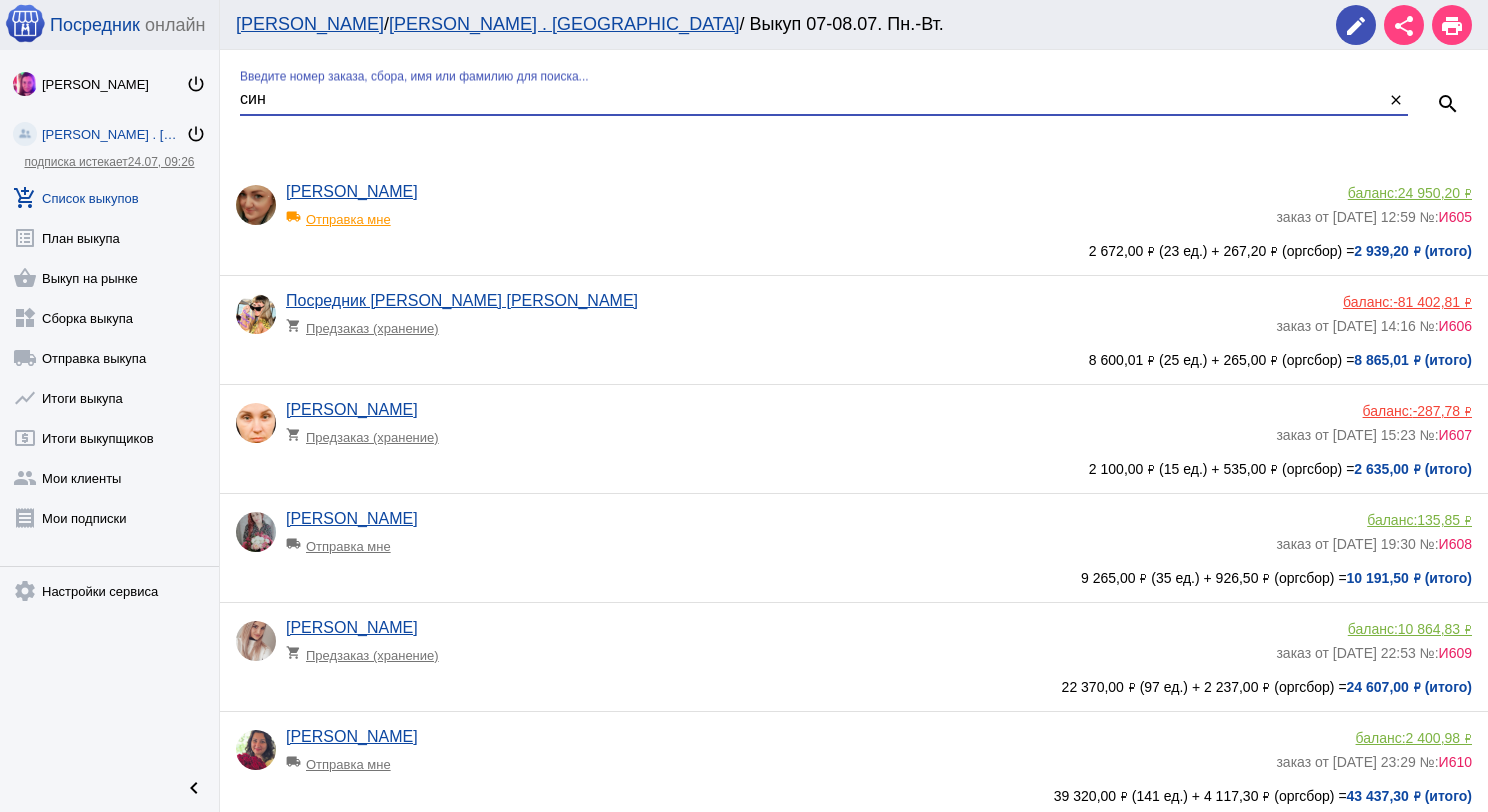 type on "син" 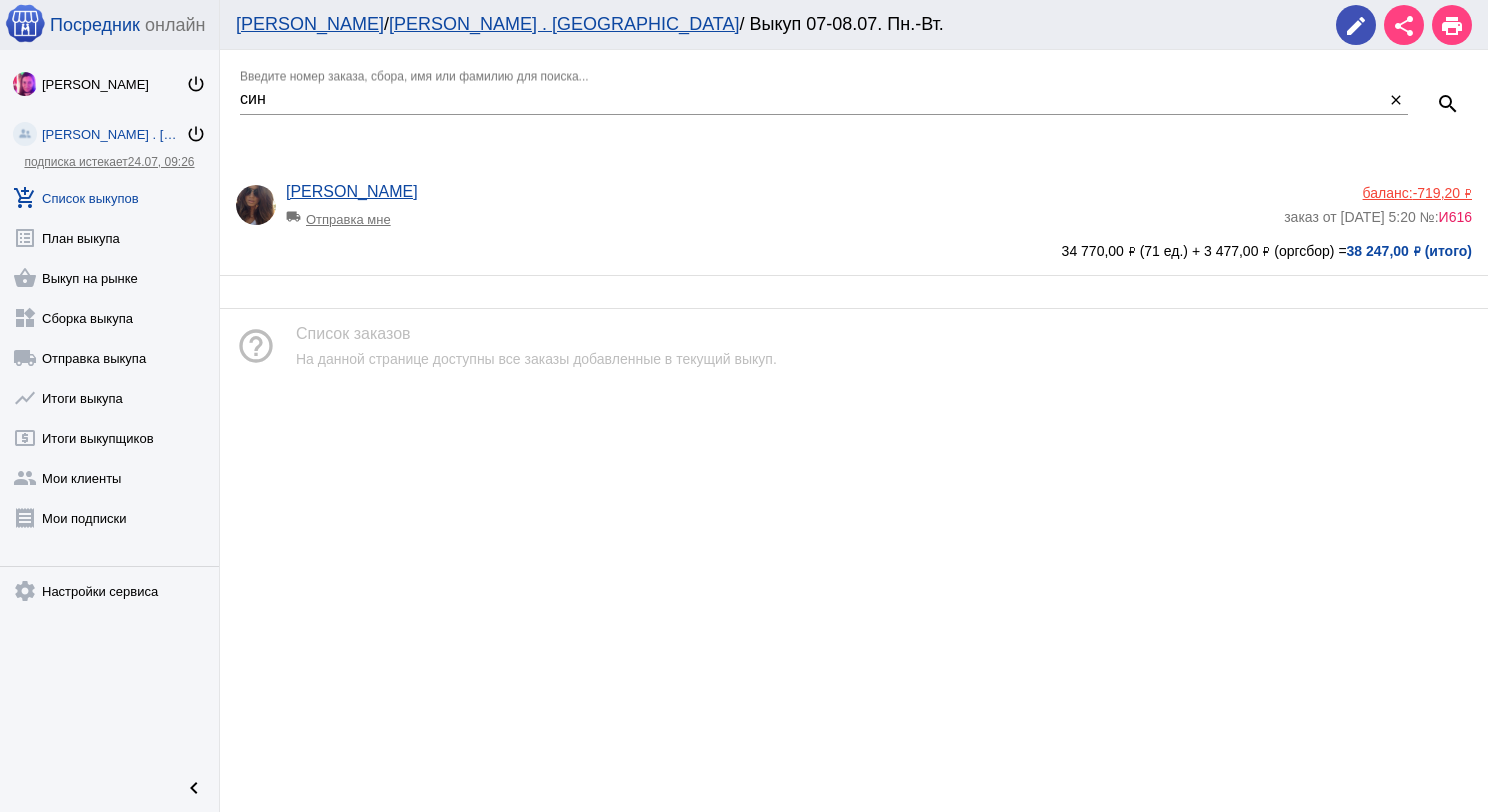 click on "local_shipping  Отправка мне" 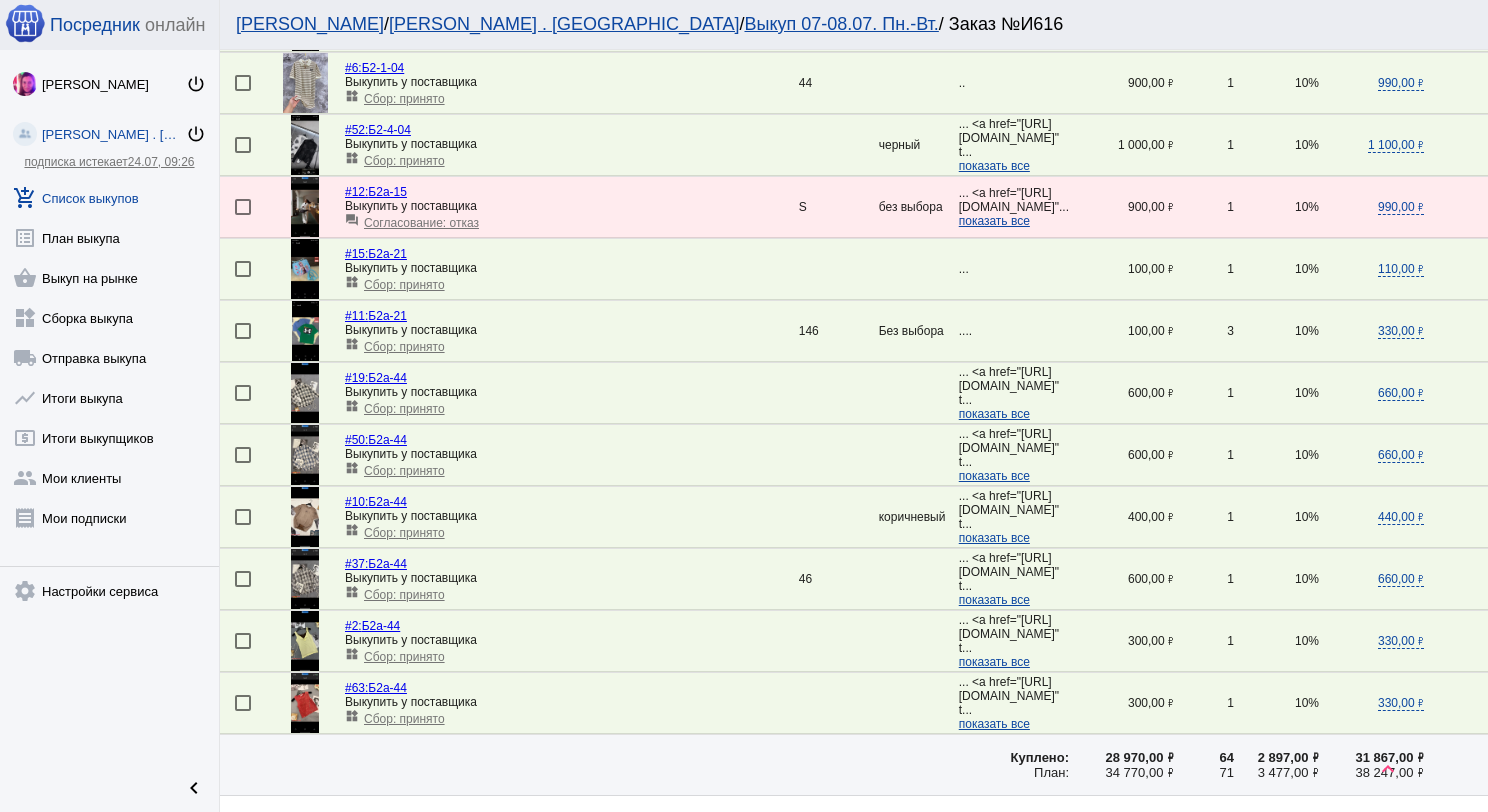 scroll, scrollTop: 2684, scrollLeft: 0, axis: vertical 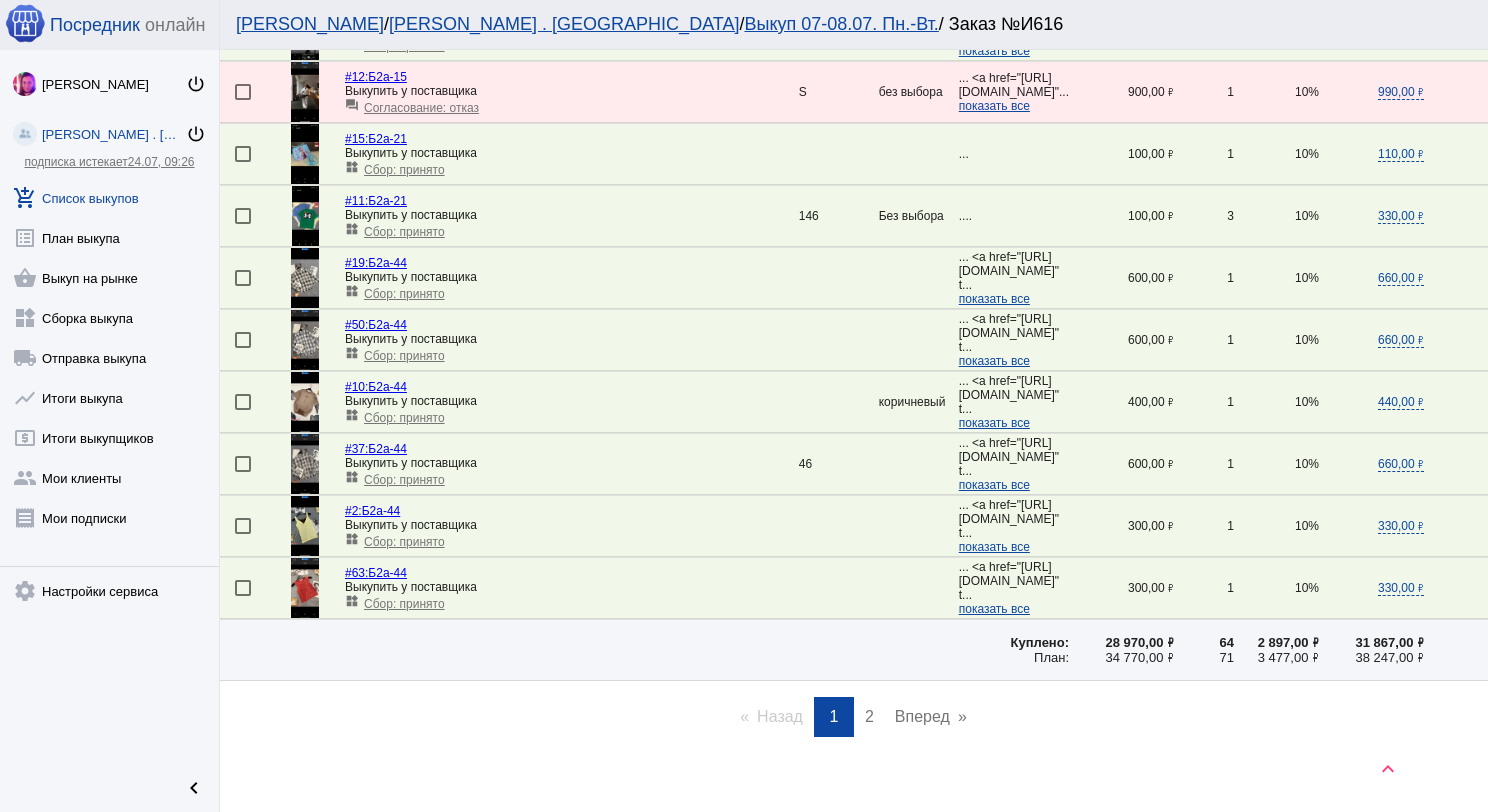 click on "2" at bounding box center [869, 716] 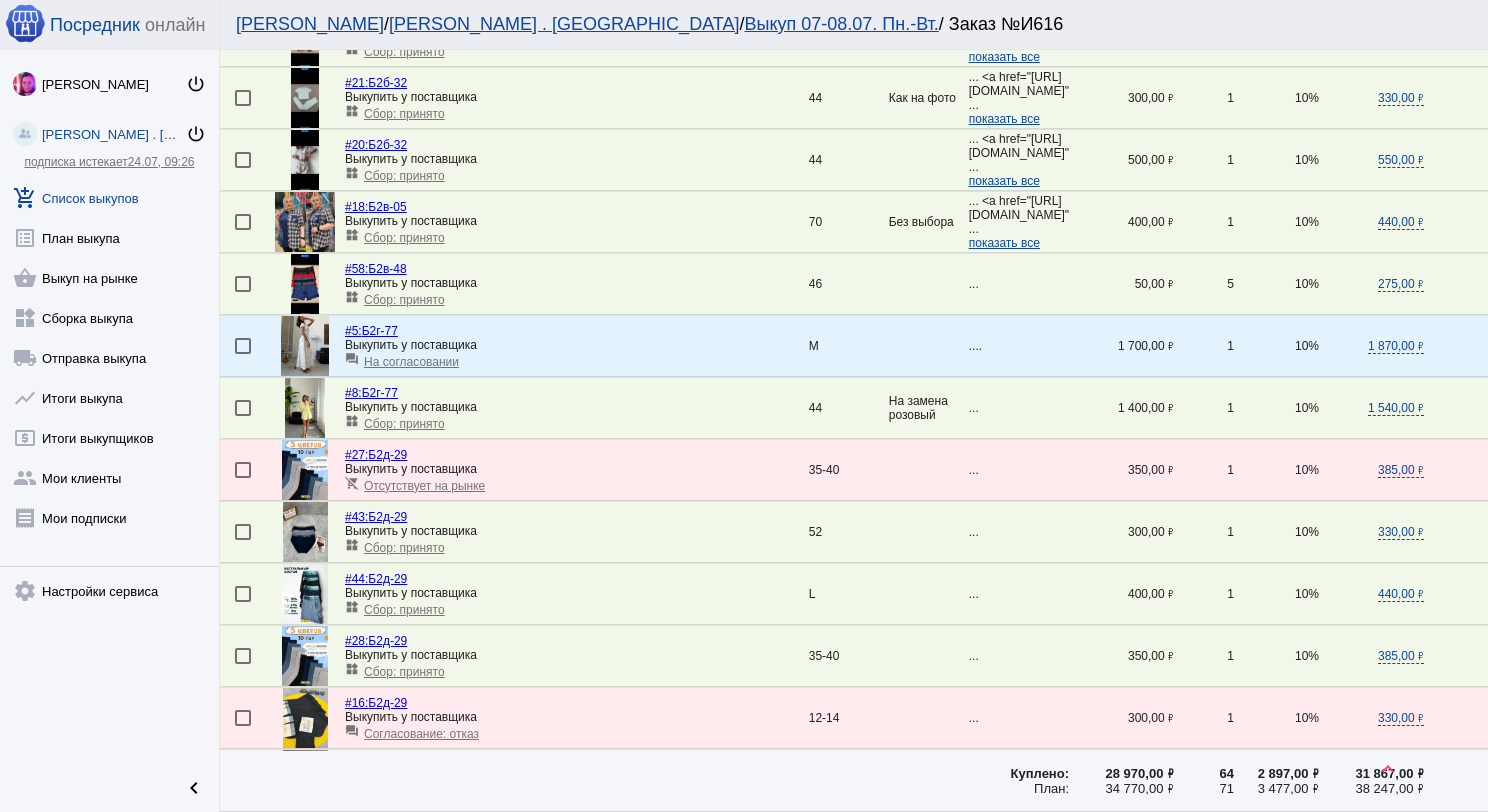 scroll, scrollTop: 200, scrollLeft: 0, axis: vertical 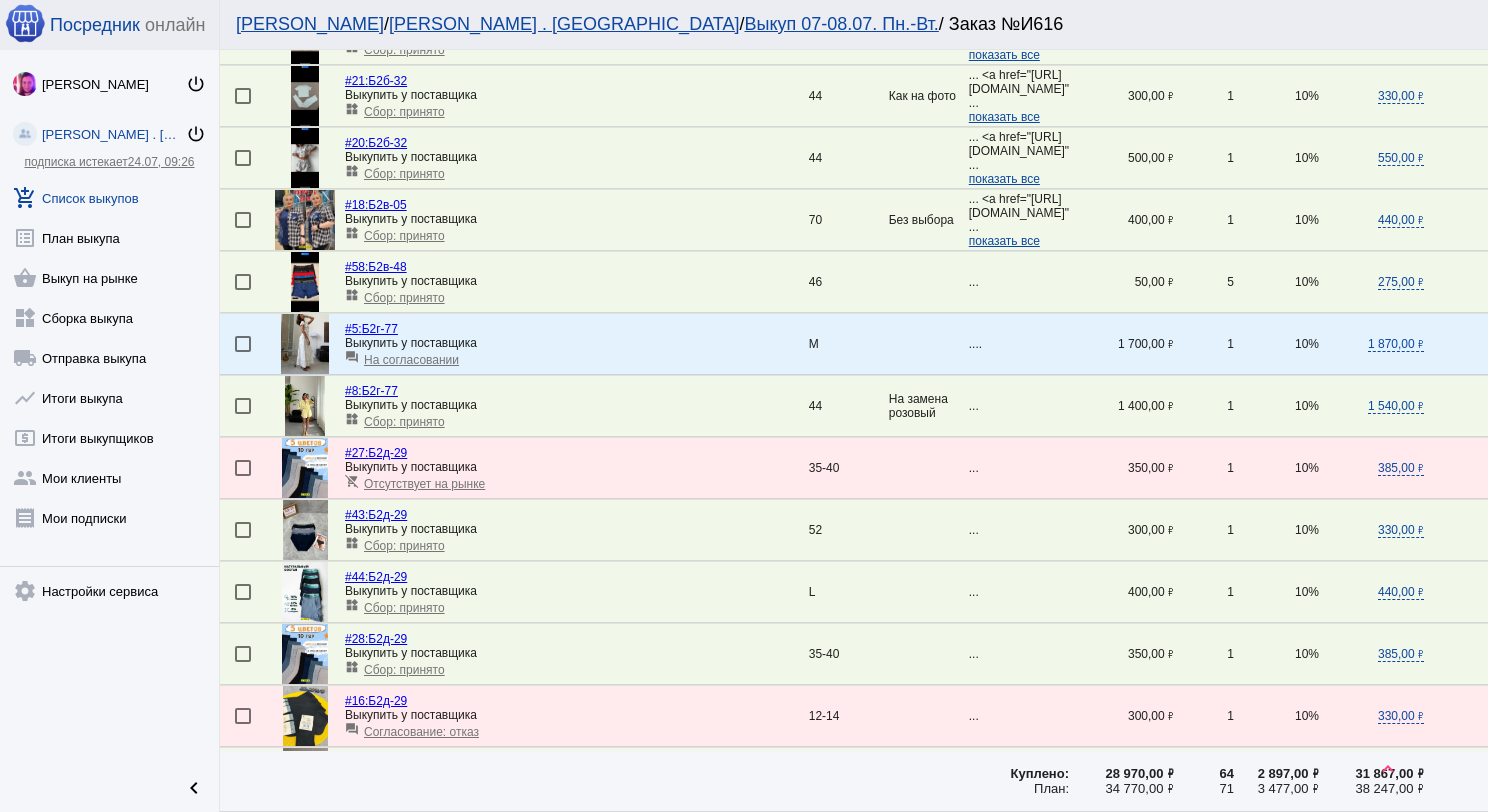 click on "На согласовании" 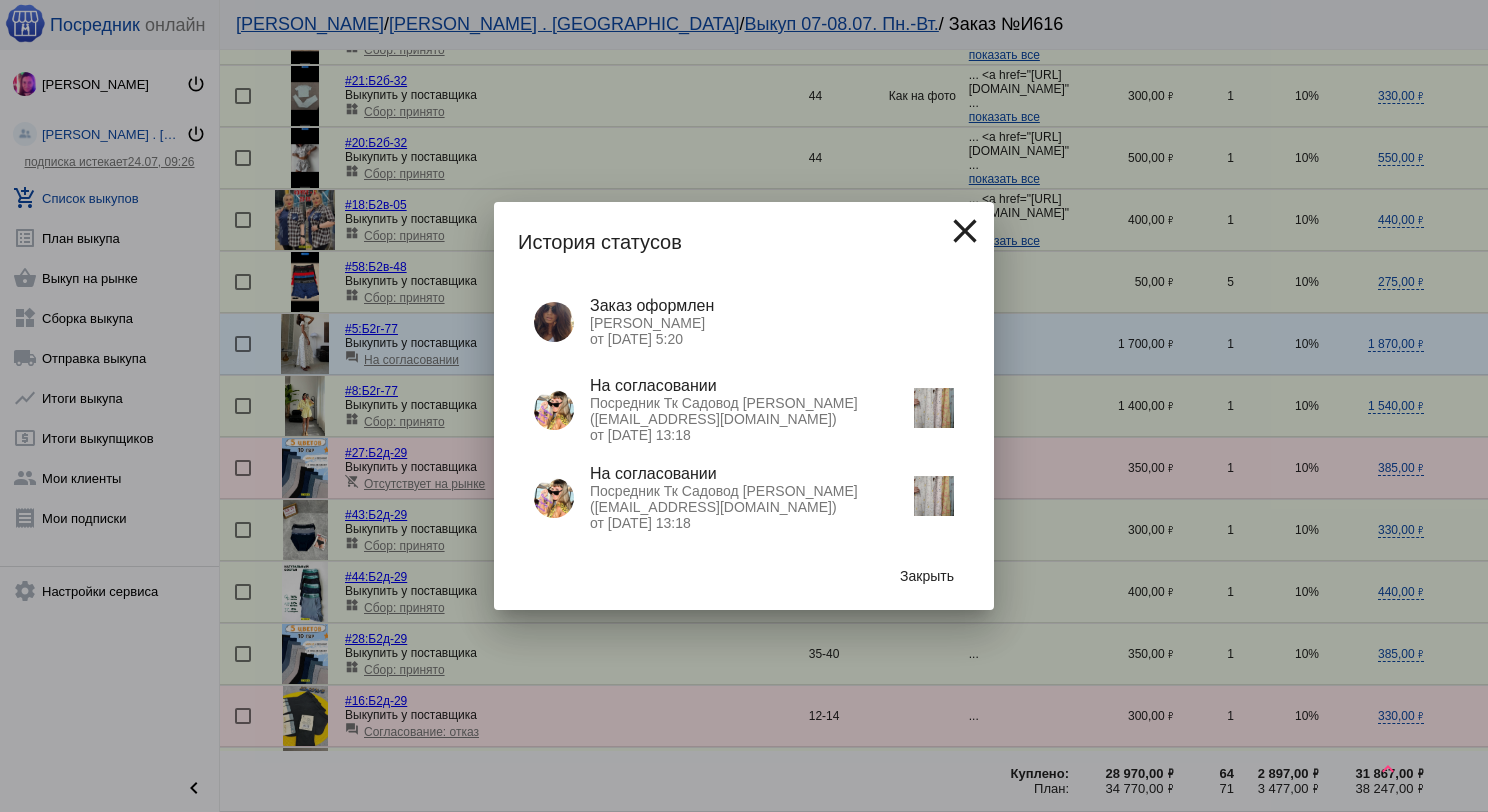 click at bounding box center [934, 496] 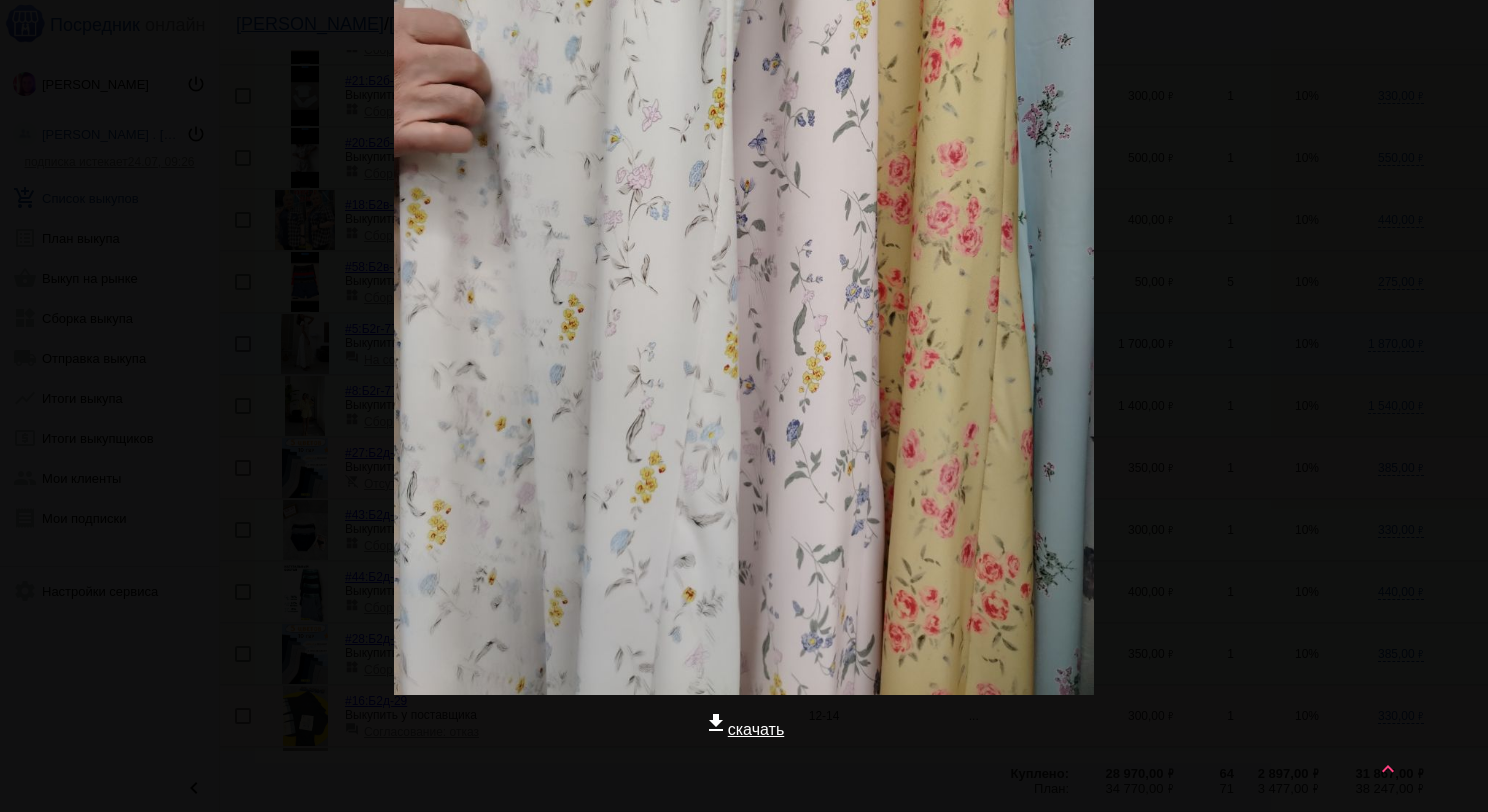 scroll, scrollTop: 0, scrollLeft: 0, axis: both 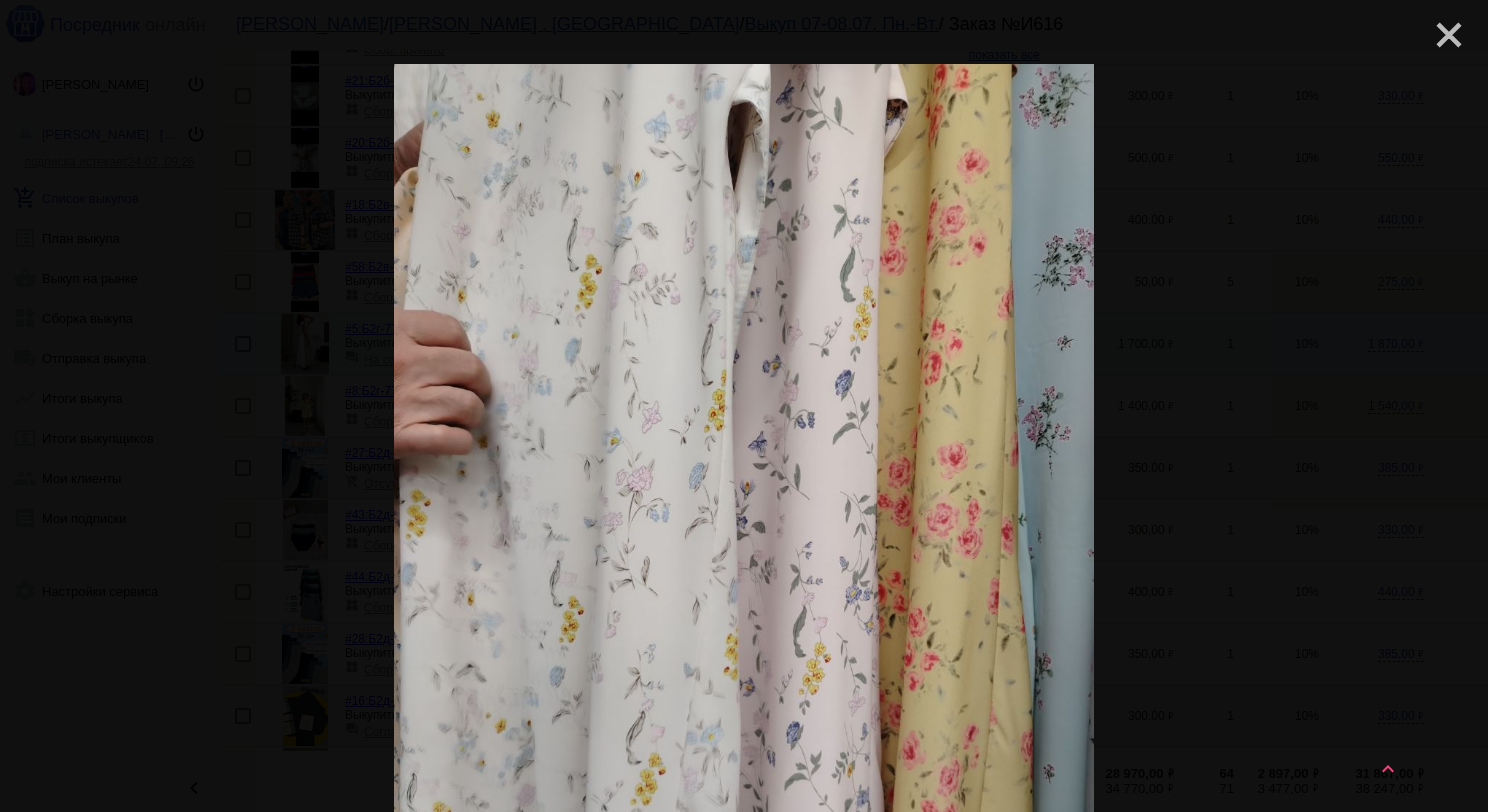 click on "close" 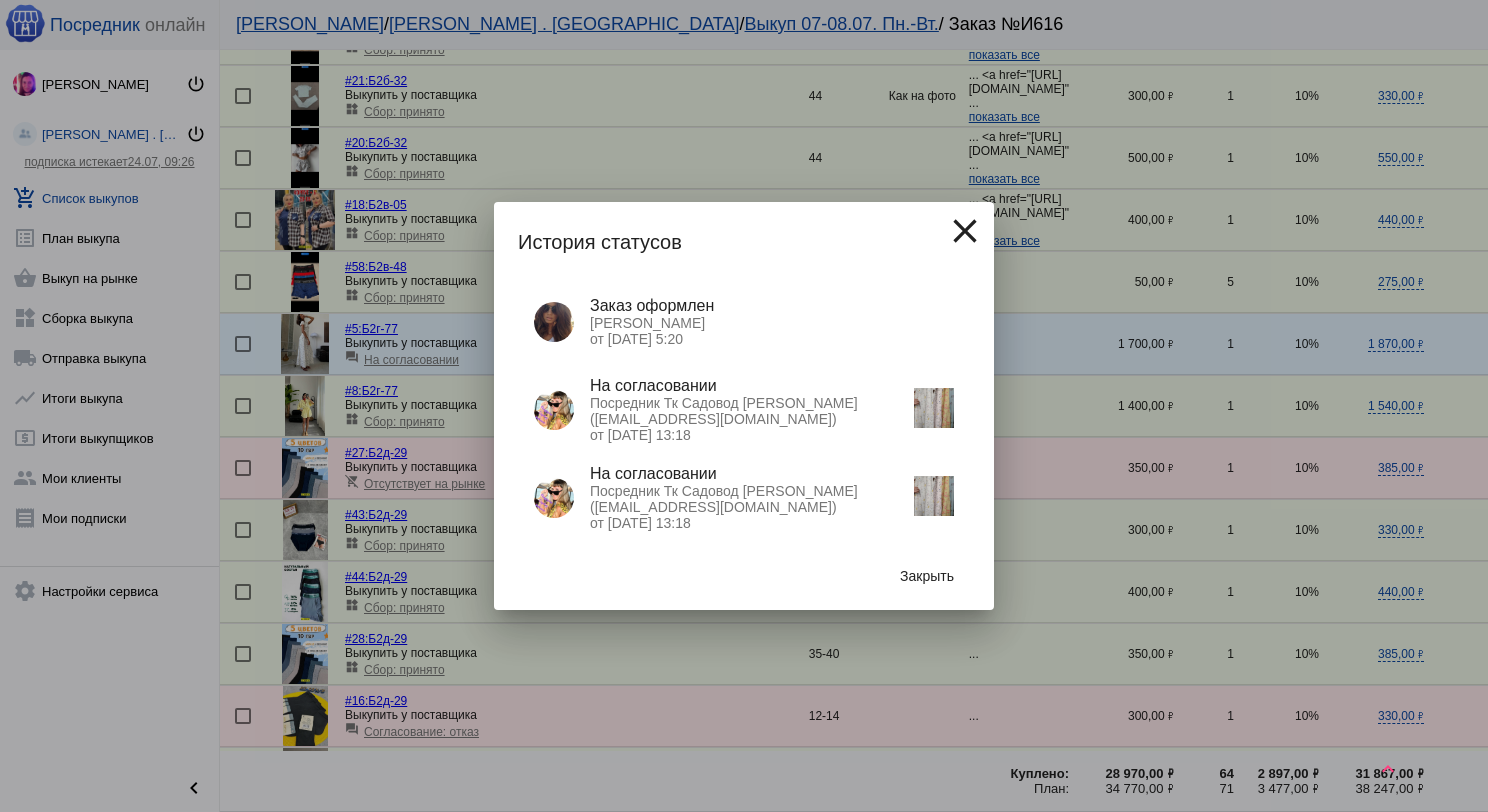 click at bounding box center (934, 408) 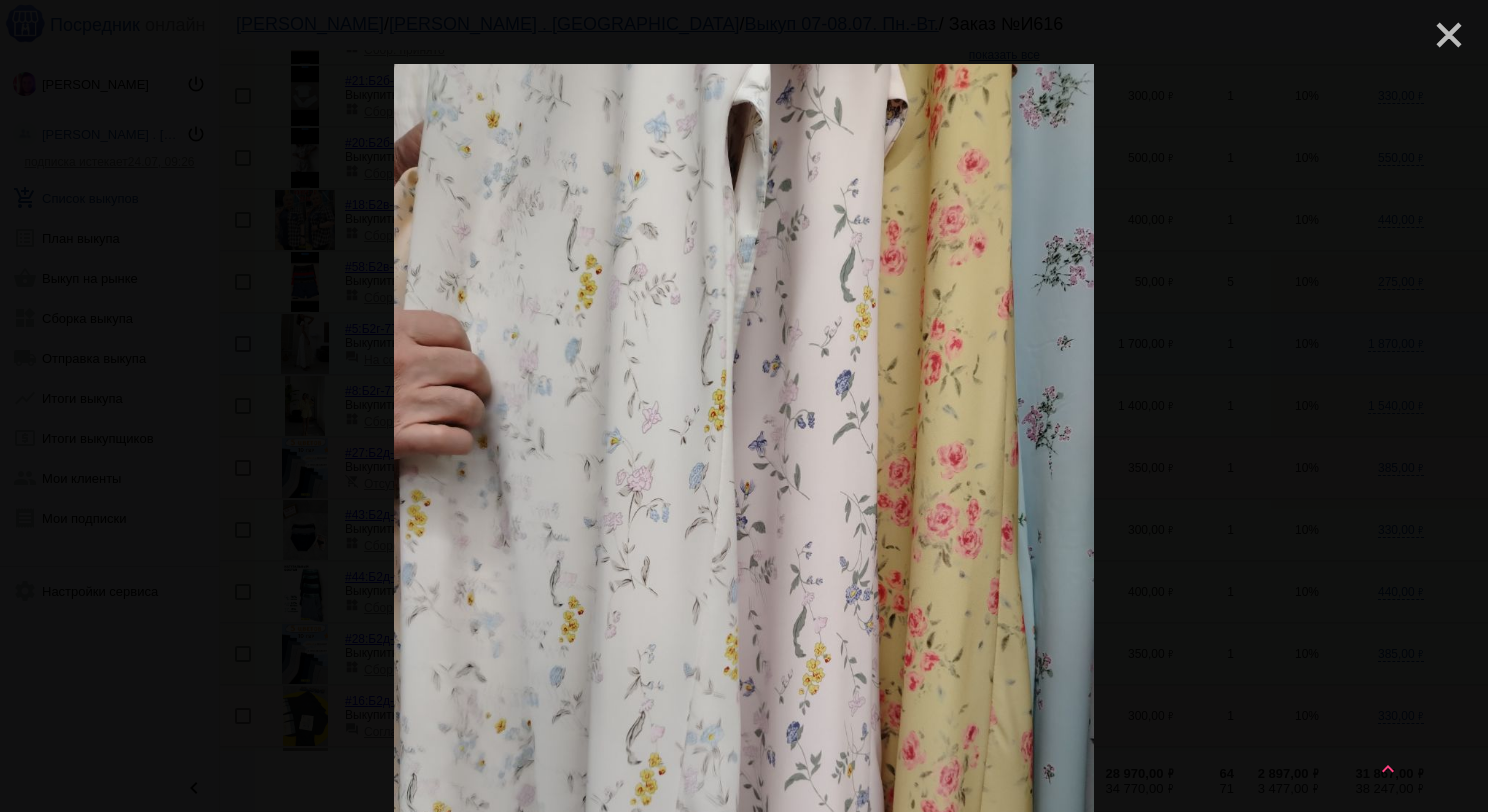 click on "close" 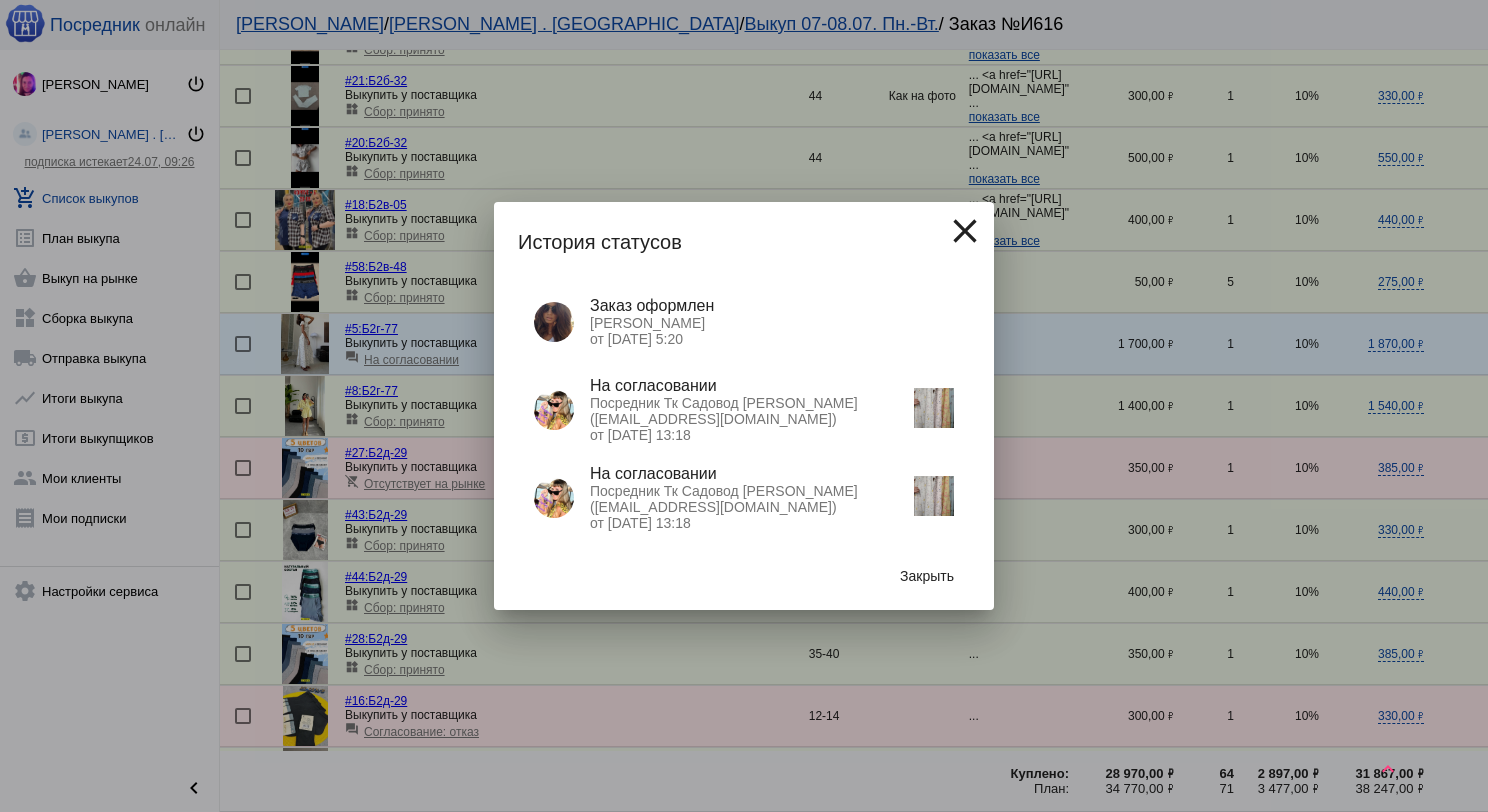 click on "Закрыть" at bounding box center (927, 576) 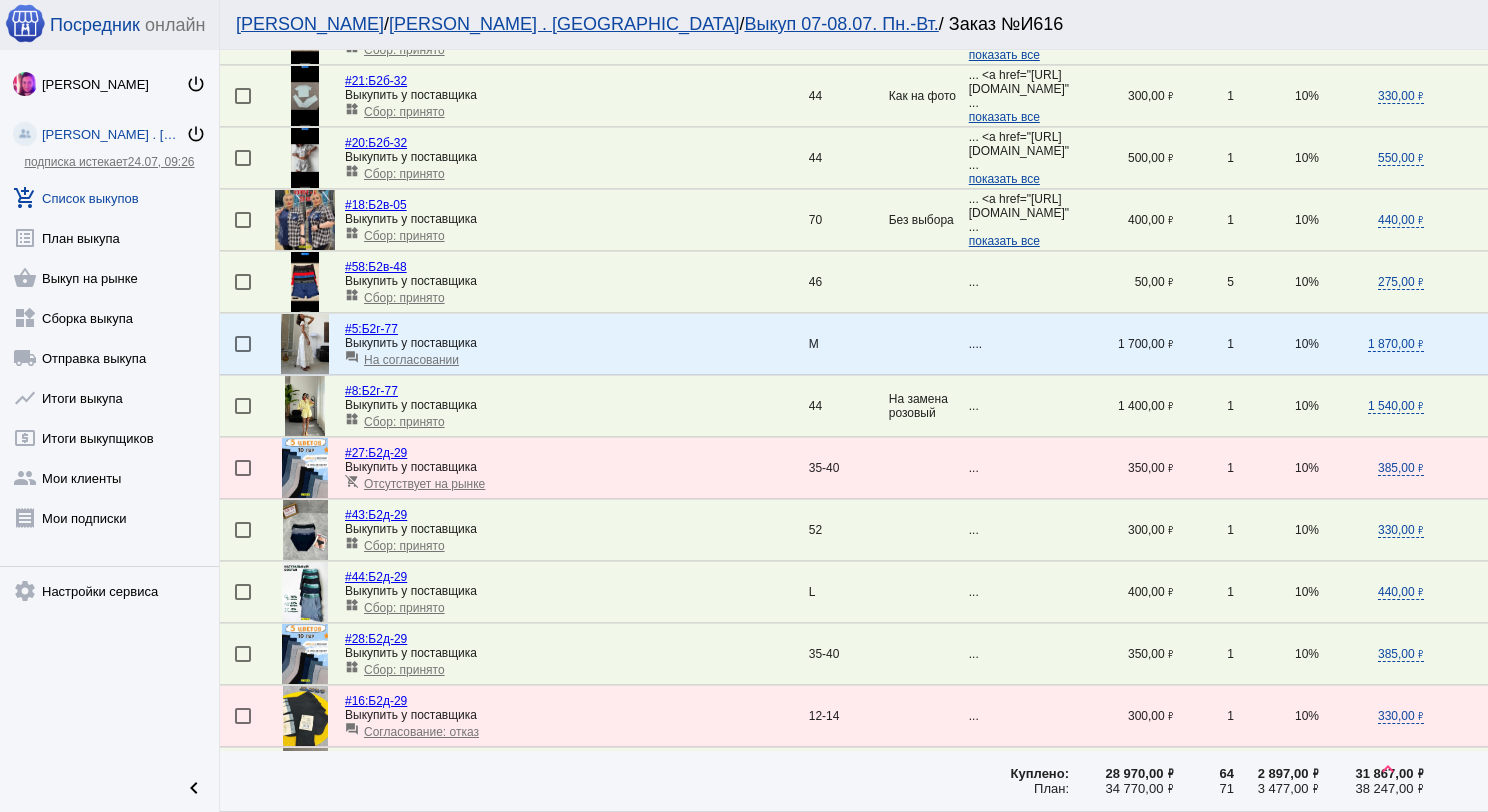 click on "add_shopping_cart  Список выкупов" 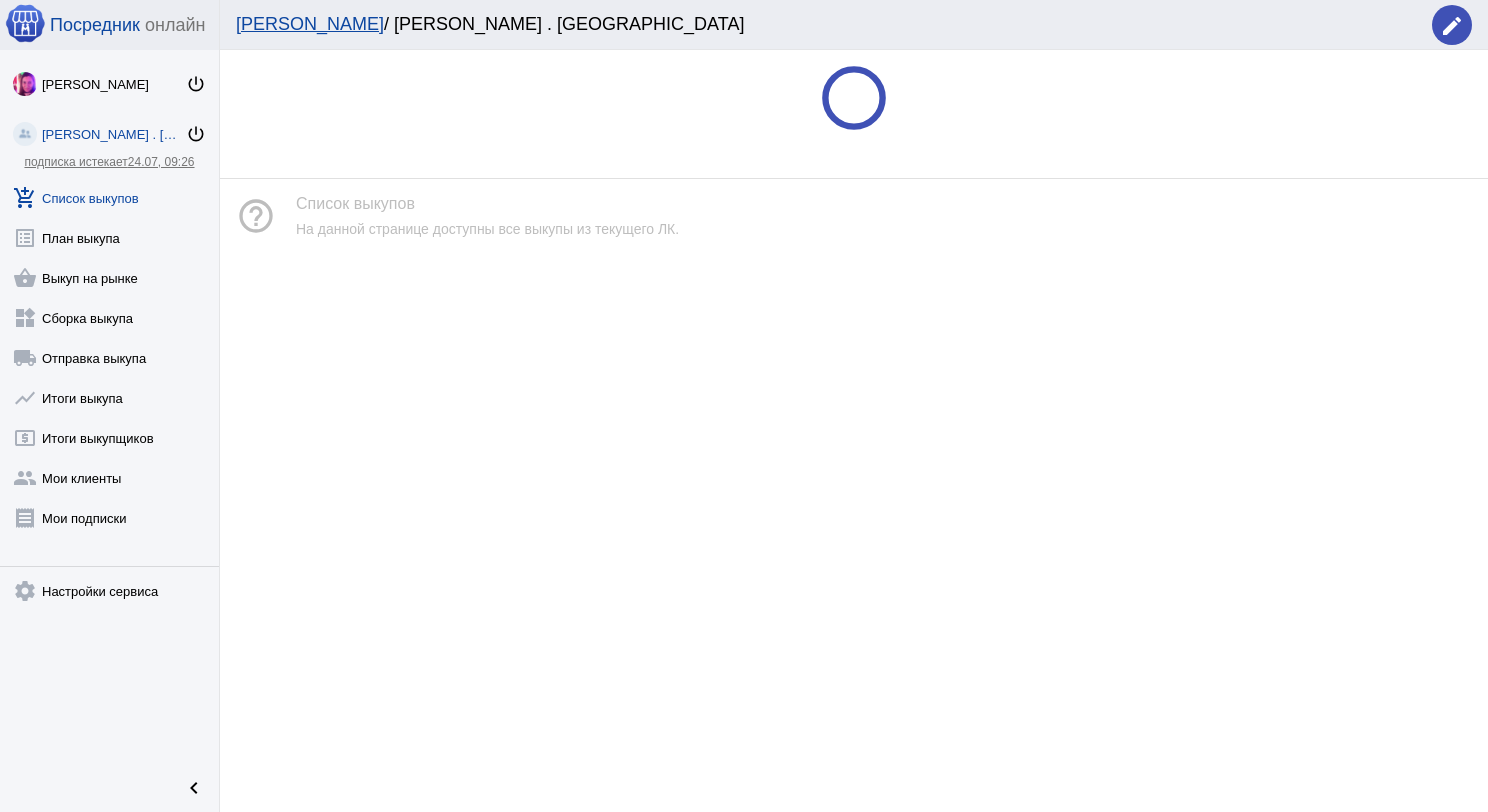 scroll, scrollTop: 0, scrollLeft: 0, axis: both 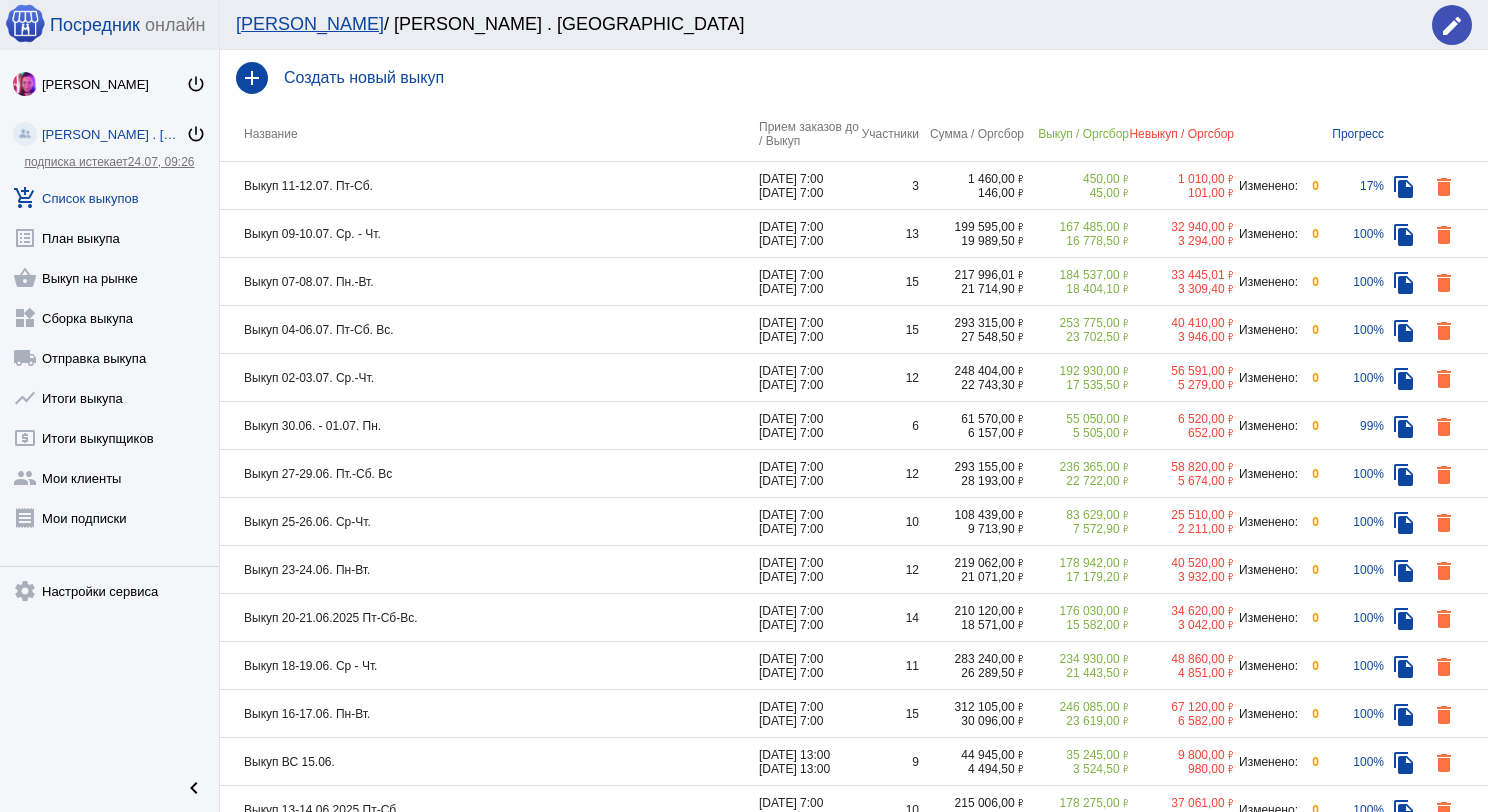 click on "Выкуп 07-08.07. Пн.-Вт." 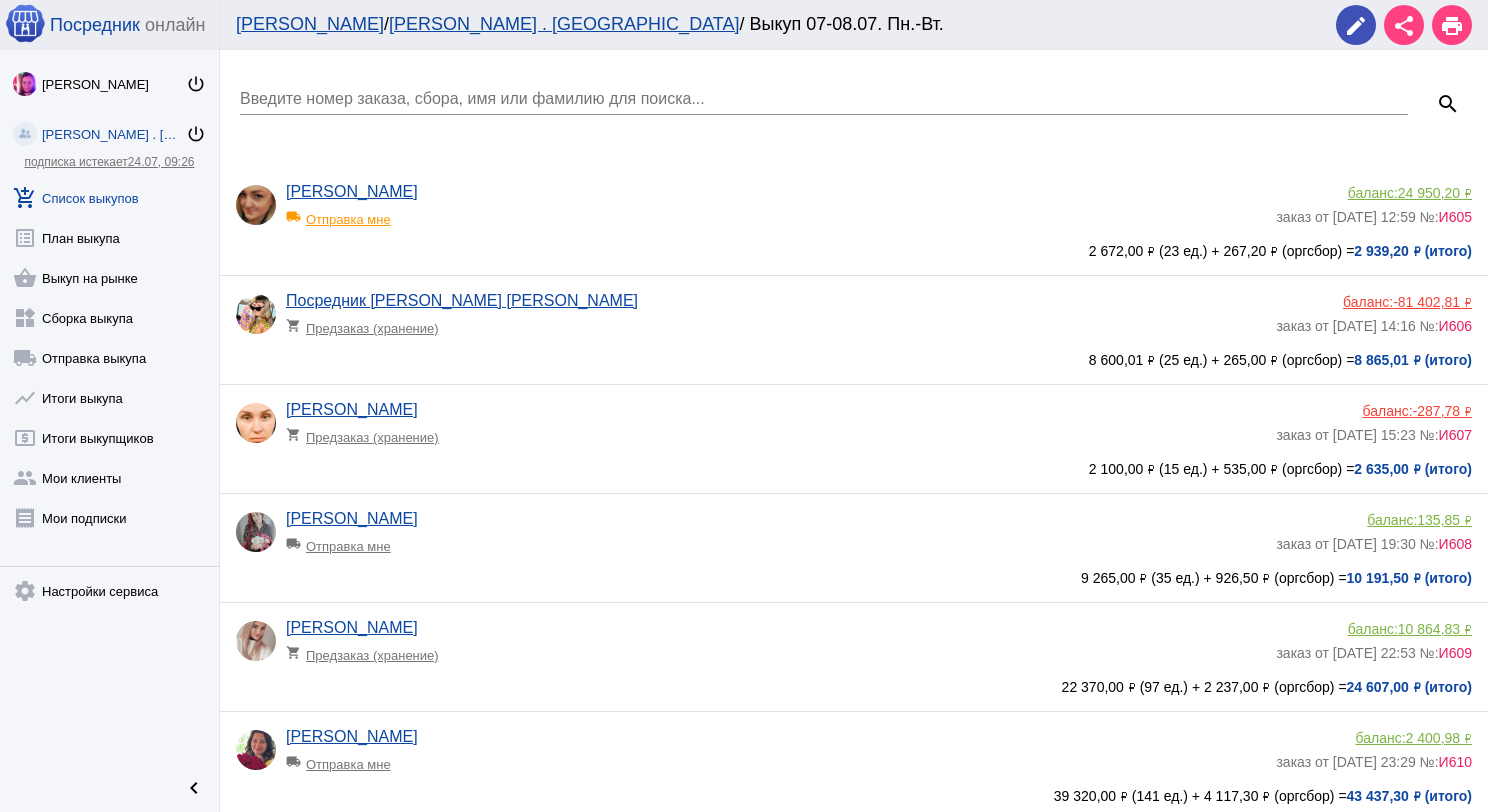 click on "Юлиана Соколова local_shipping  Отправка мне" 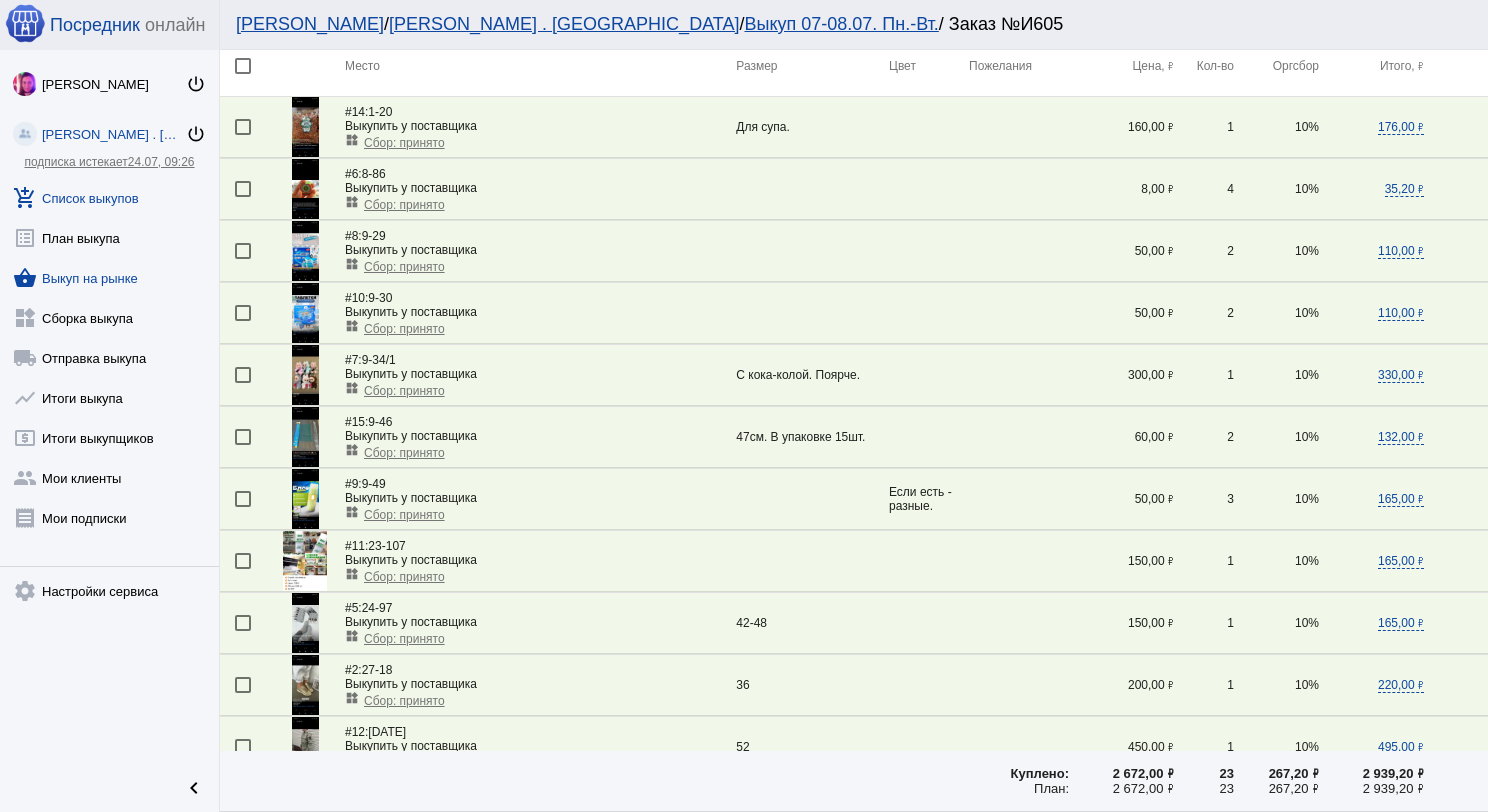 scroll, scrollTop: 28, scrollLeft: 0, axis: vertical 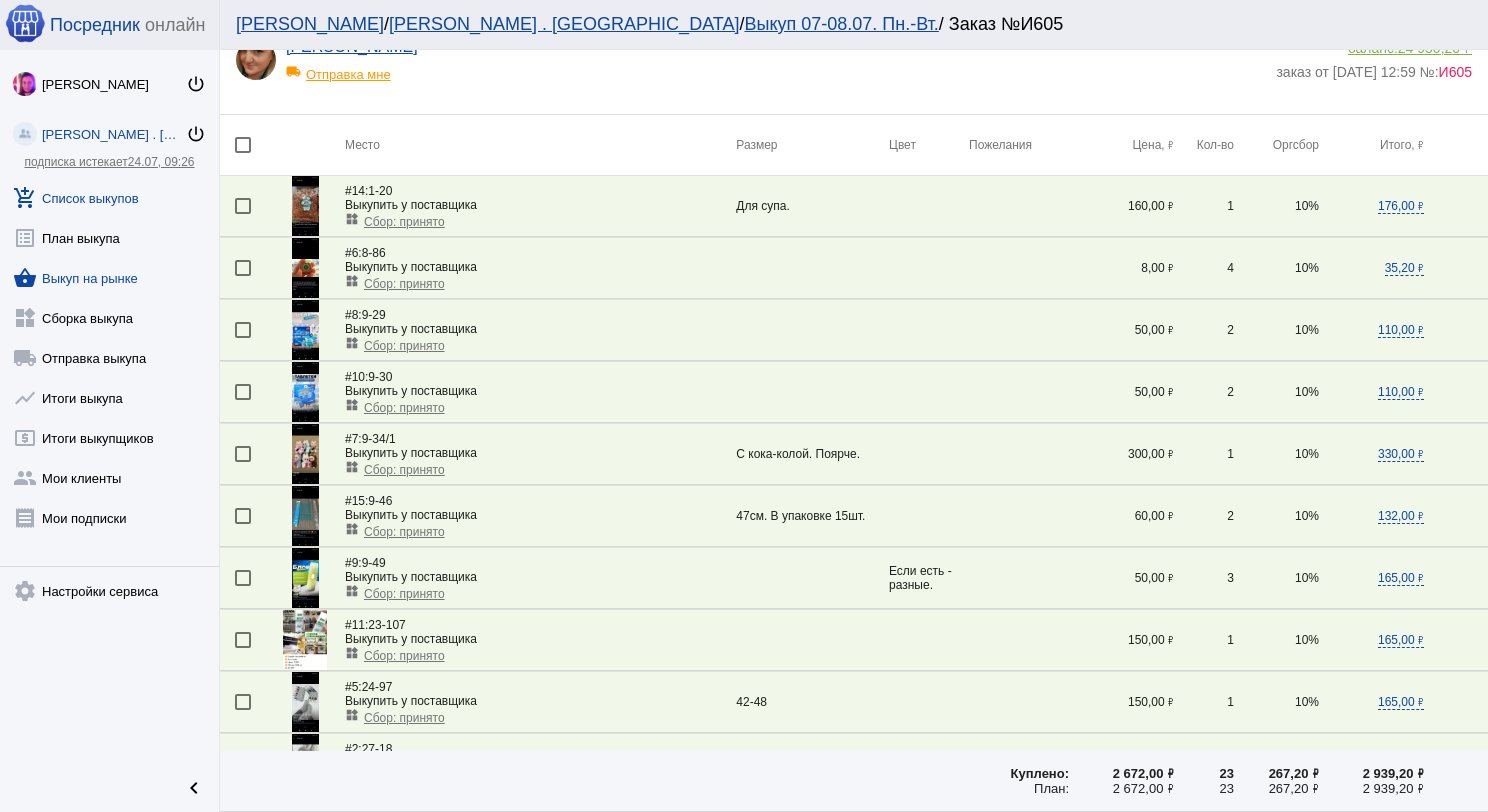 click on "shopping_basket  Выкуп на рынке" 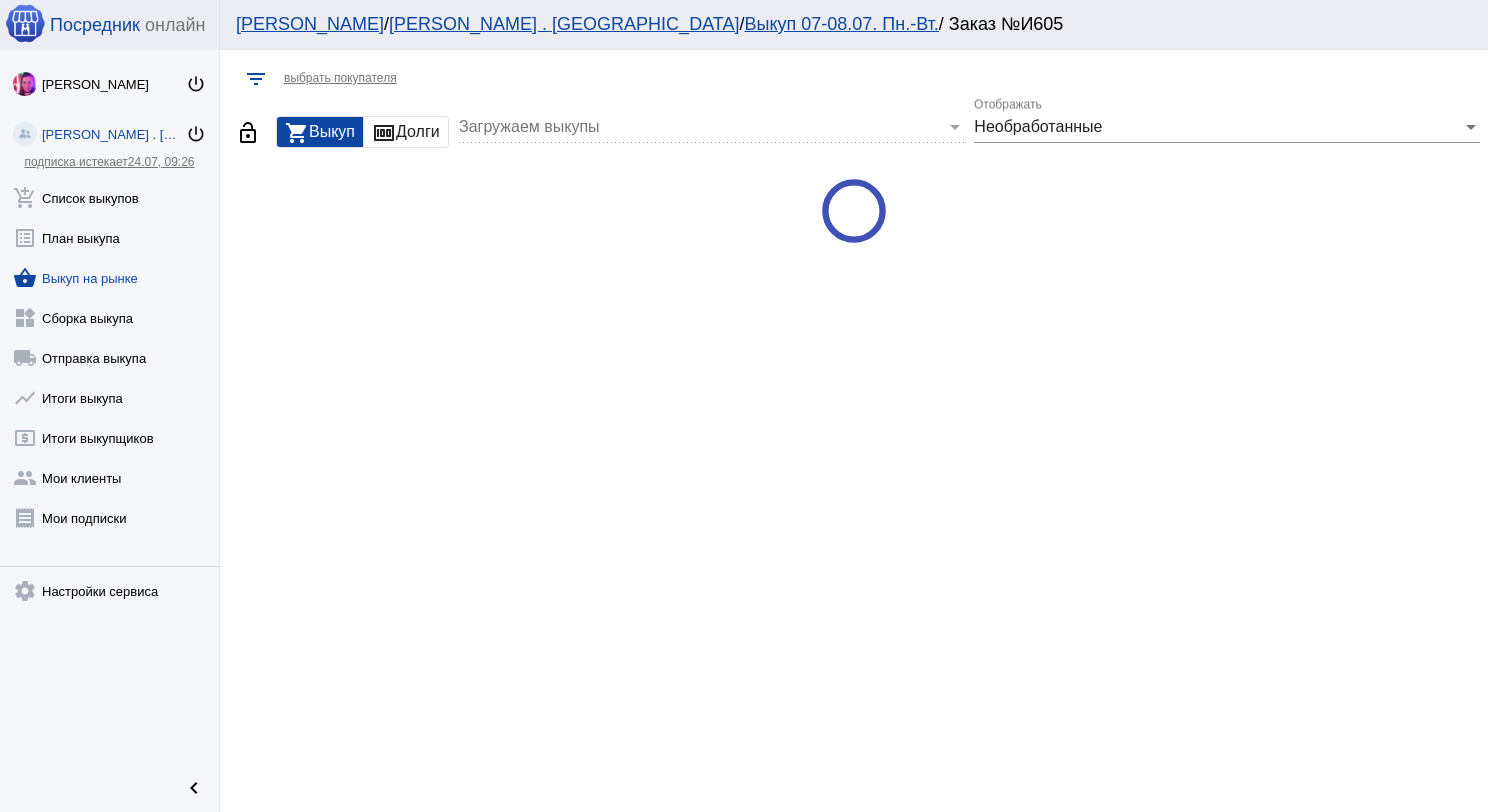 scroll, scrollTop: 0, scrollLeft: 0, axis: both 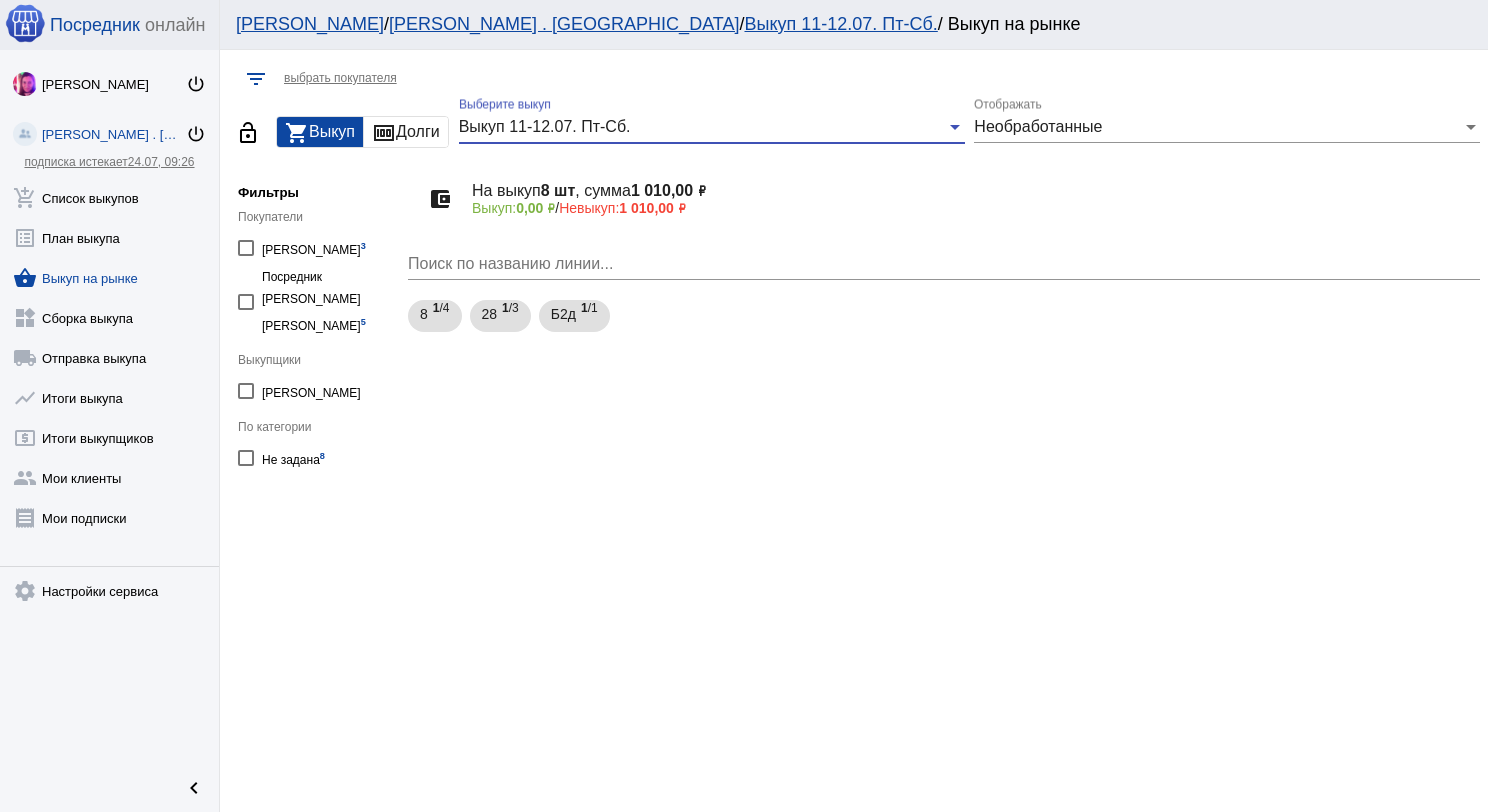 click on "Выкуп 11-12.07. Пт-Сб." at bounding box center [703, 127] 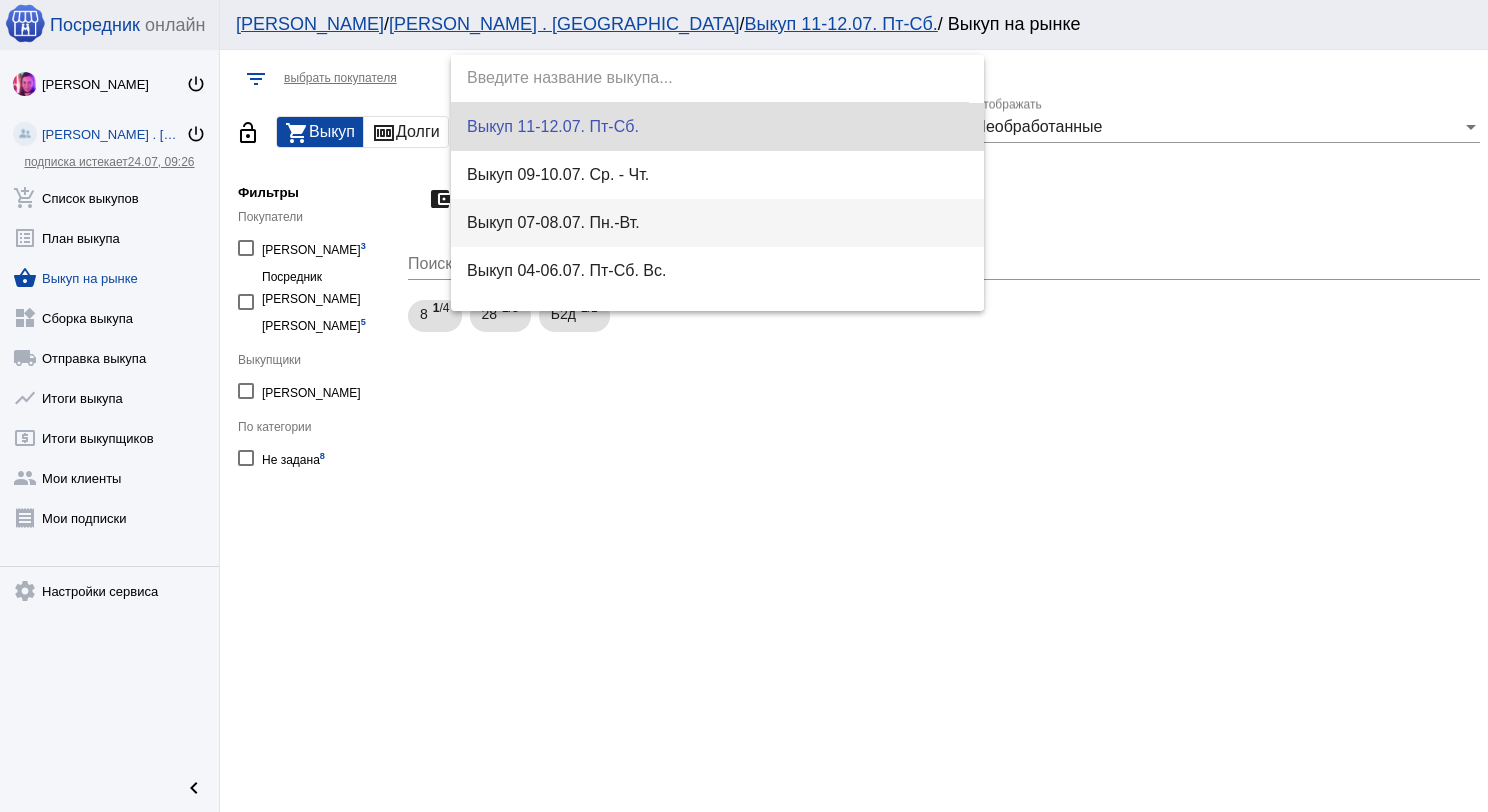 click on "Выкуп 07-08.07. Пн.-Вт." at bounding box center [718, 223] 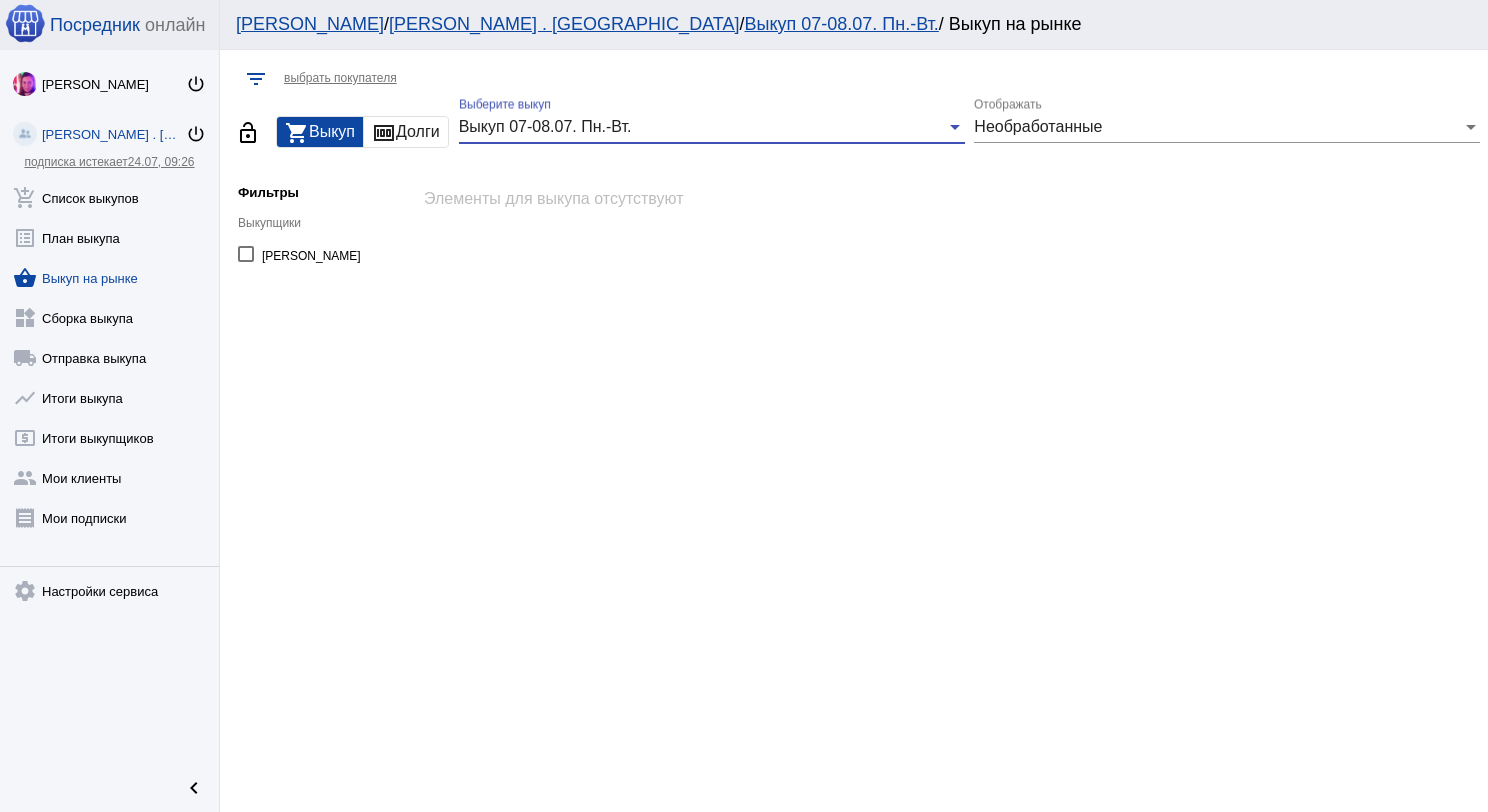 click on "Необработанные Отображать" 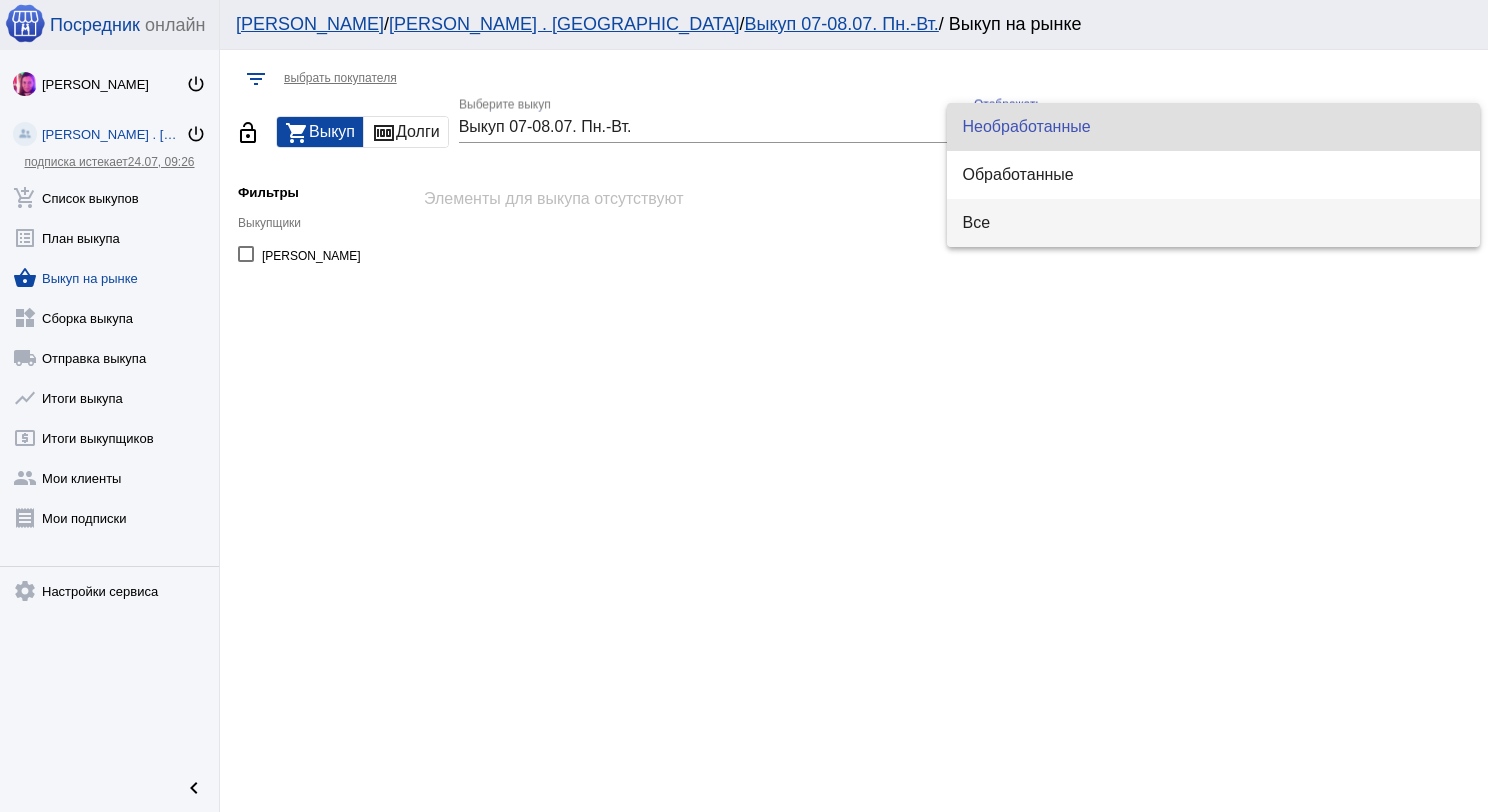 click on "Все" at bounding box center (1214, 223) 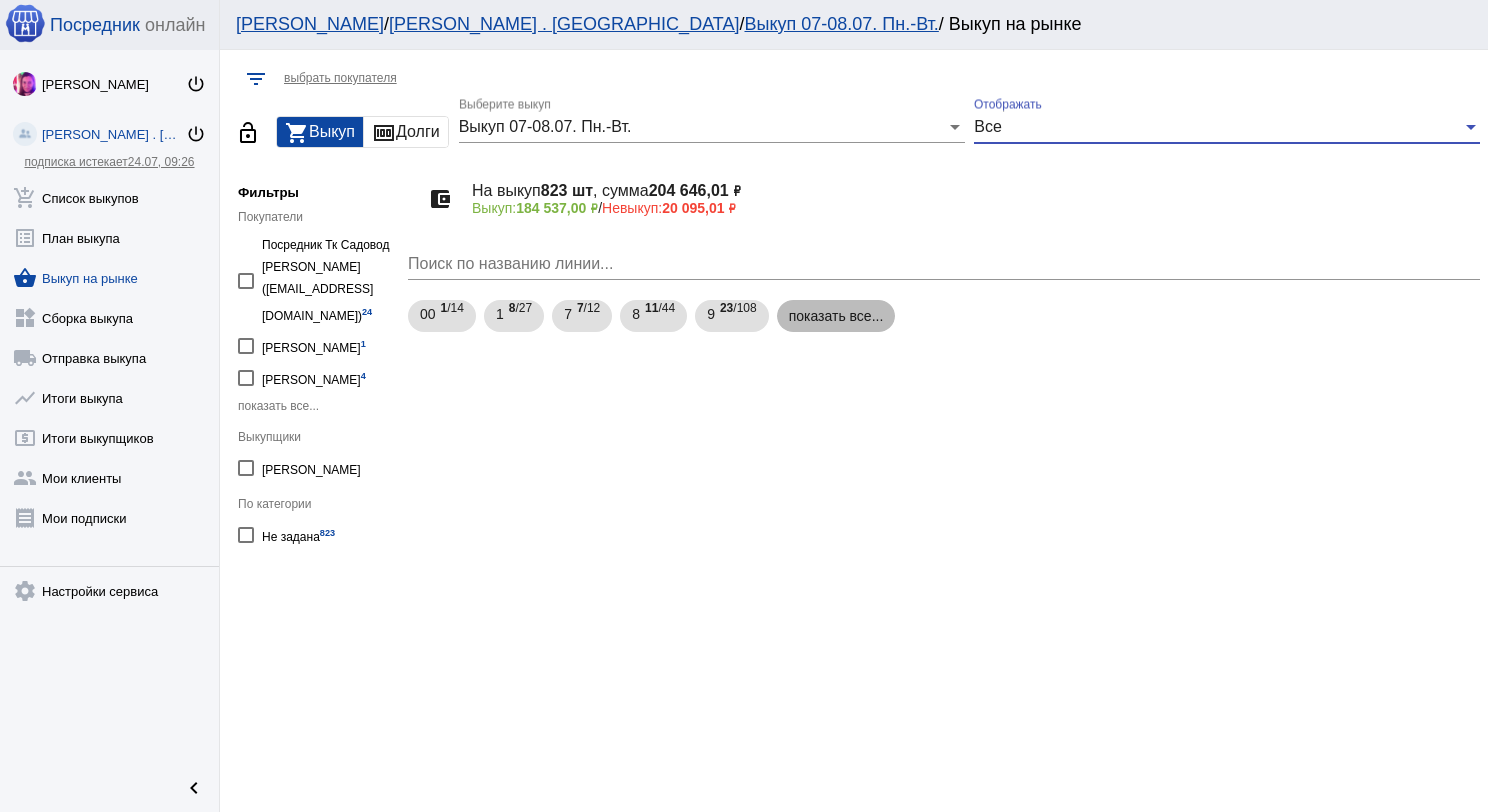 click on "показать все..." at bounding box center [836, 316] 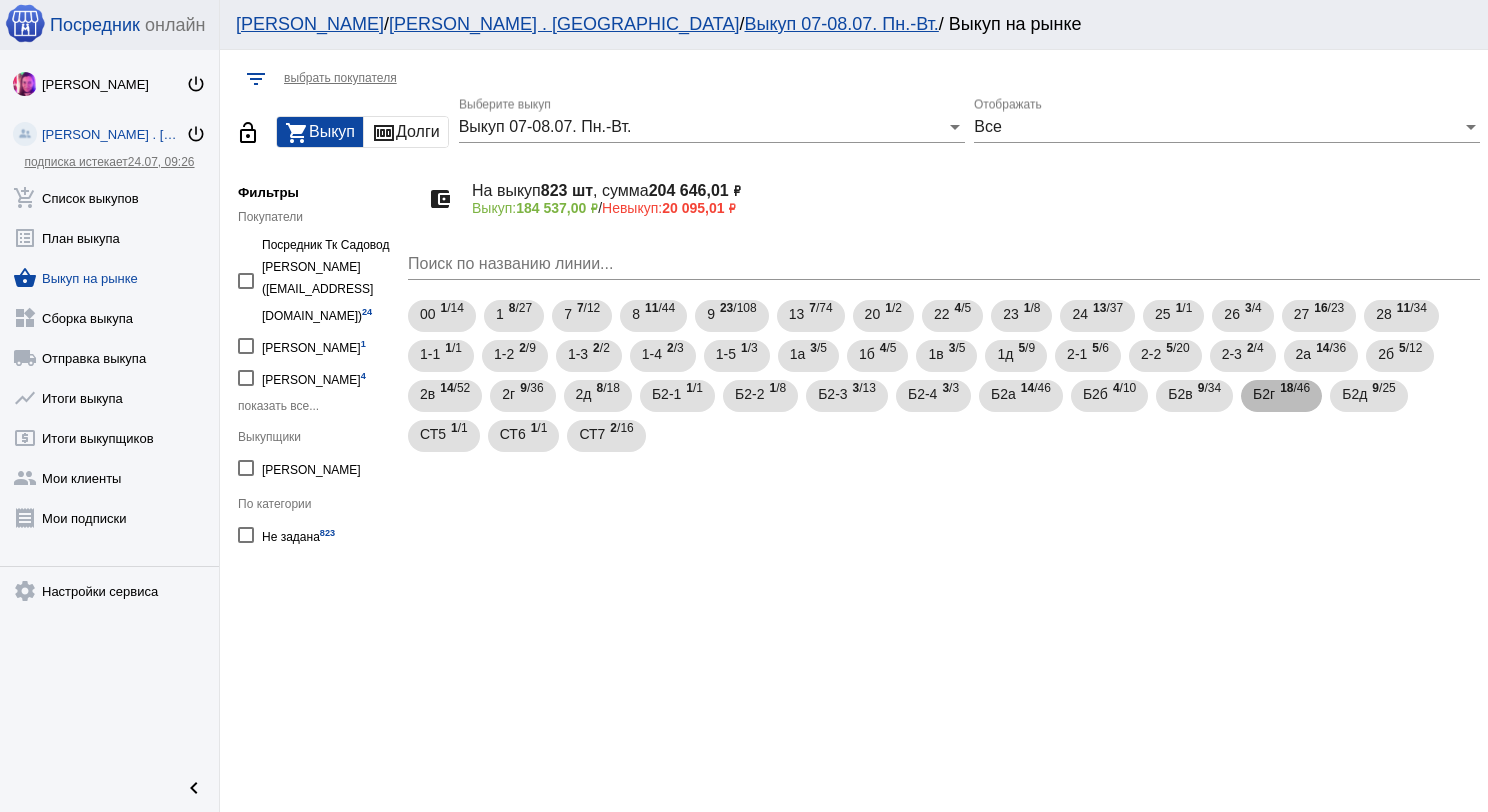 click on "Б2г 18 /46" at bounding box center [1281, 396] 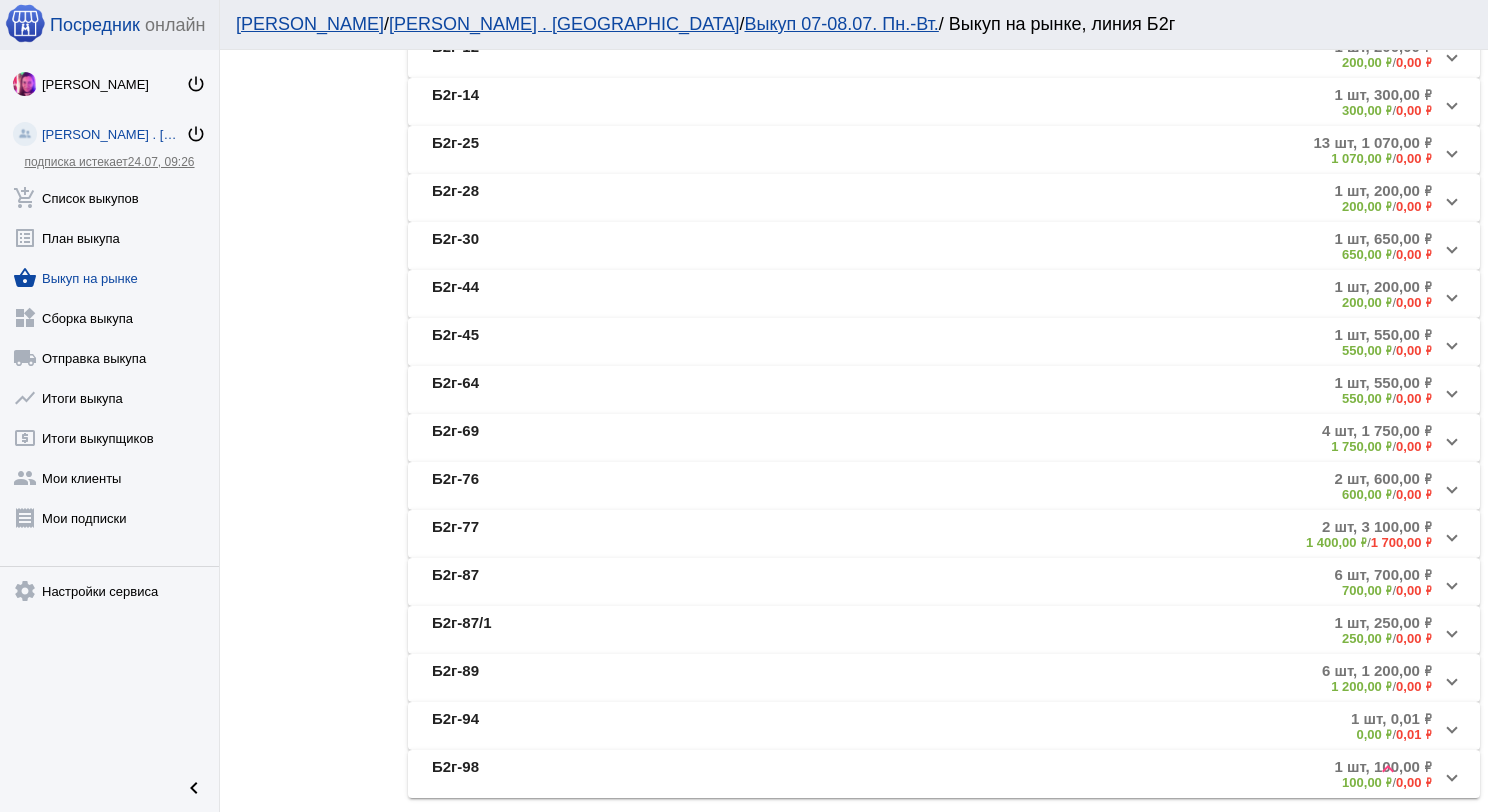 scroll, scrollTop: 600, scrollLeft: 0, axis: vertical 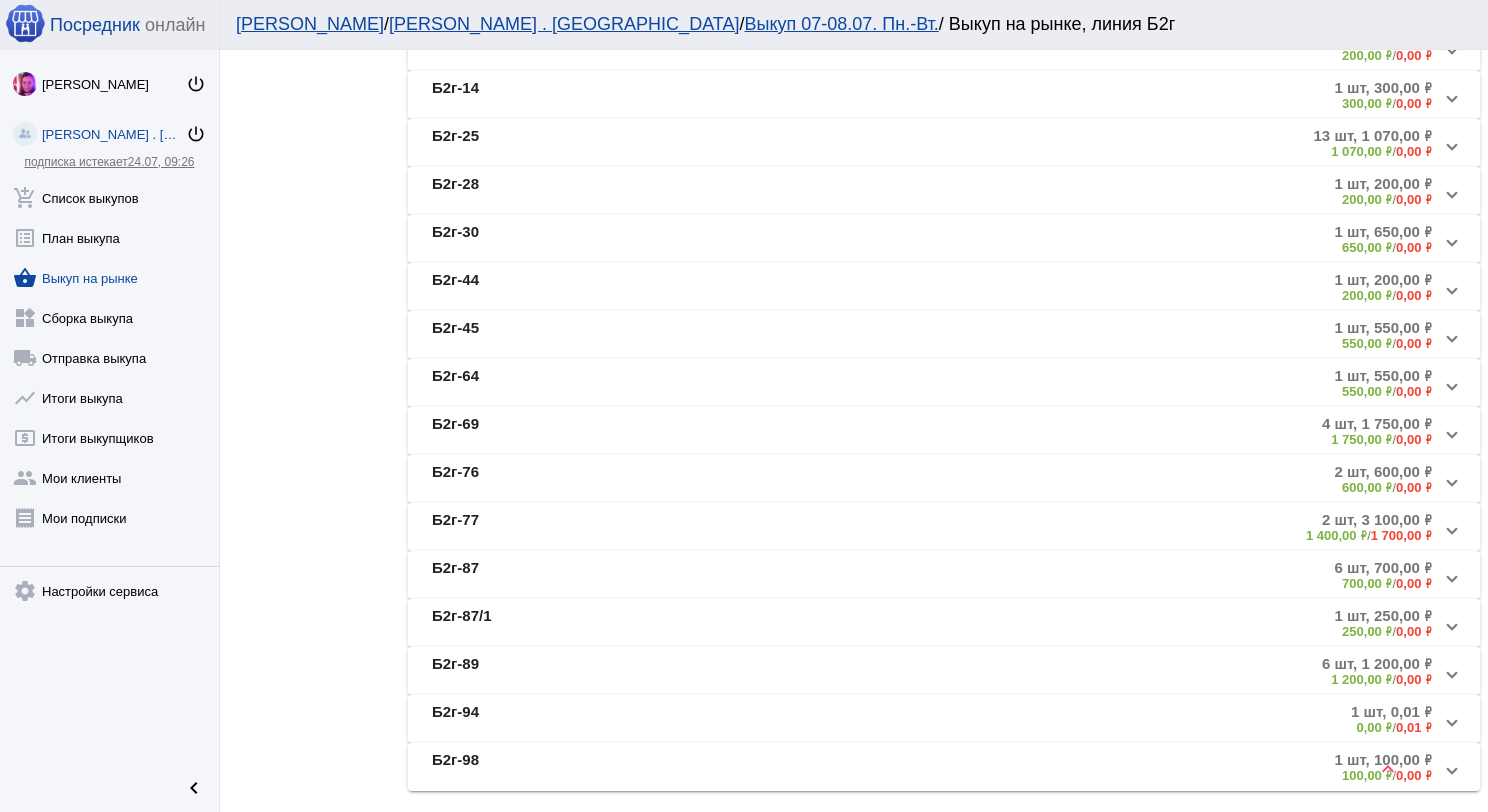 click on "Б2г-77" at bounding box center [590, 527] 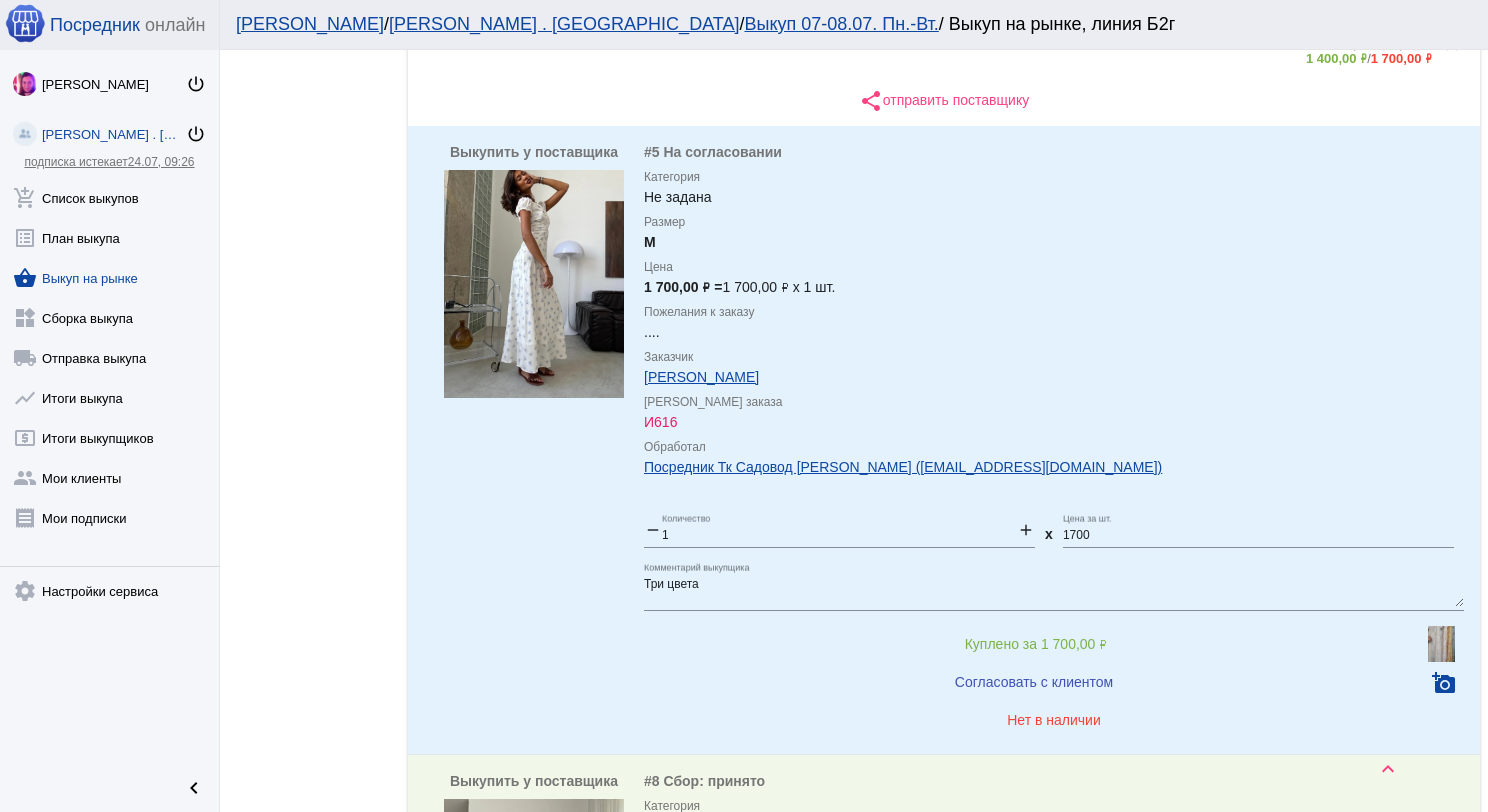 scroll, scrollTop: 1100, scrollLeft: 0, axis: vertical 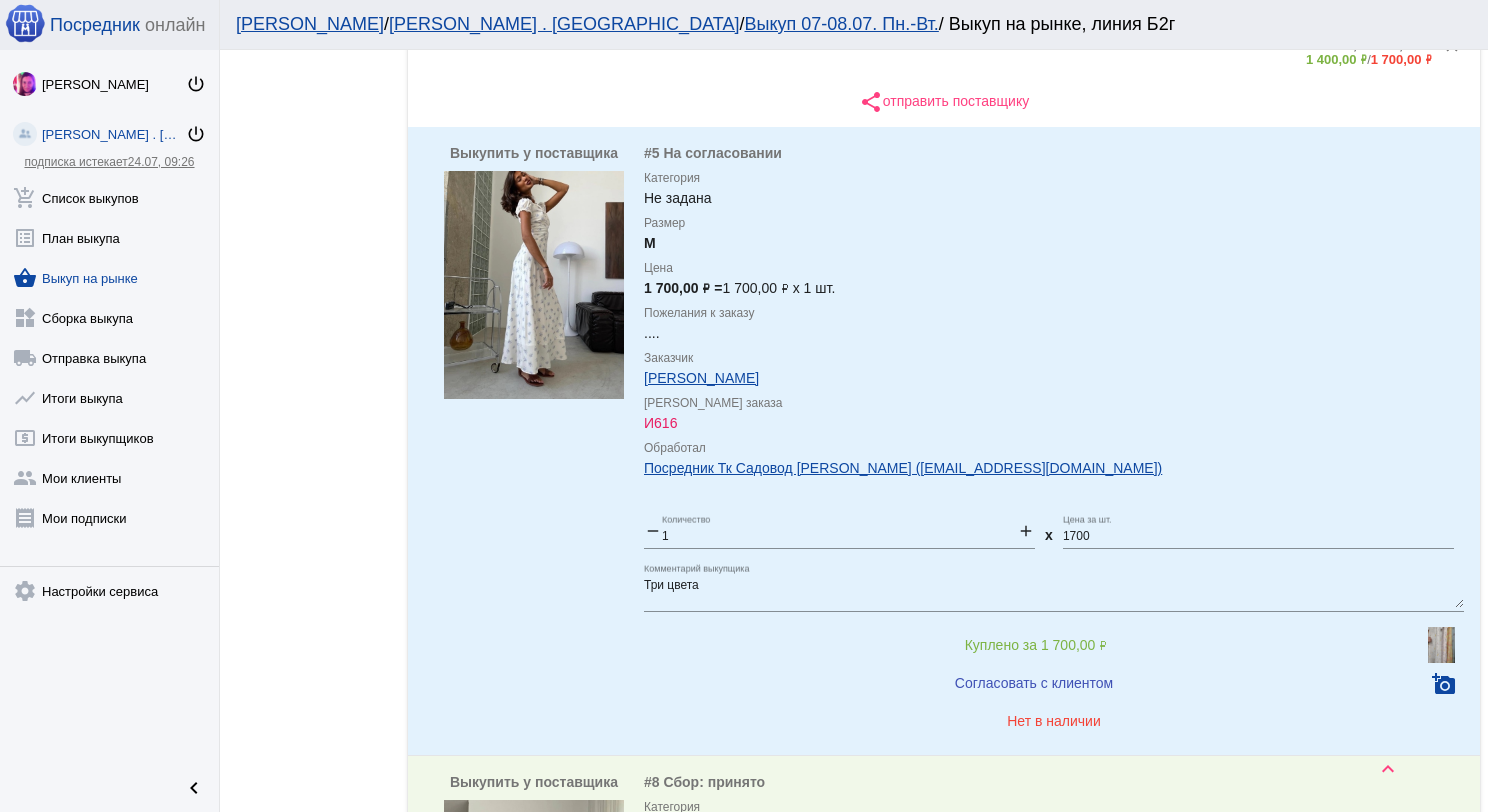 click on "Нет в наличии" at bounding box center [1054, 721] 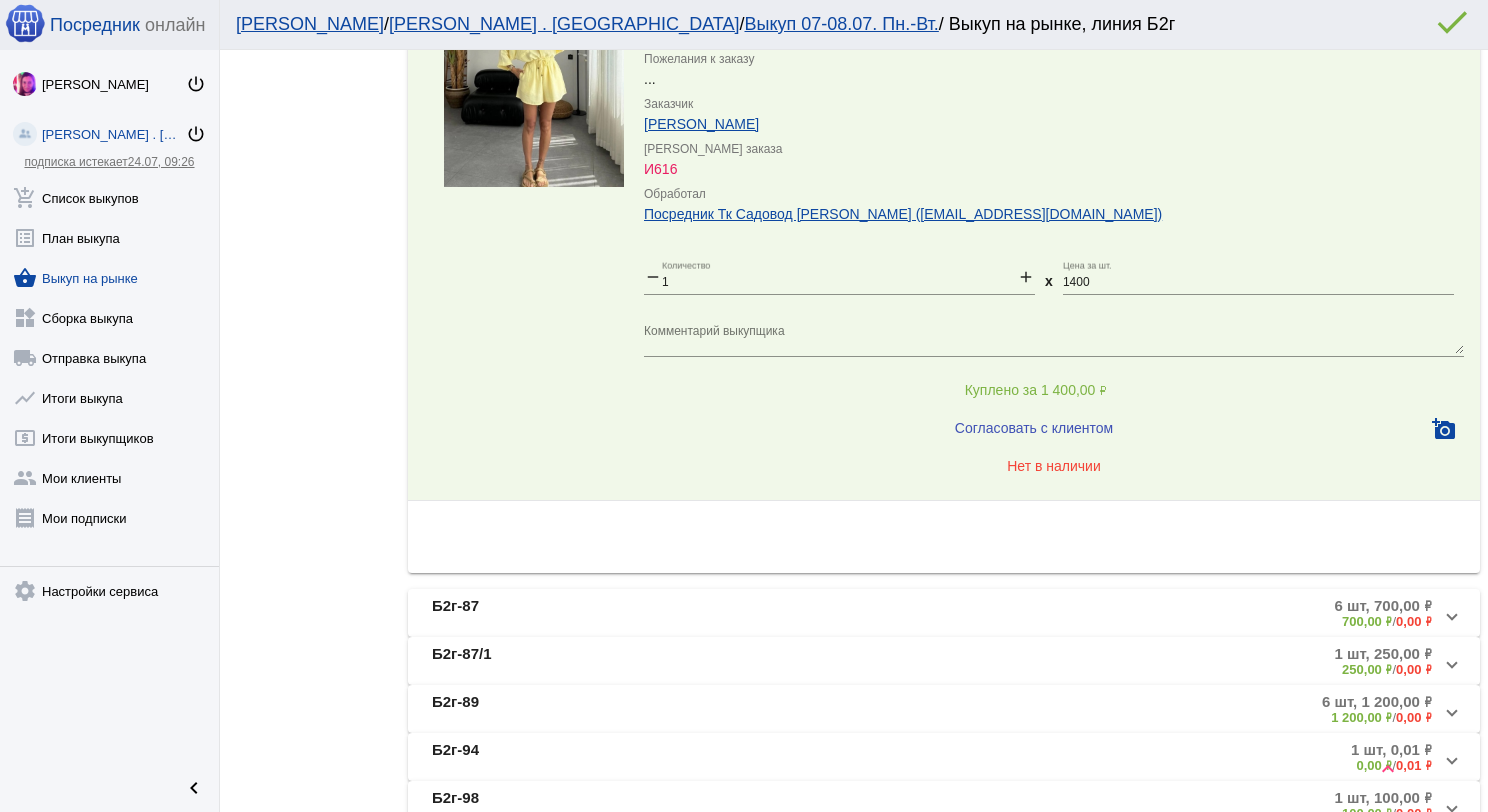 scroll, scrollTop: 2085, scrollLeft: 0, axis: vertical 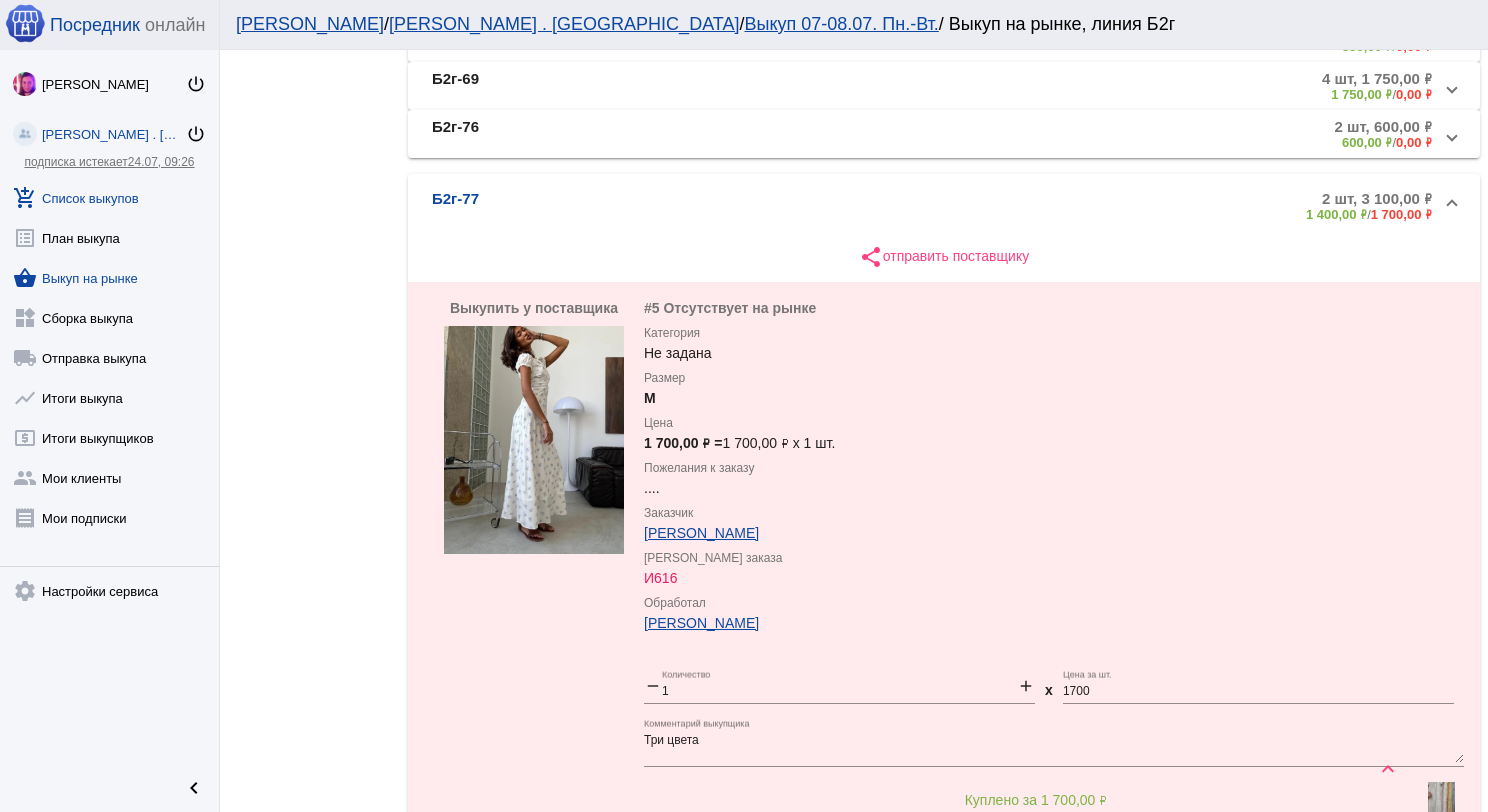 click on "add_shopping_cart  Список выкупов" 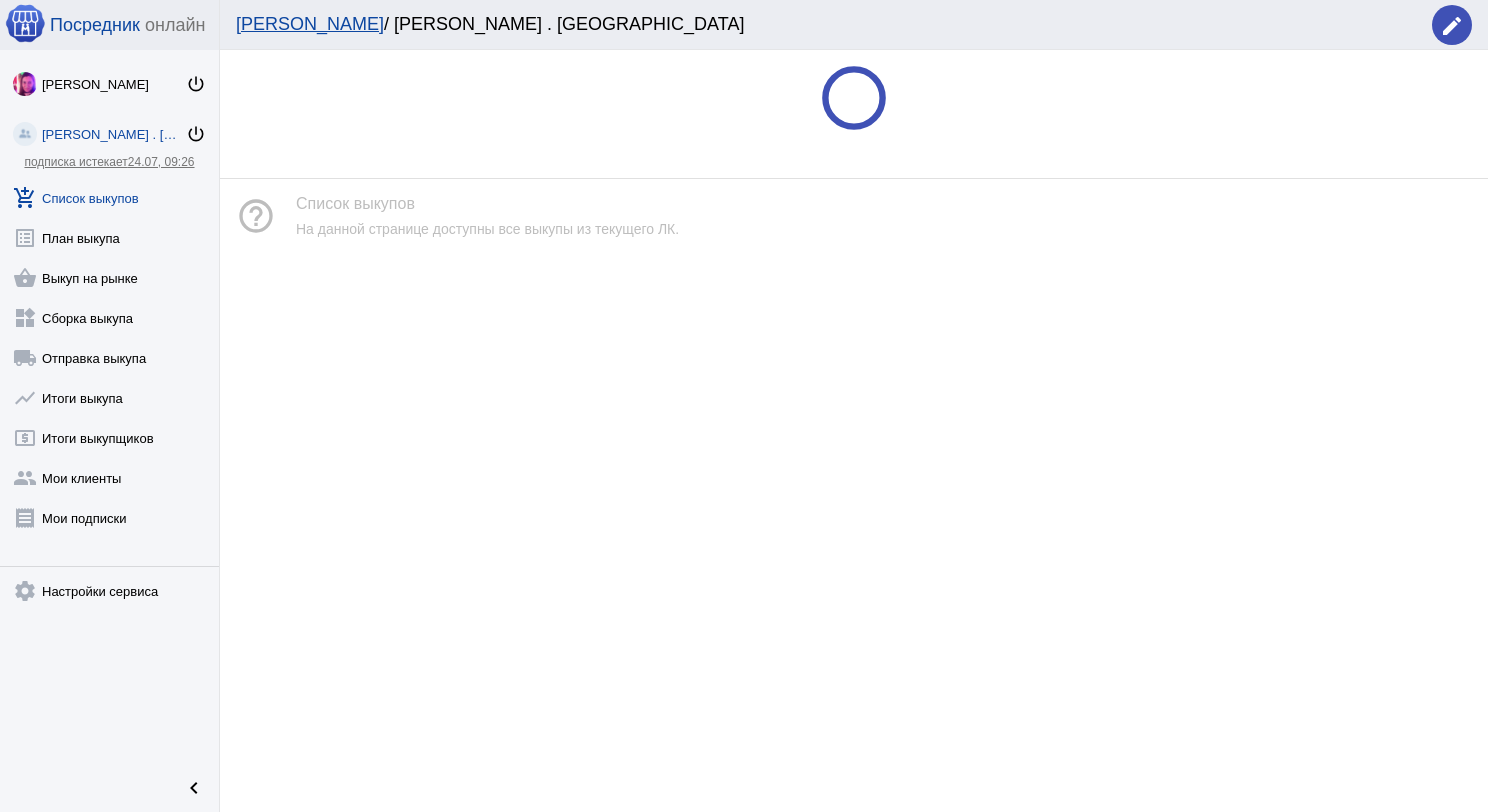 scroll, scrollTop: 0, scrollLeft: 0, axis: both 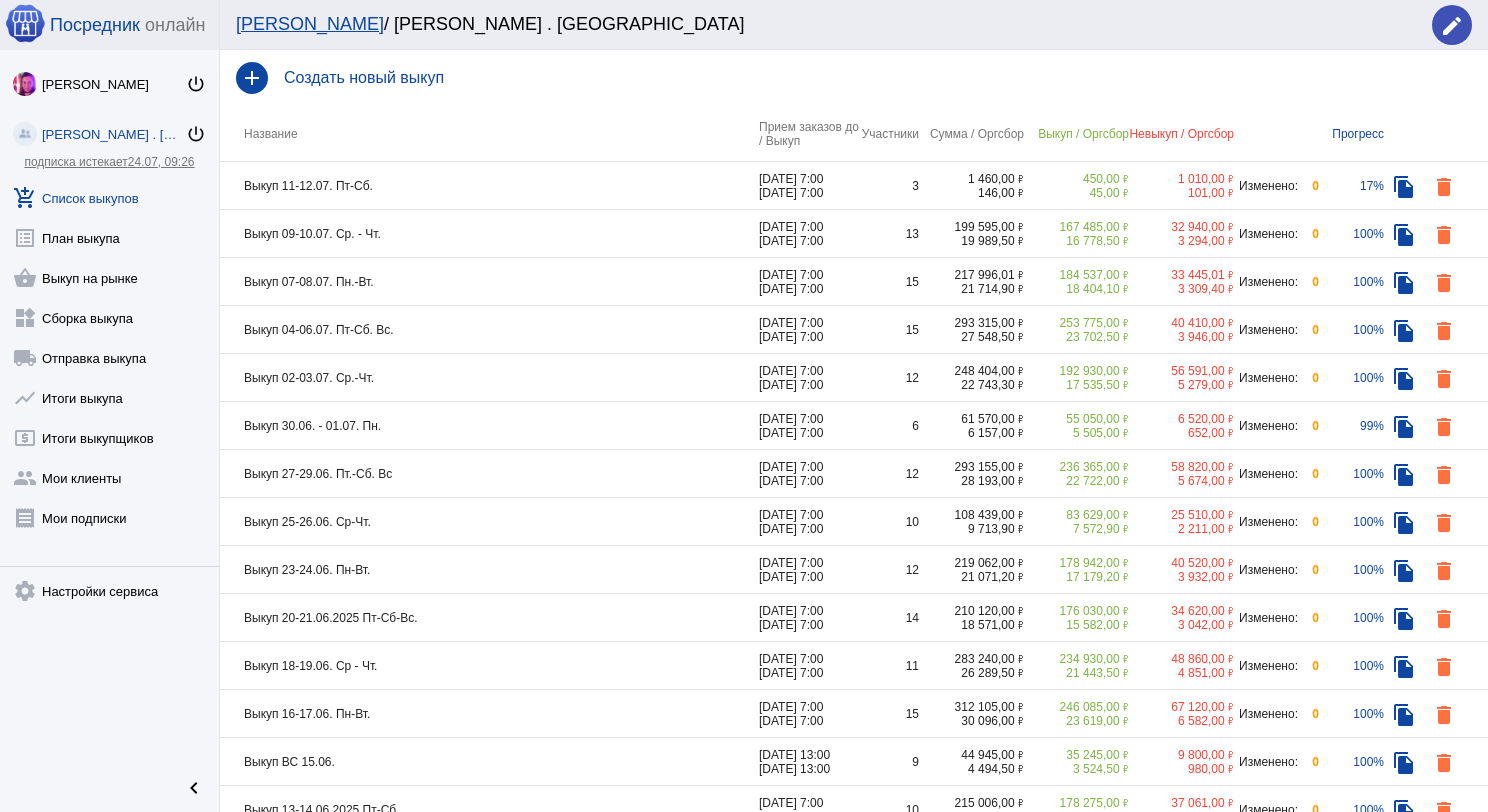 click on "Выкуп 09-10.07. Ср. - Чт." 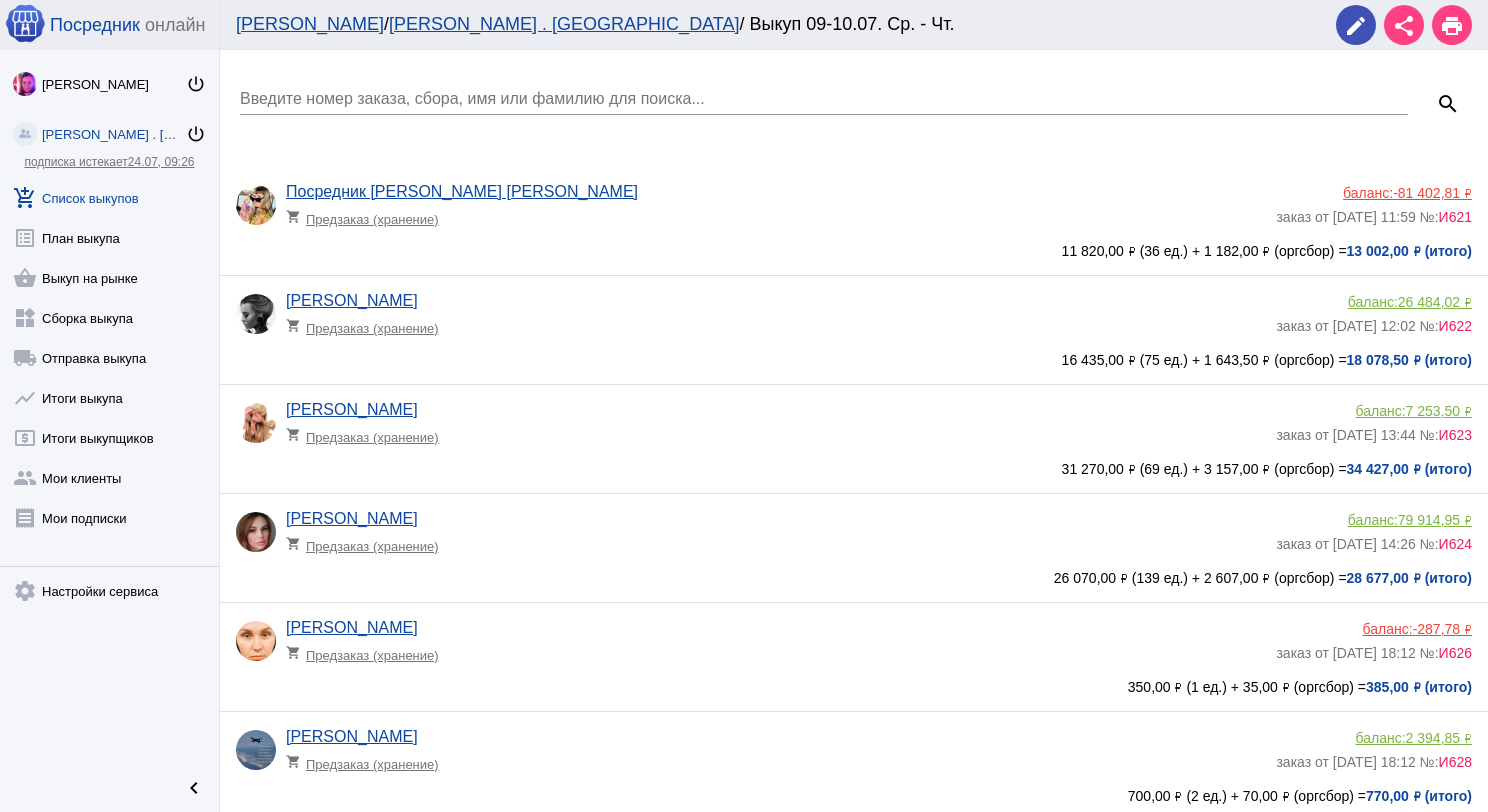 drag, startPoint x: 120, startPoint y: 184, endPoint x: 232, endPoint y: 217, distance: 116.76044 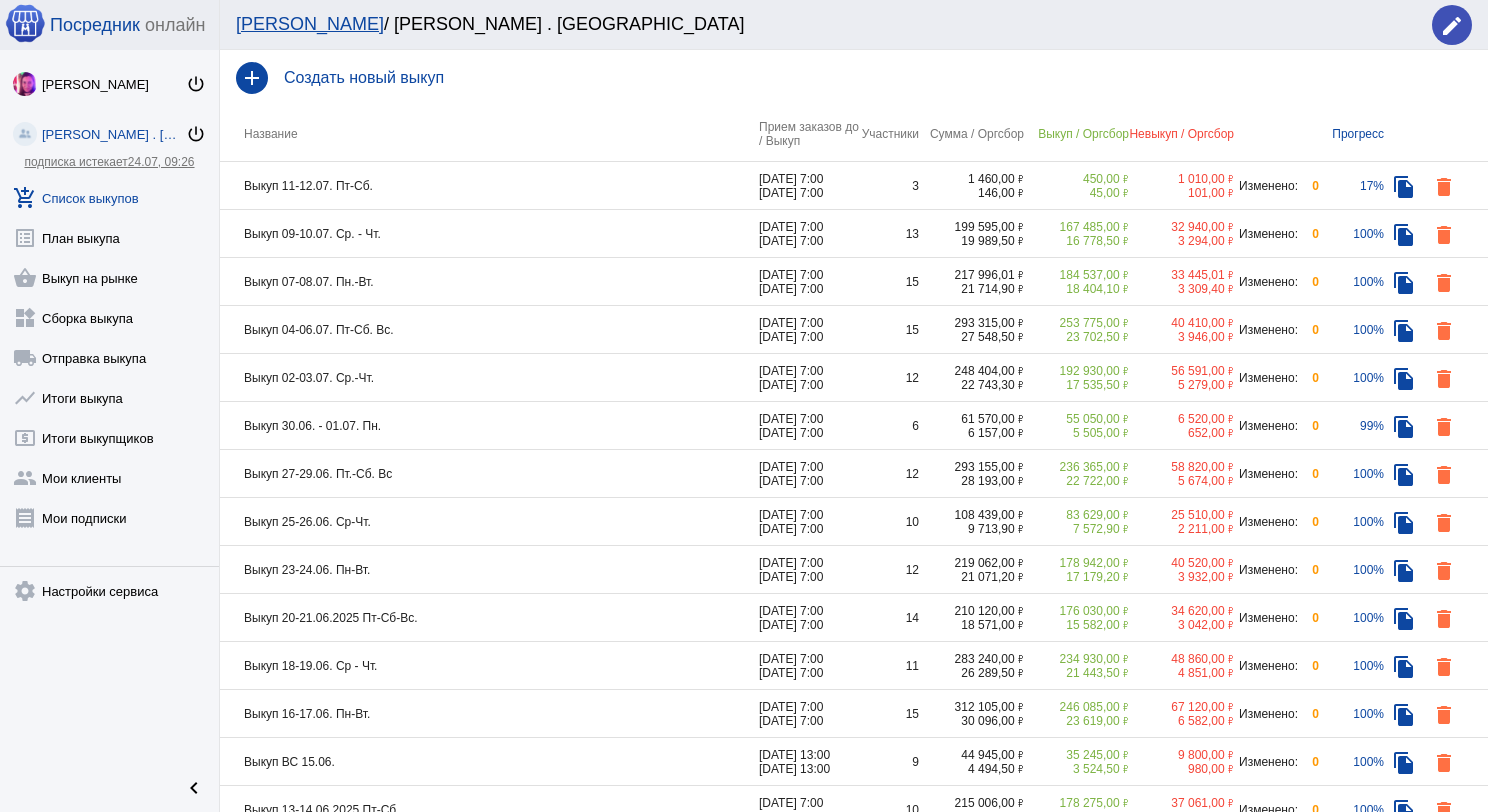 click on "Выкуп 07-08.07. Пн.-Вт." 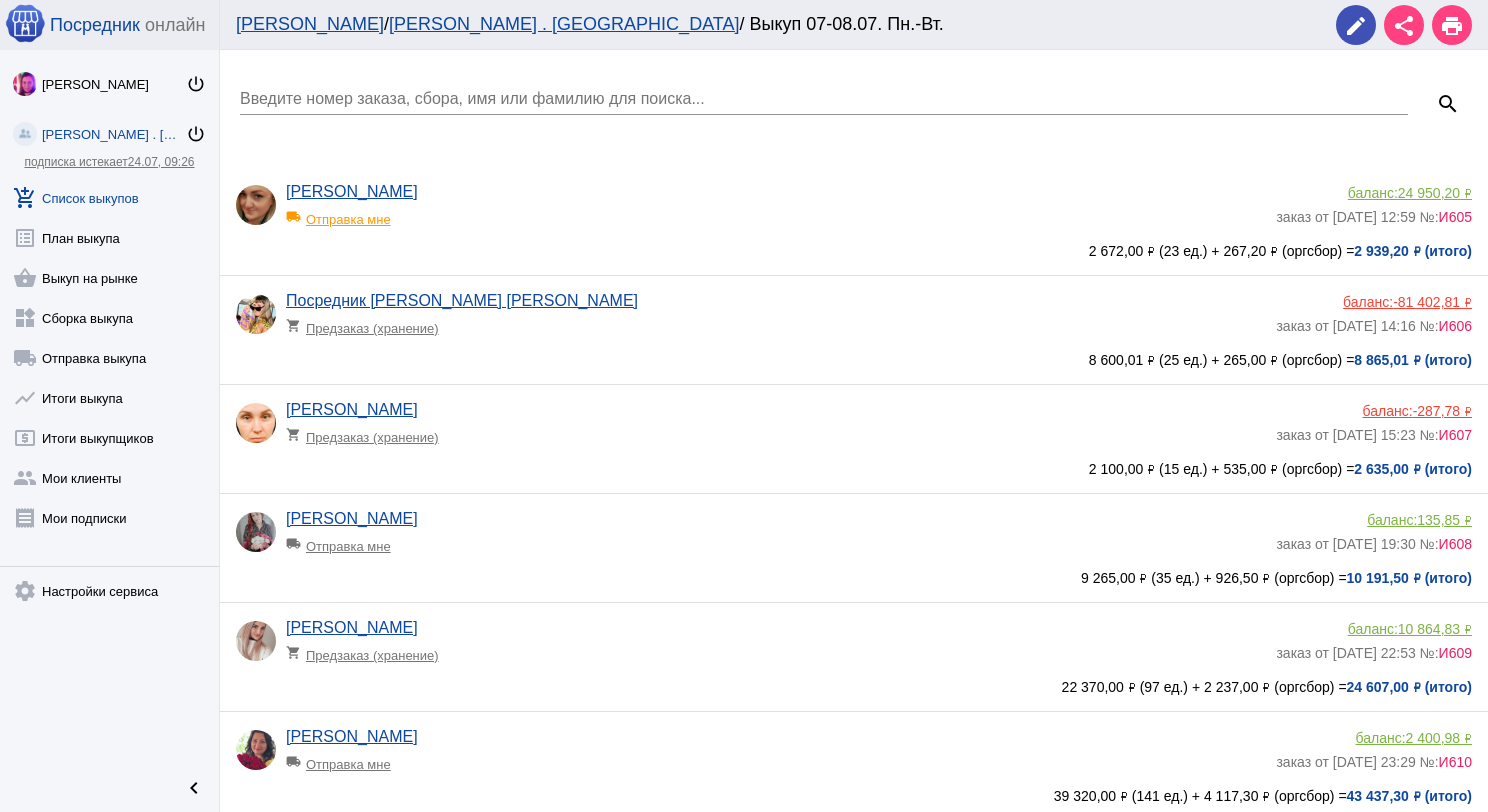 click on "Введите номер заказа, сбора, имя или фамилию для поиска..." at bounding box center [824, 99] 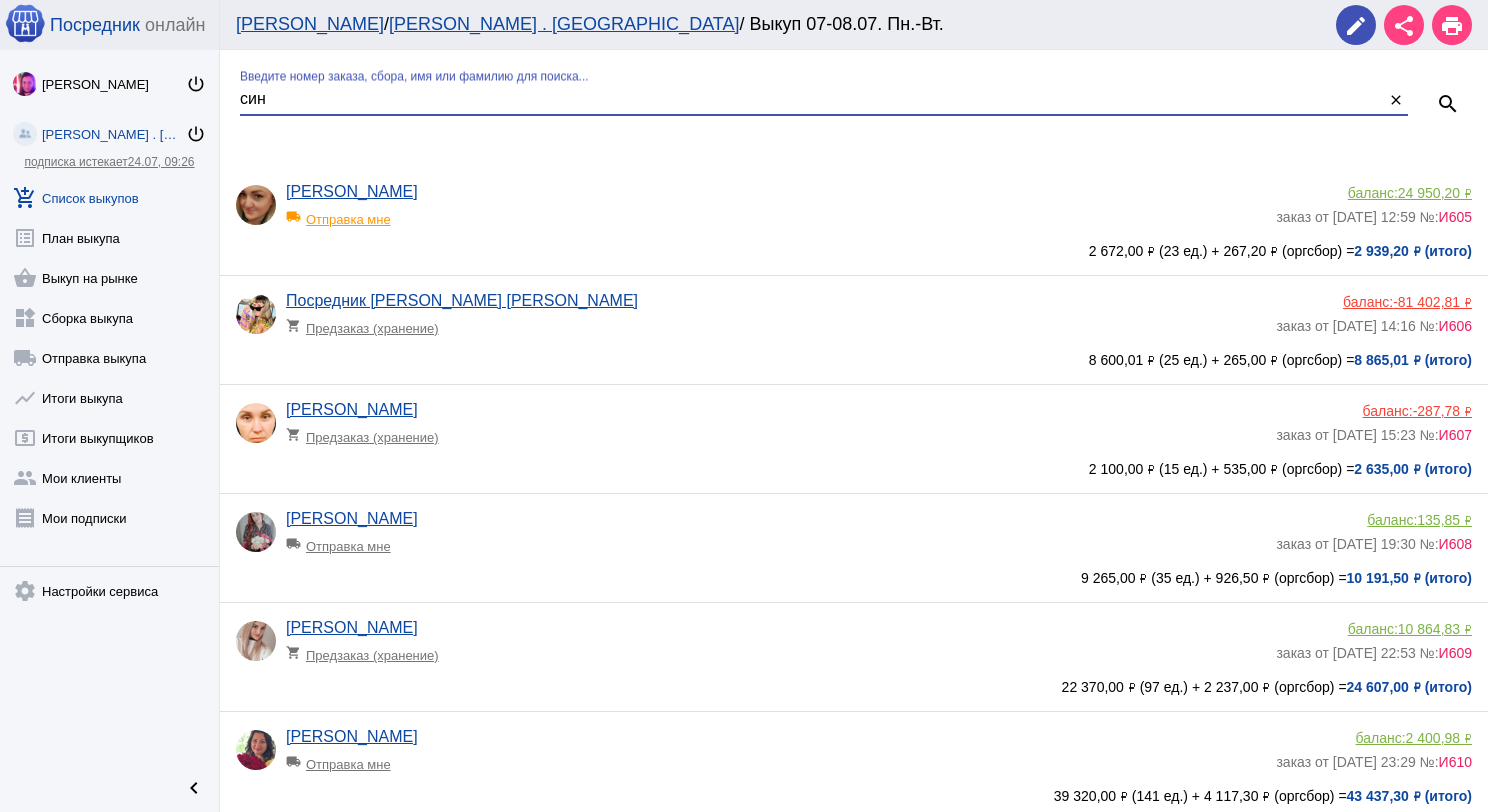 type on "син" 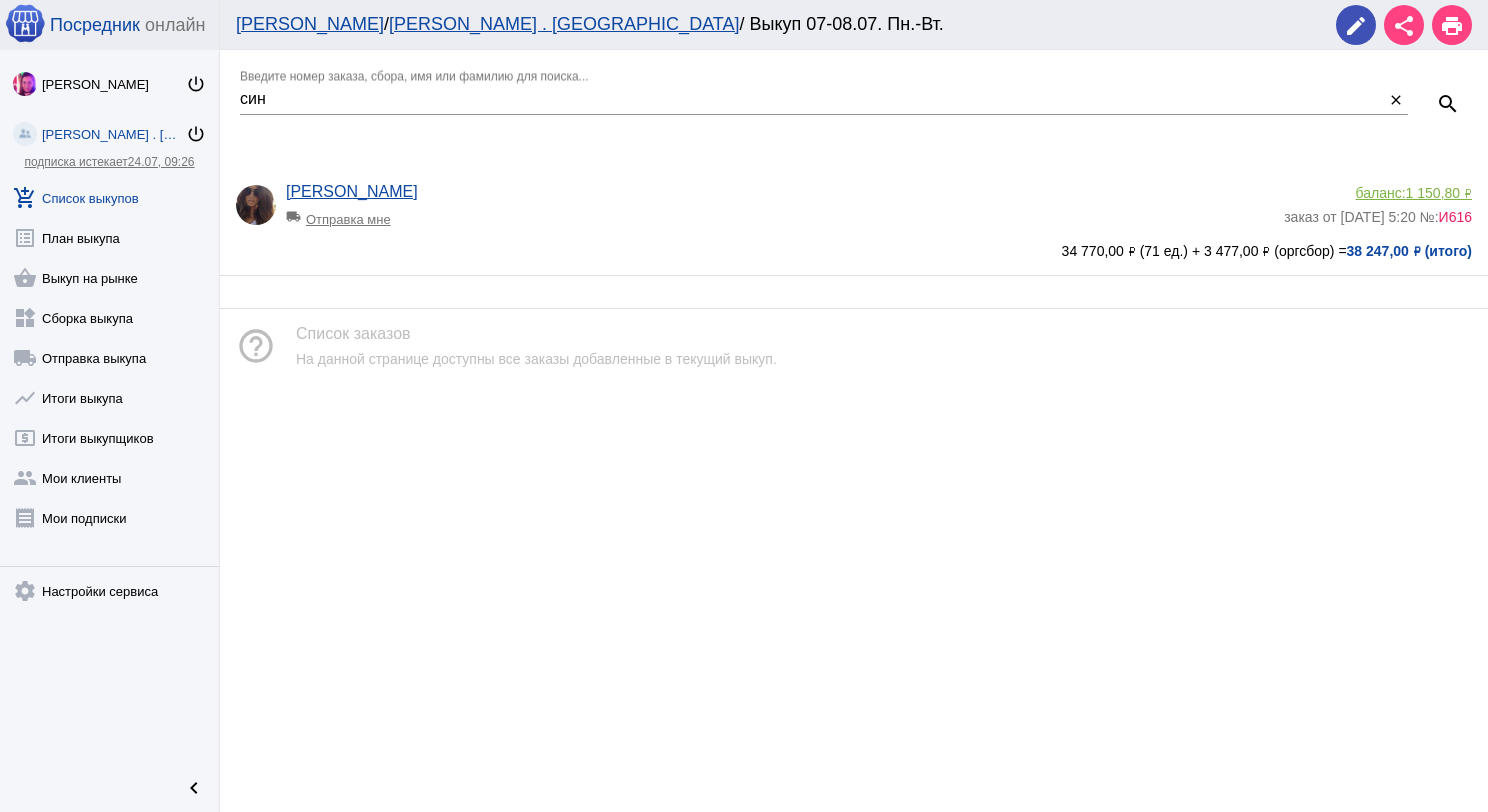 click on "[PERSON_NAME] local_shipping  Отправка мне" 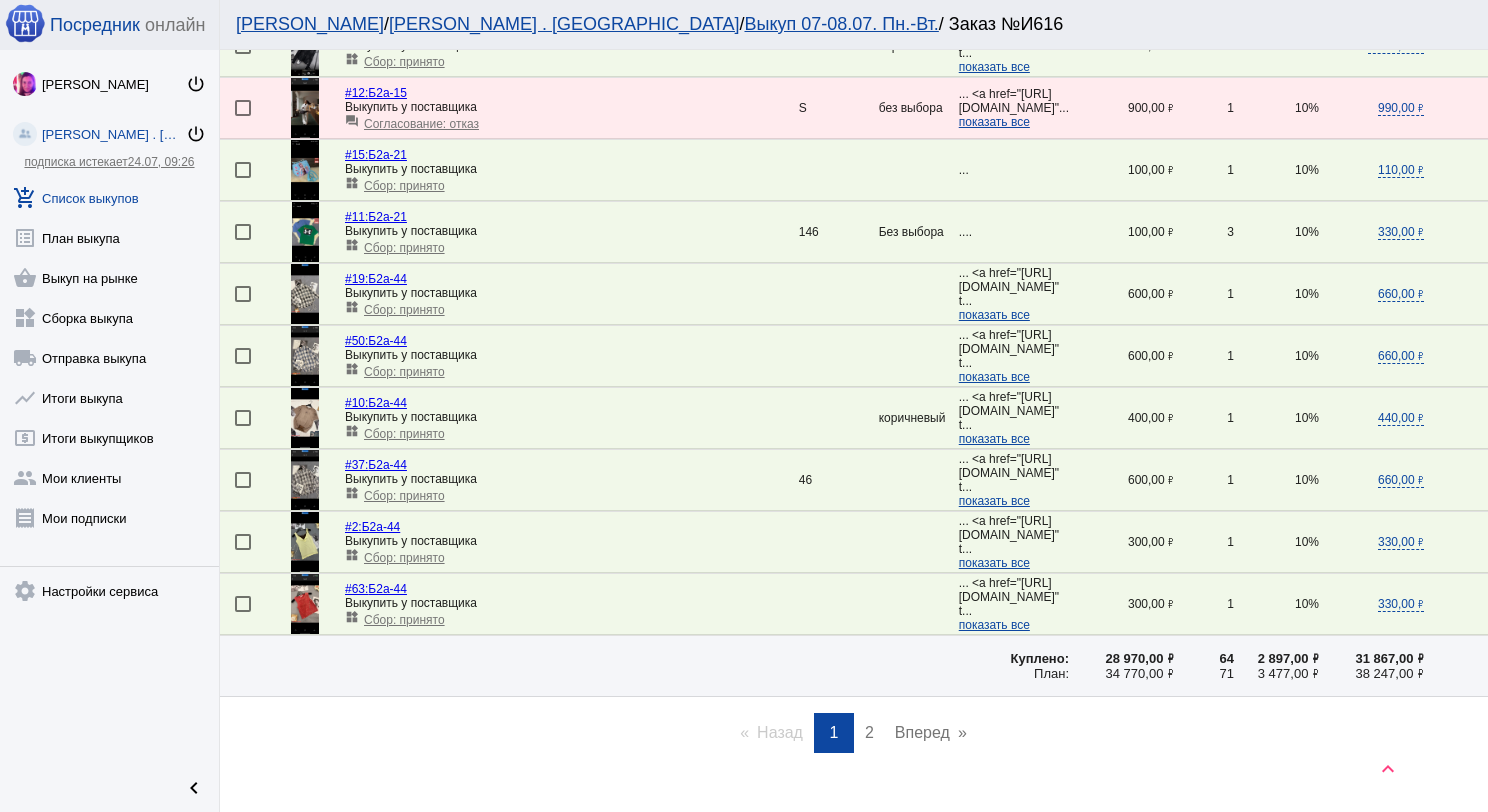 scroll, scrollTop: 2684, scrollLeft: 0, axis: vertical 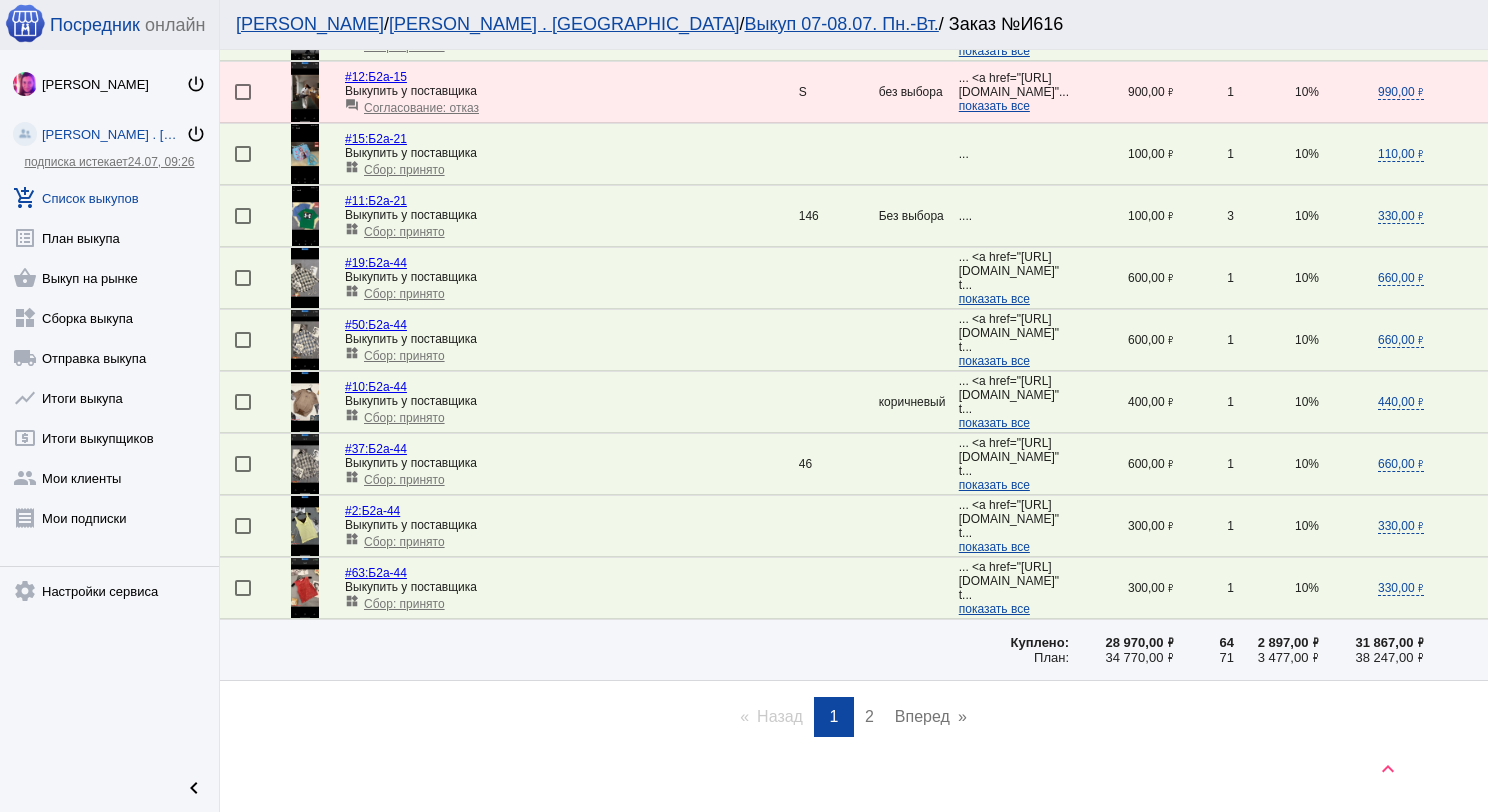 click on "page  2" at bounding box center (869, 717) 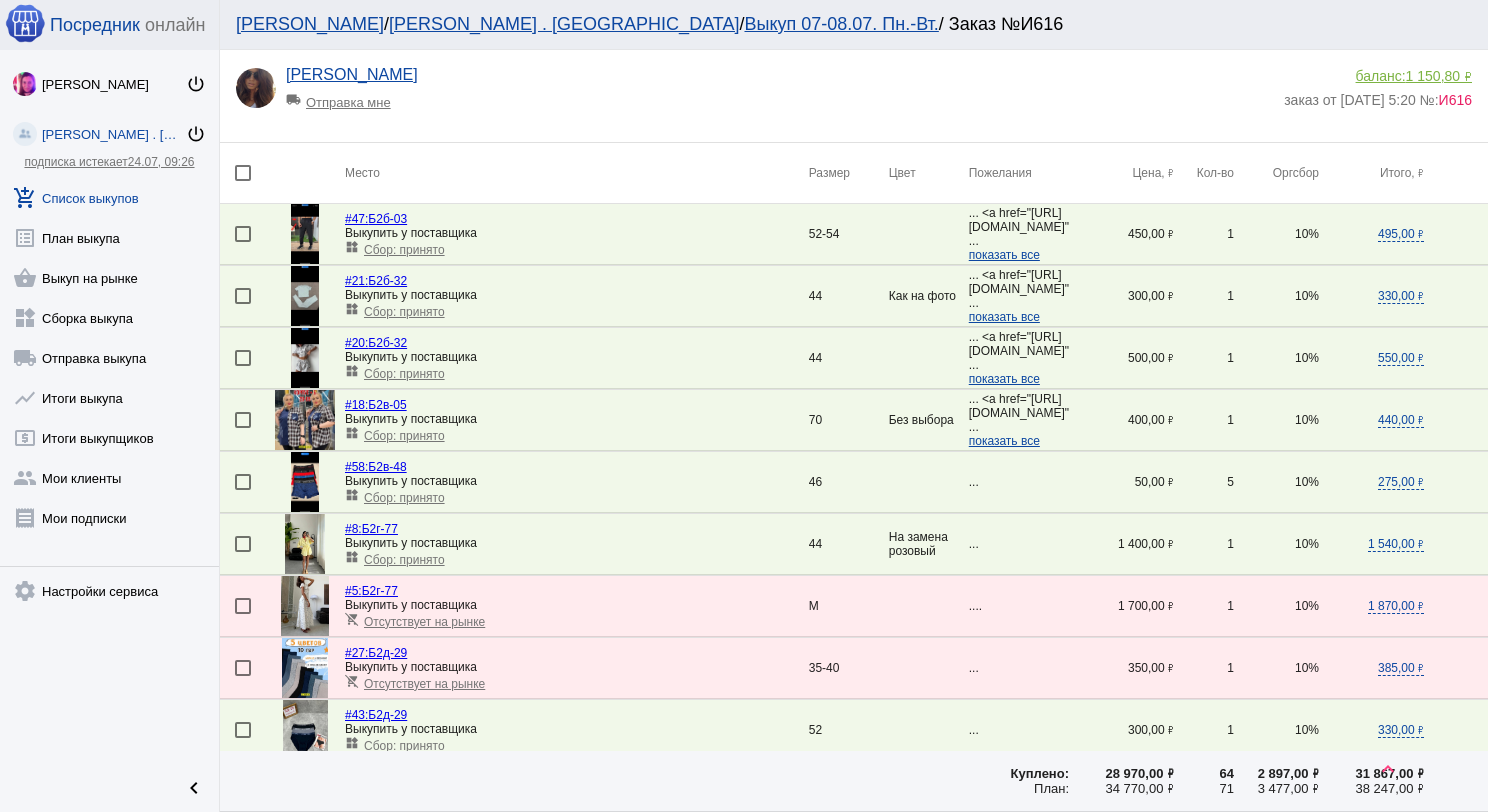 scroll, scrollTop: 404, scrollLeft: 0, axis: vertical 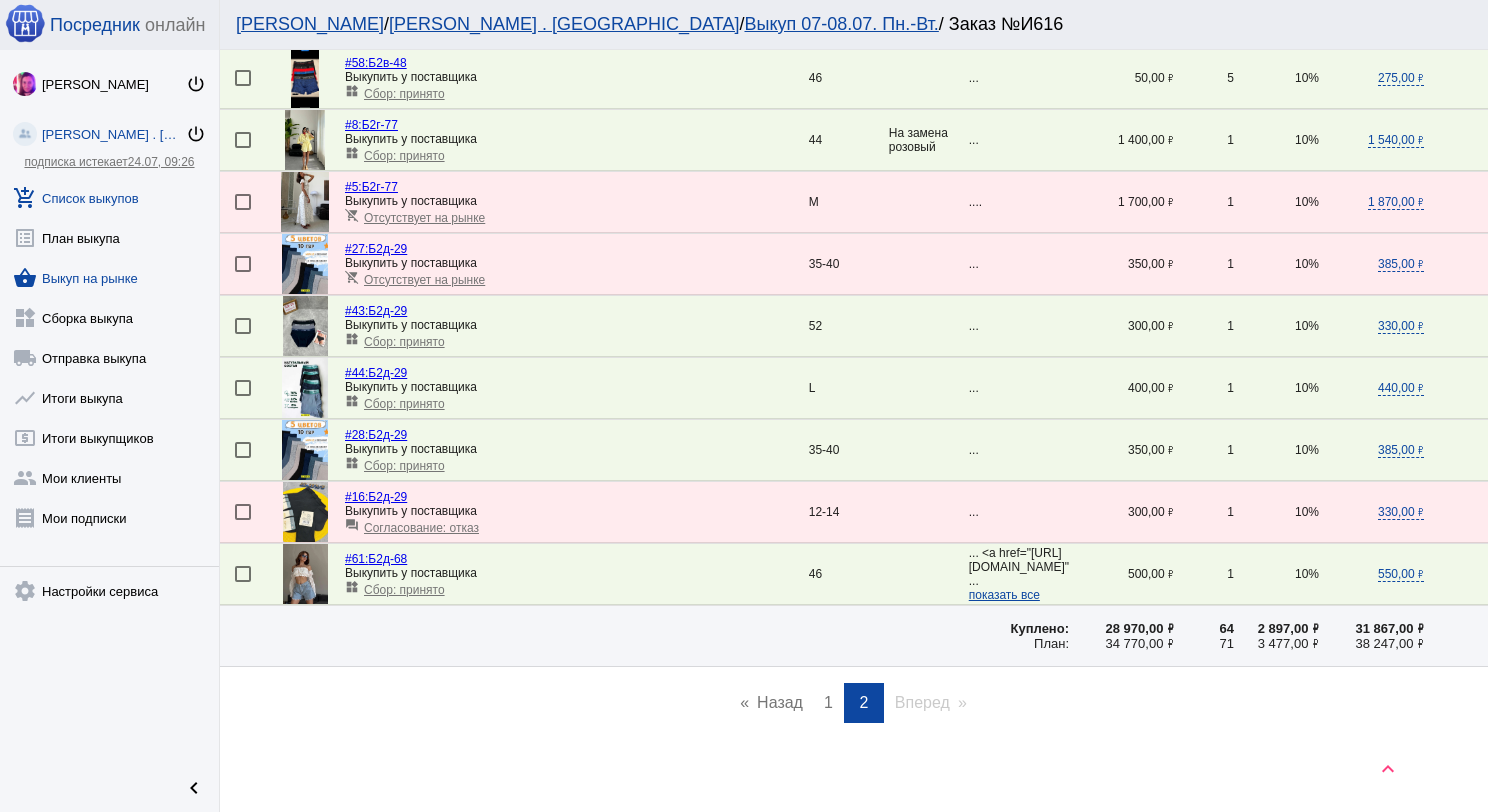 click on "shopping_basket  Выкуп на рынке" 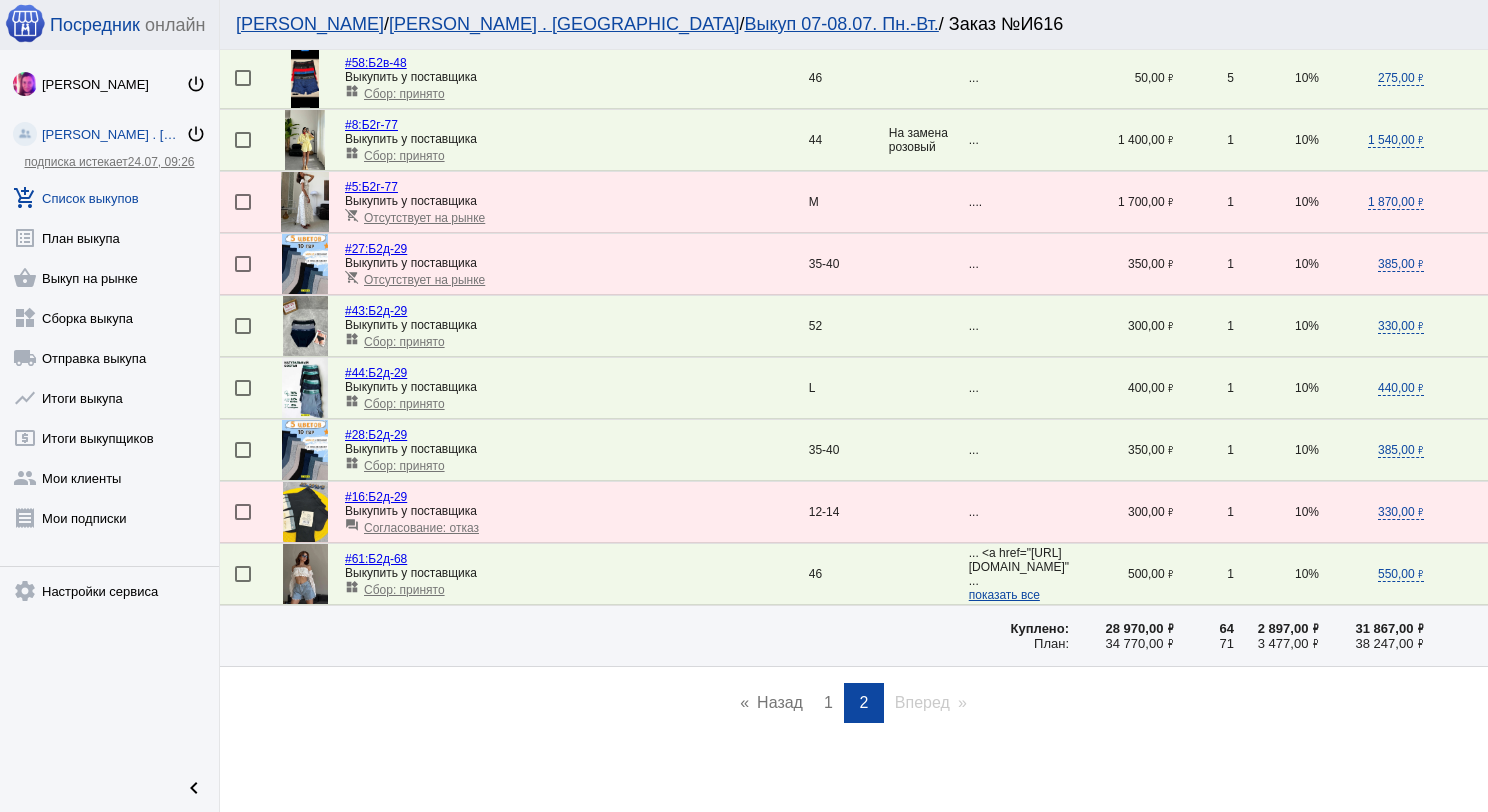 scroll, scrollTop: 0, scrollLeft: 0, axis: both 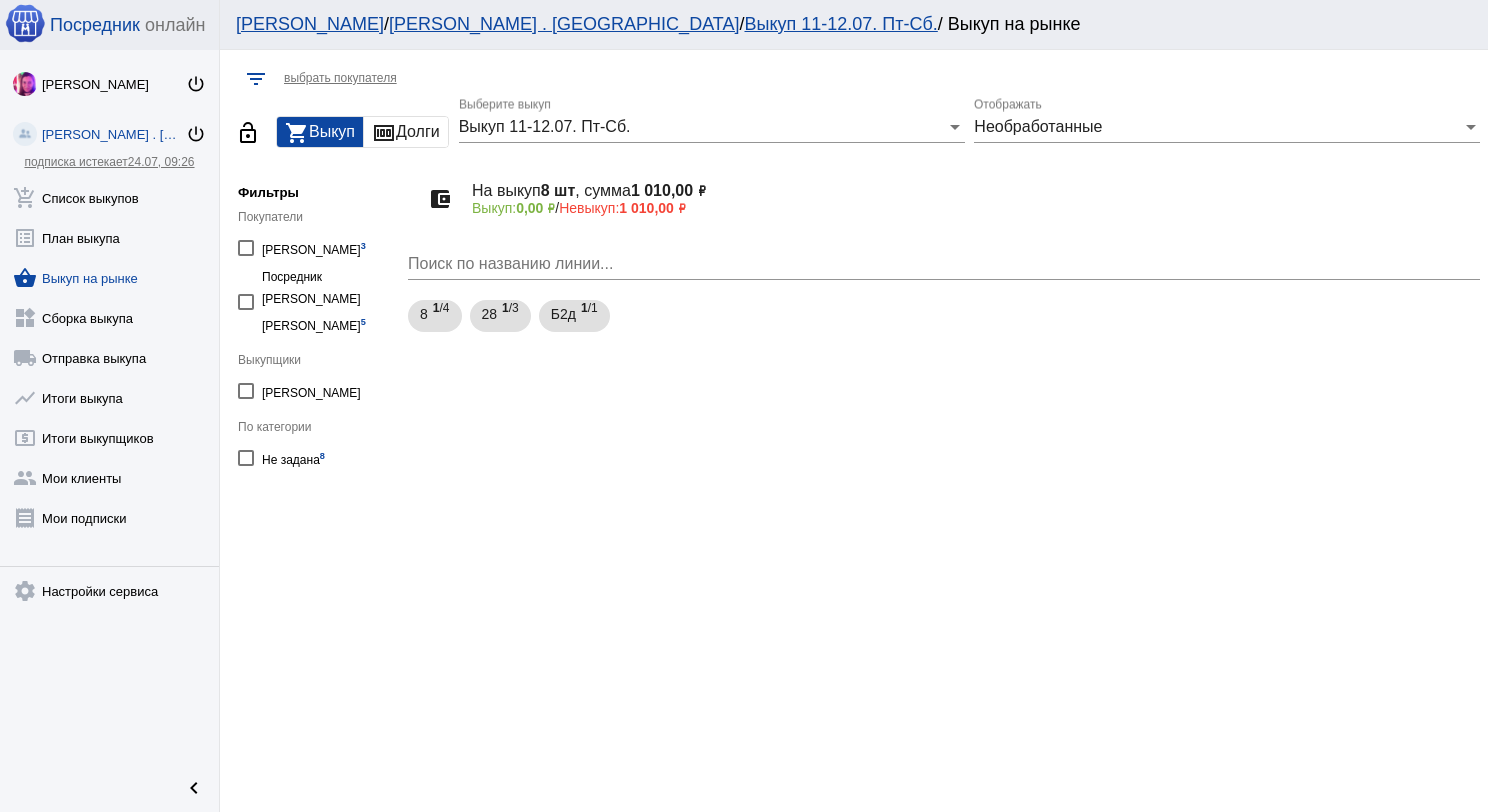 click on "Выкуп 11-12.07. Пт-Сб." at bounding box center [703, 127] 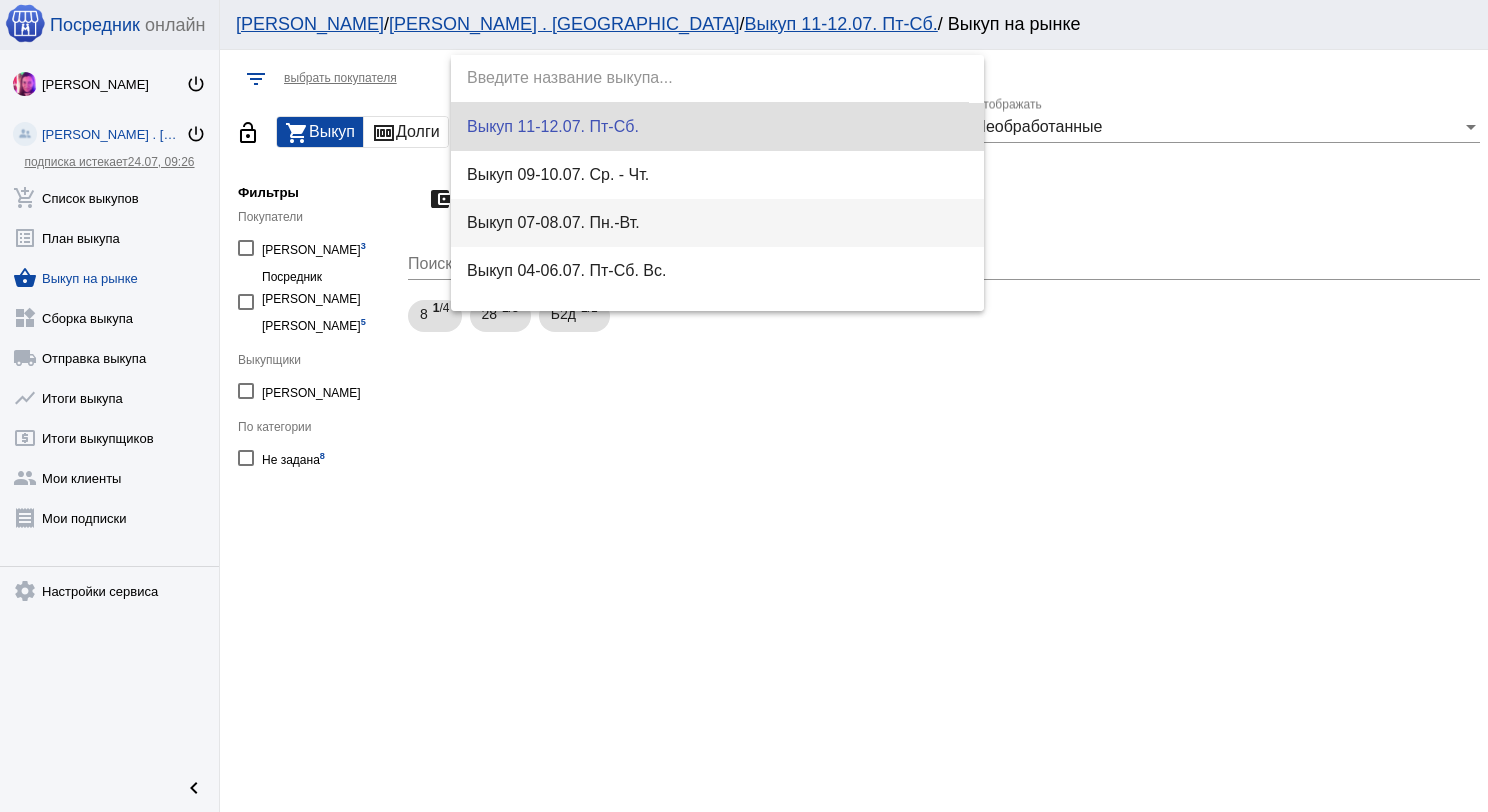 click on "Выкуп 07-08.07. Пн.-Вт." at bounding box center [718, 223] 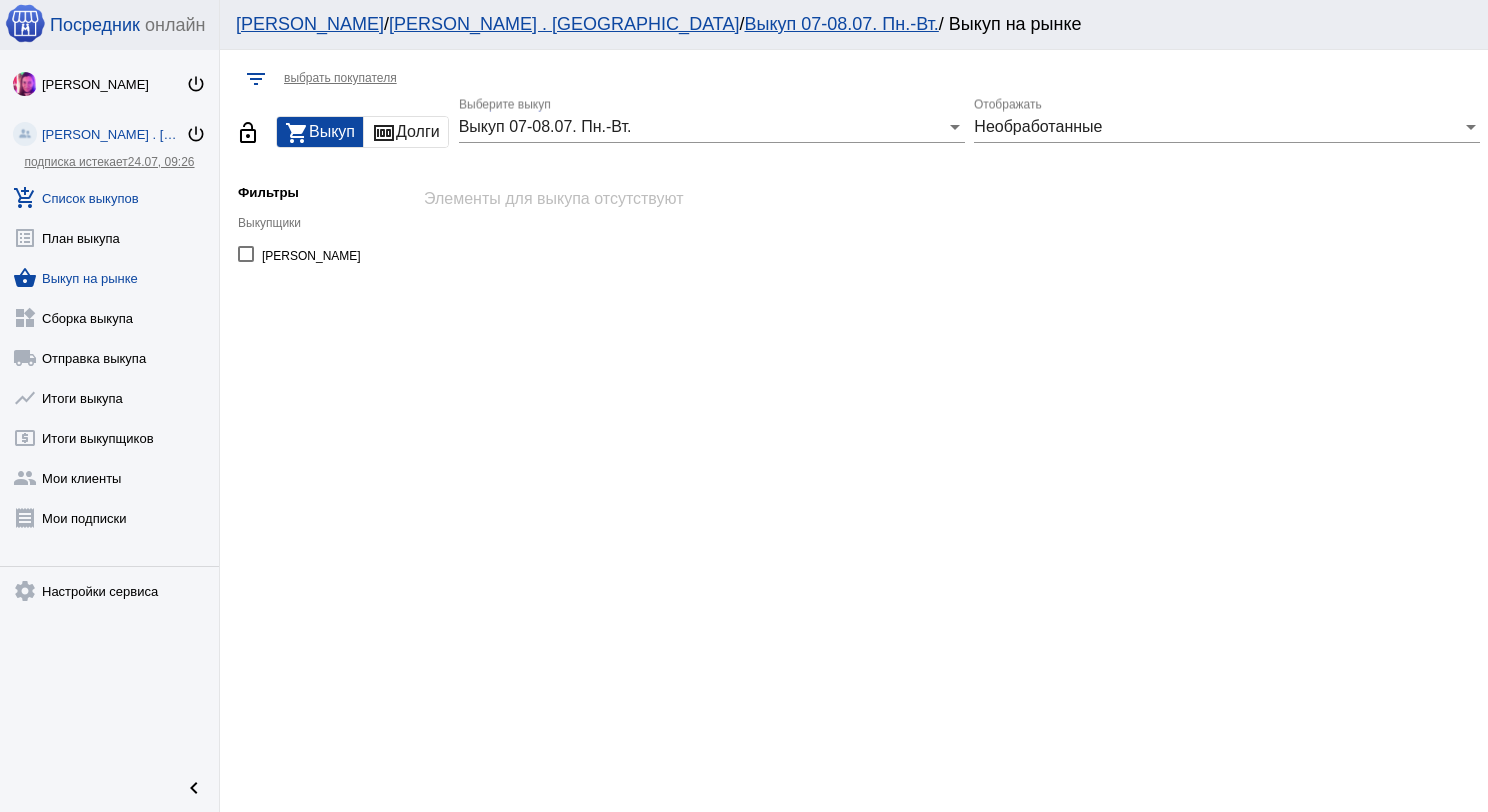 click on "add_shopping_cart  Список выкупов" 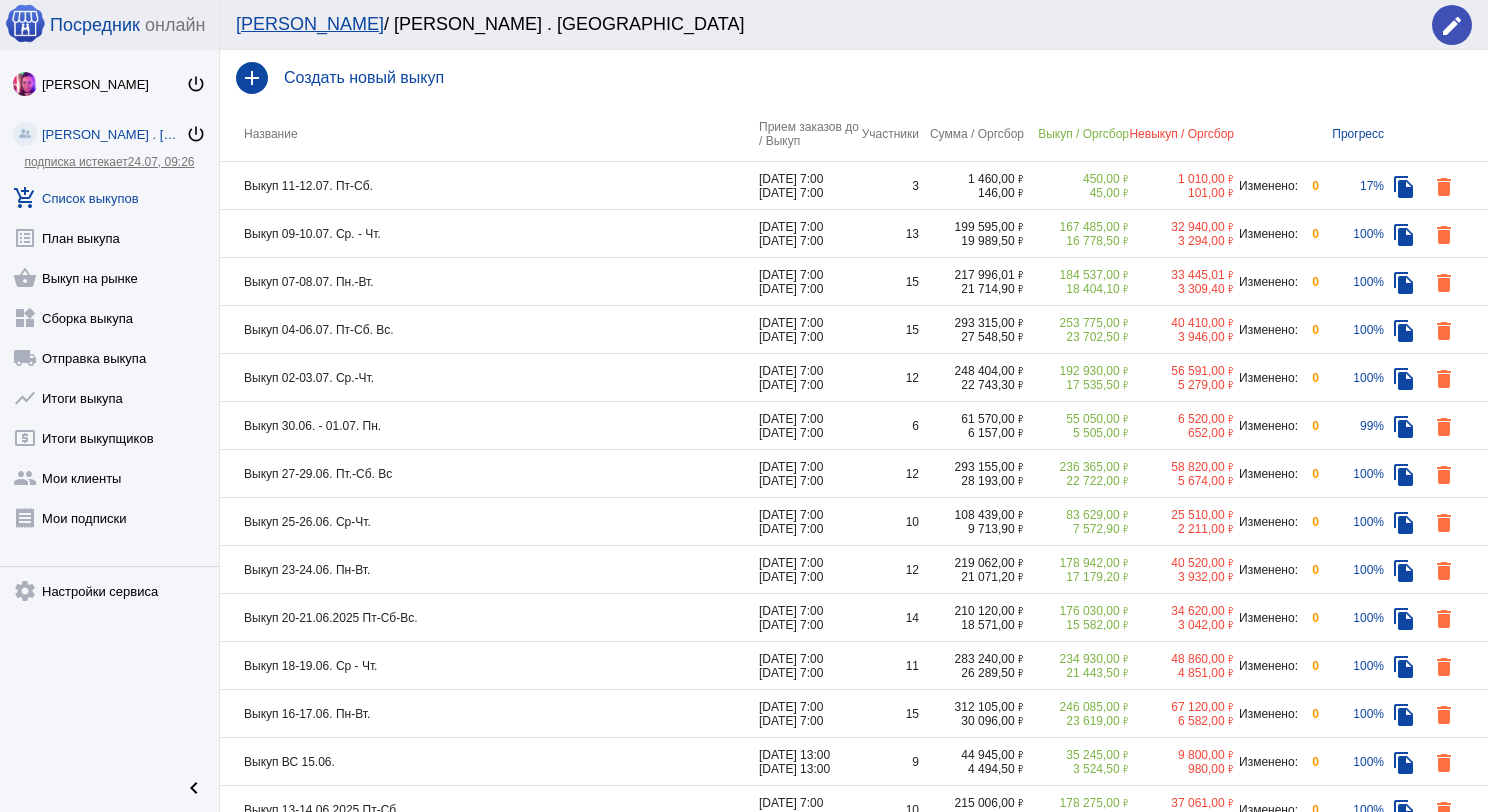 click on "Выкуп 07-08.07. Пн.-Вт." 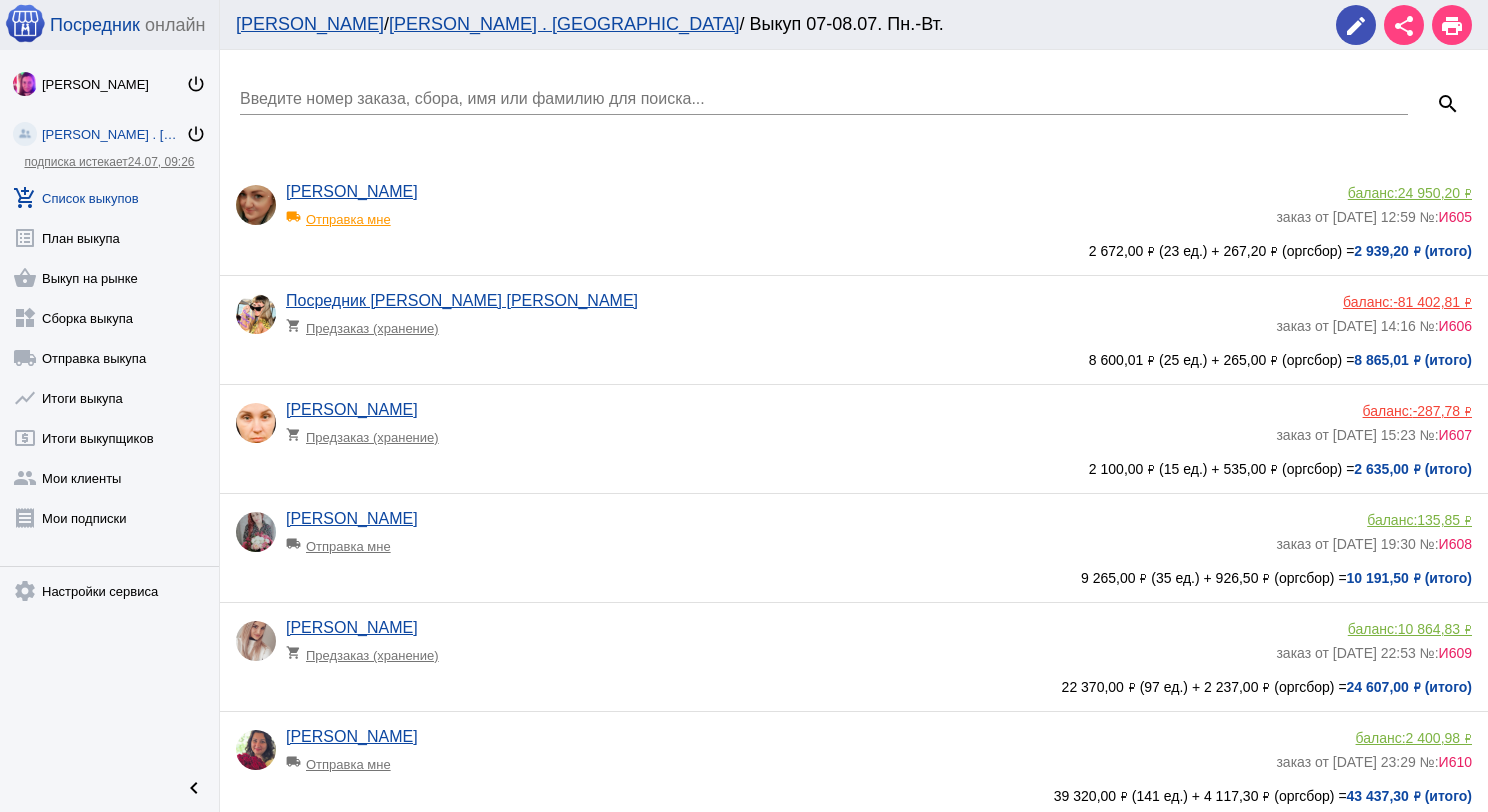 click on "shopping_cart  Предзаказ (хранение)" 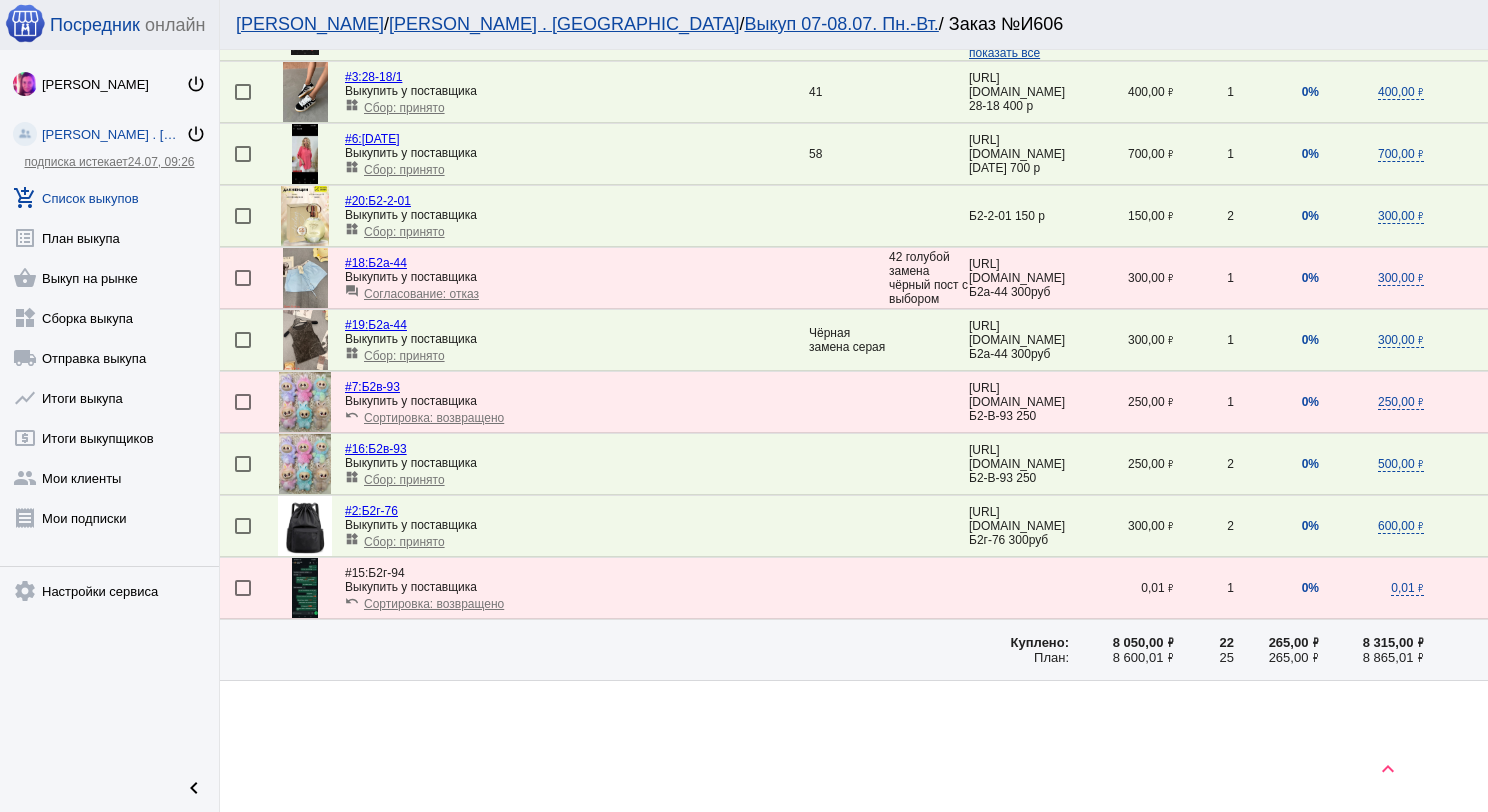 scroll, scrollTop: 836, scrollLeft: 0, axis: vertical 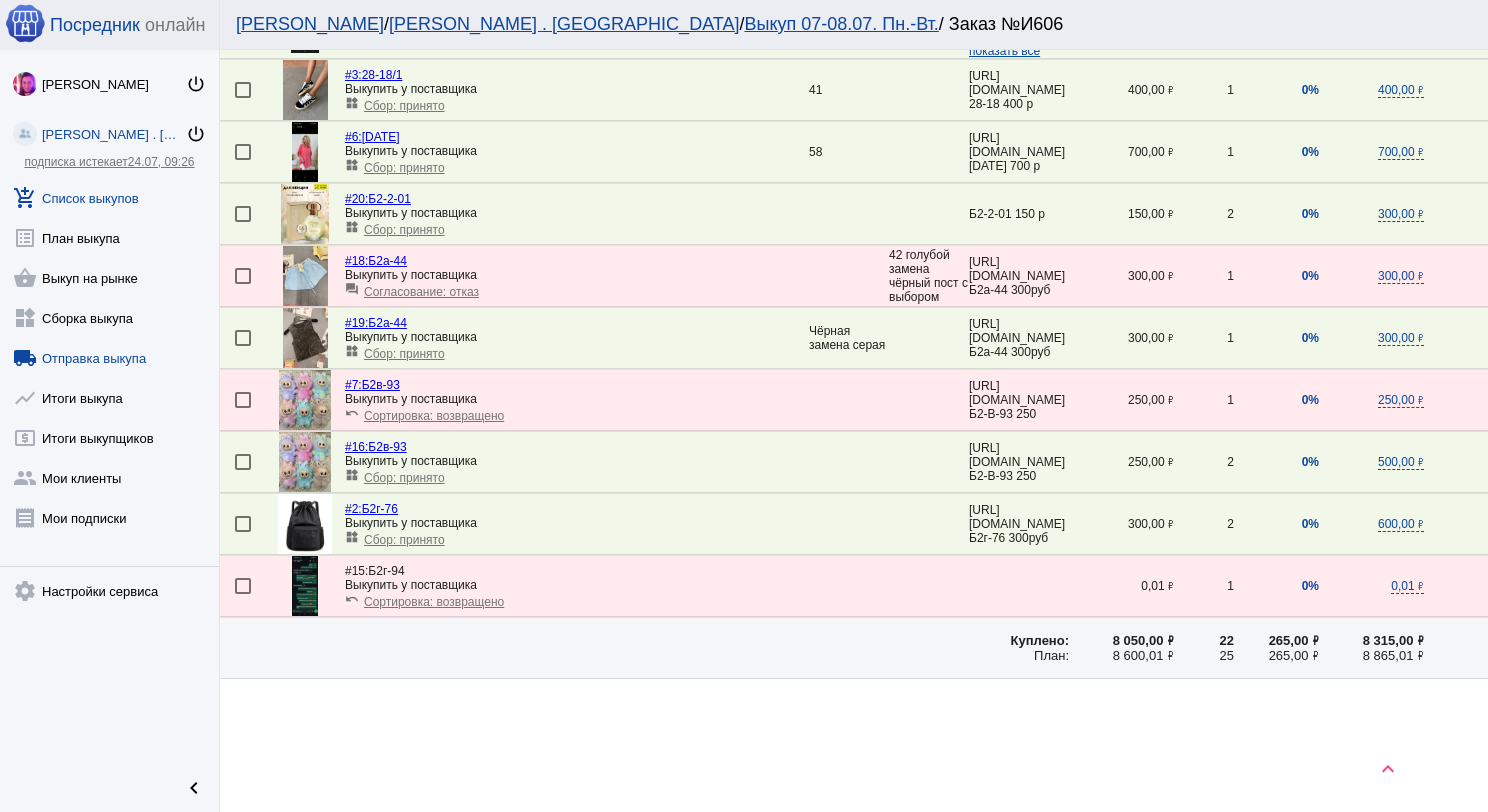 click on "local_shipping  Отправка выкупа" 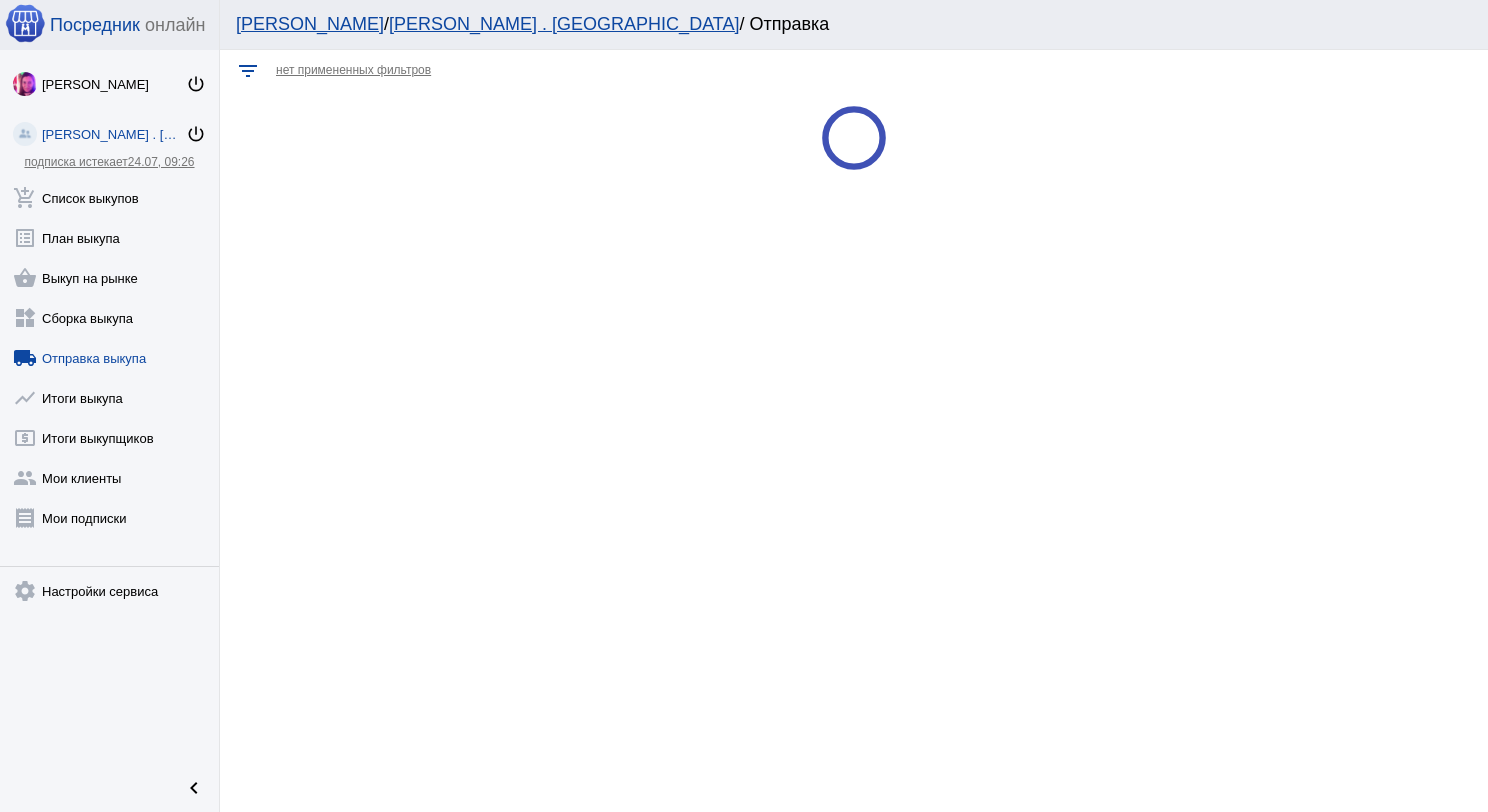 scroll, scrollTop: 0, scrollLeft: 0, axis: both 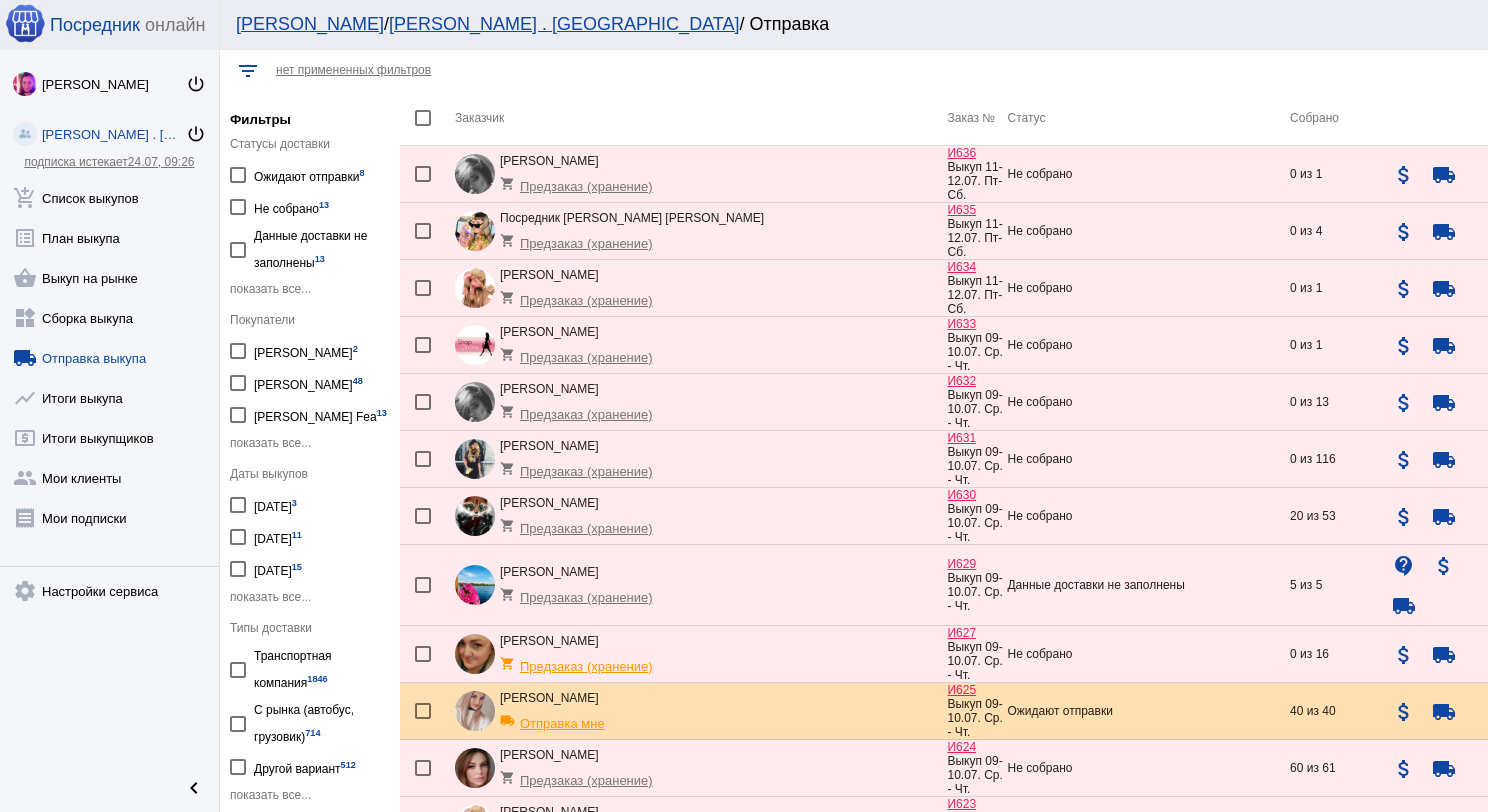 click on "показать все..." 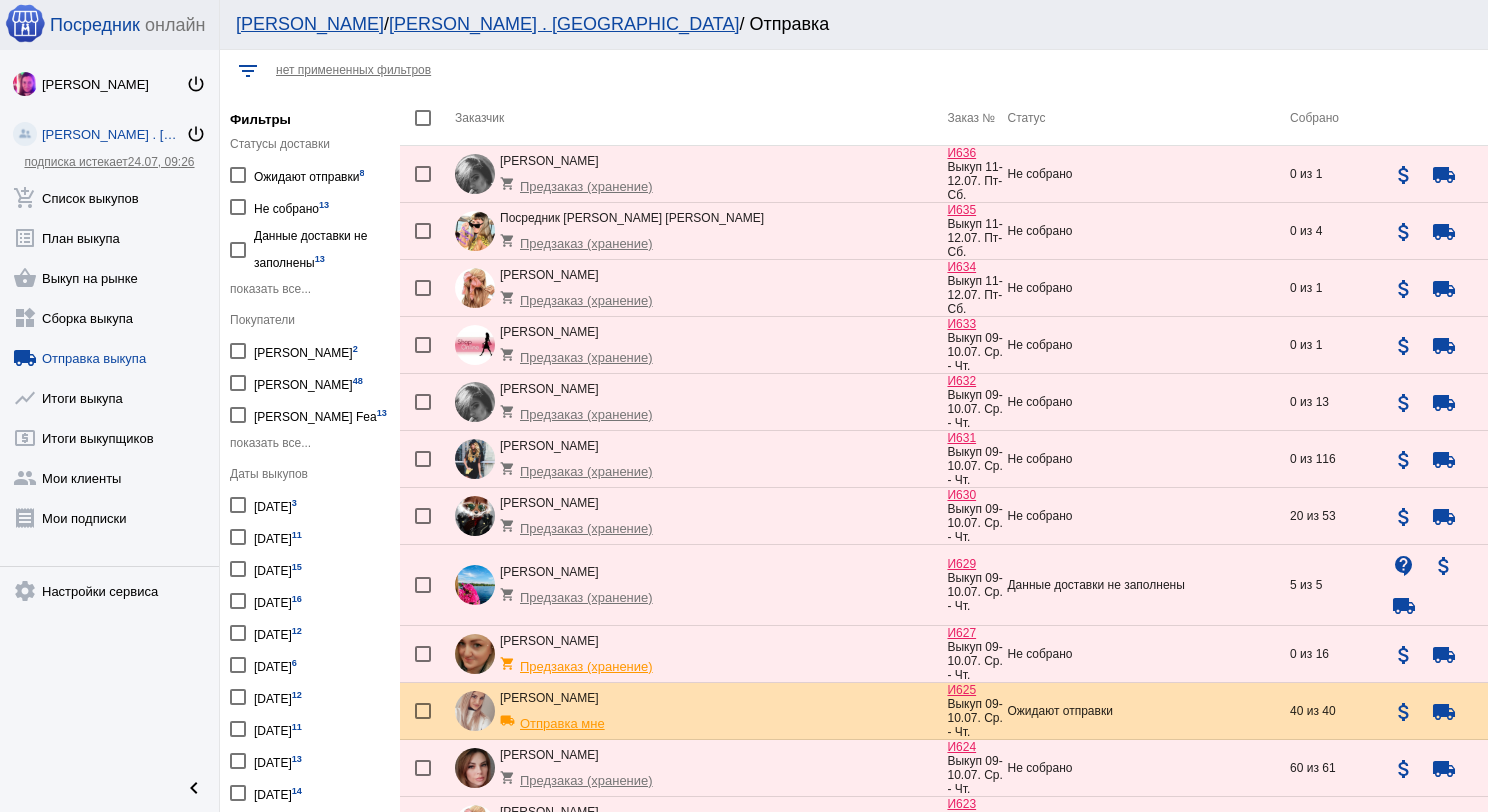 click at bounding box center [238, 601] 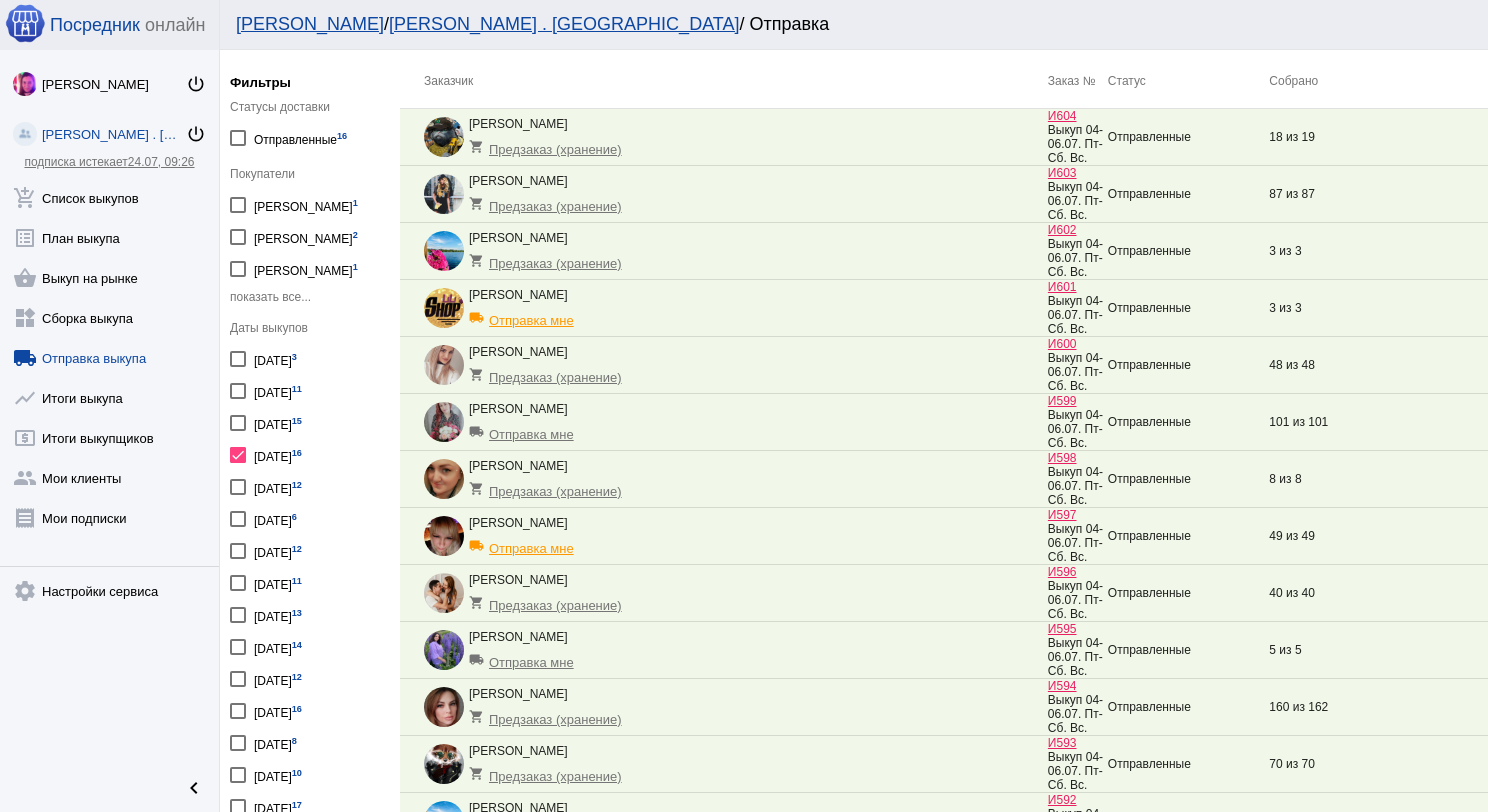 scroll, scrollTop: 0, scrollLeft: 0, axis: both 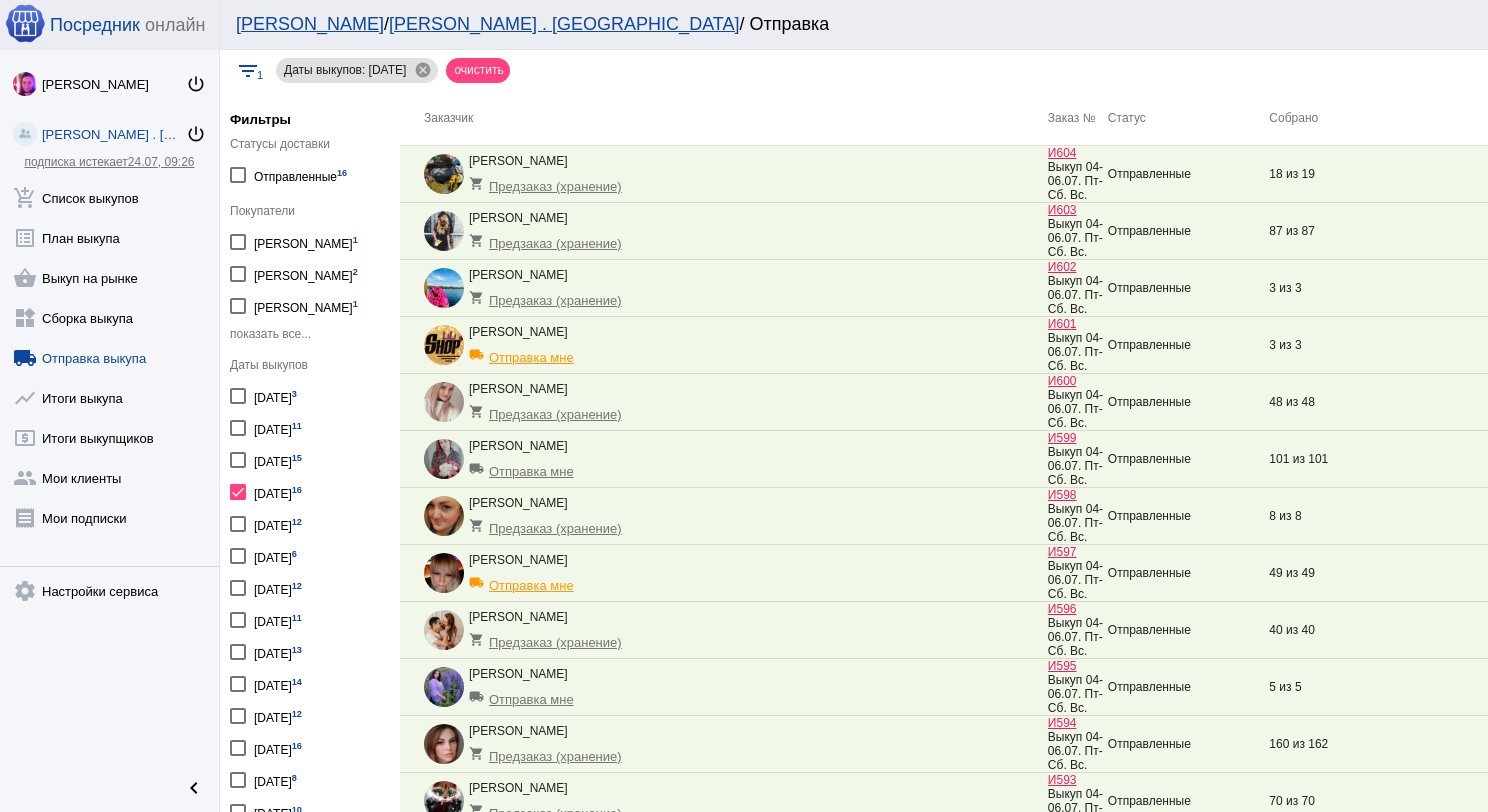 click at bounding box center [238, 492] 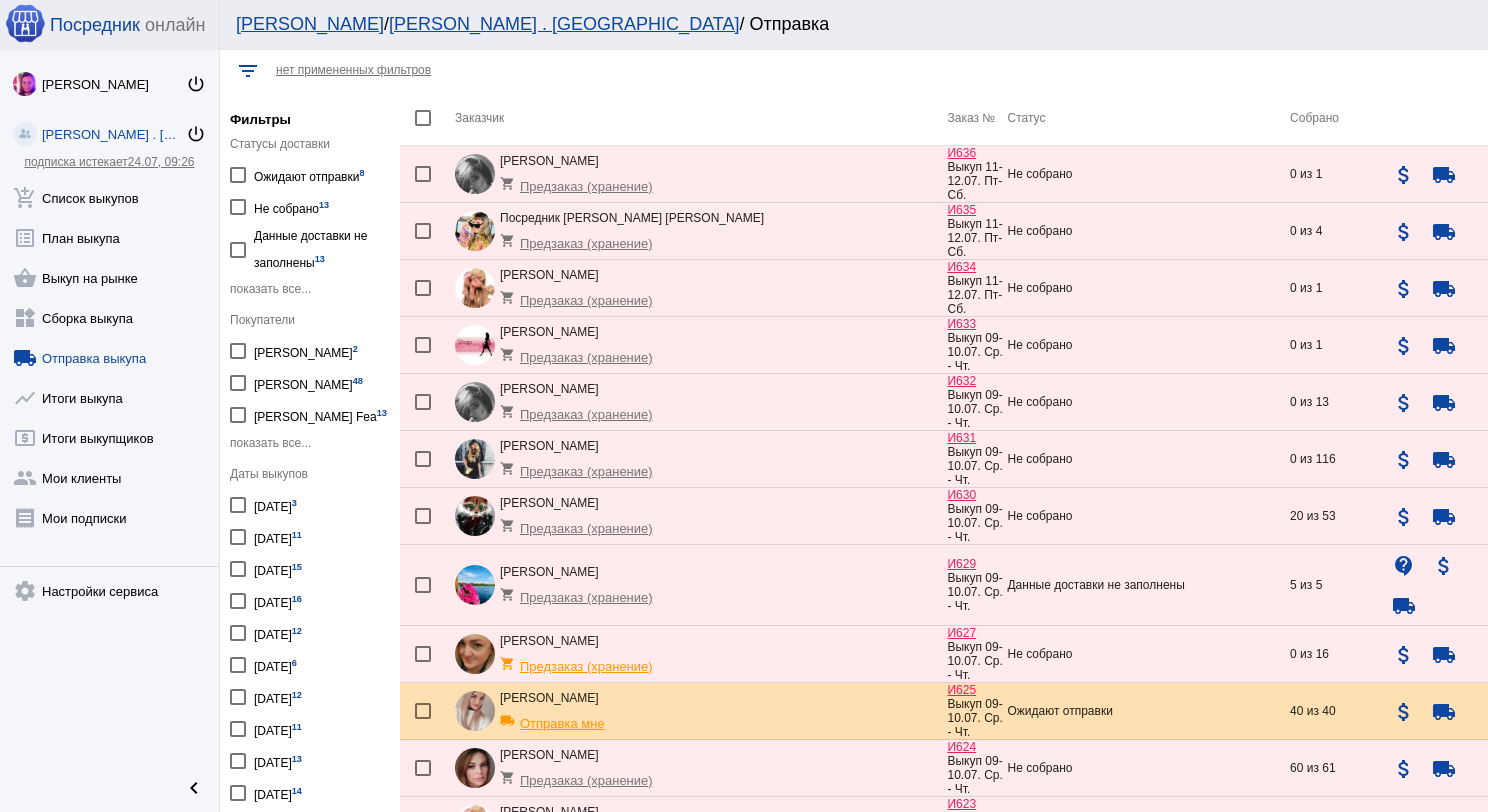 click at bounding box center (238, 569) 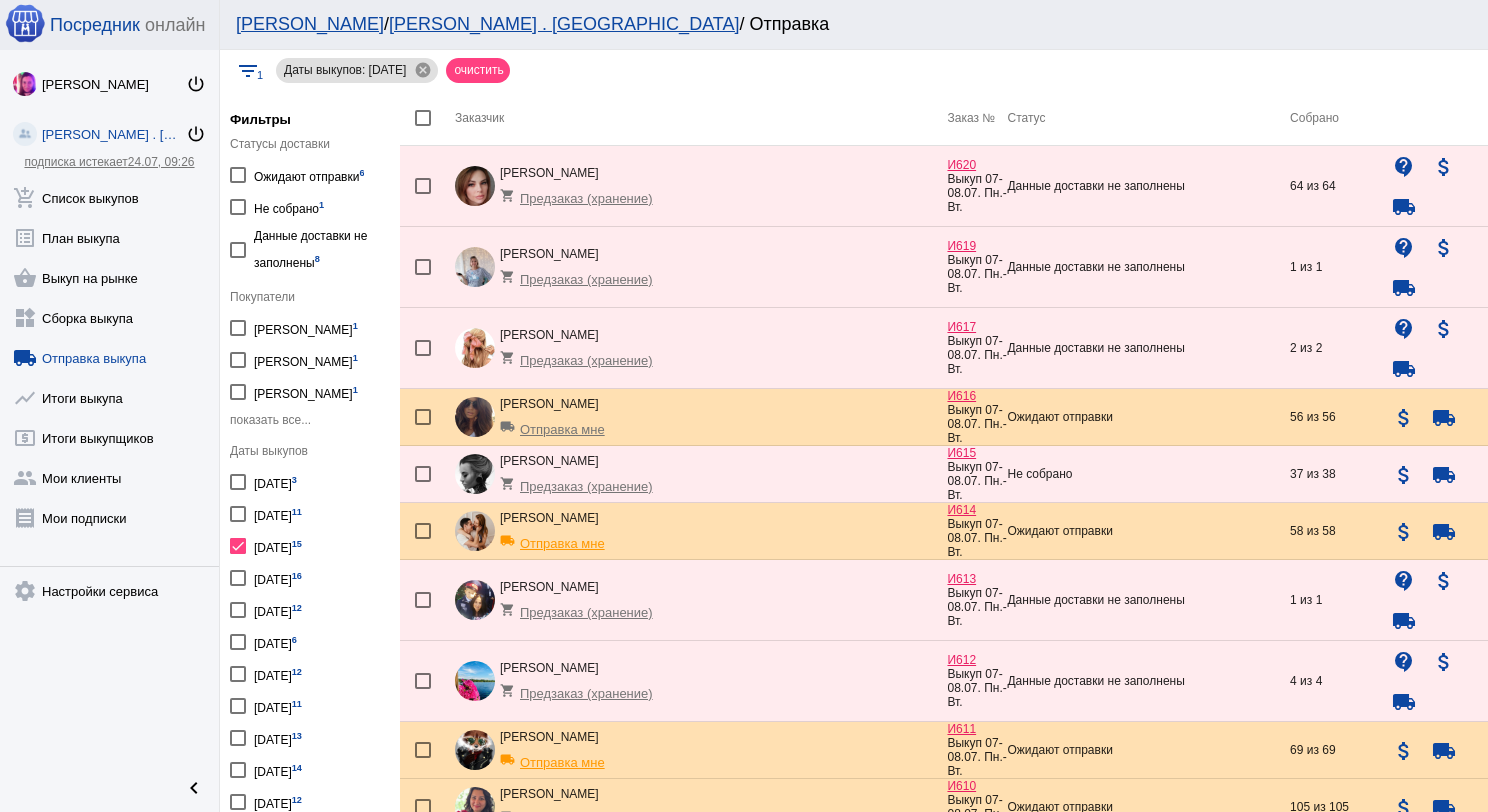click at bounding box center (423, 118) 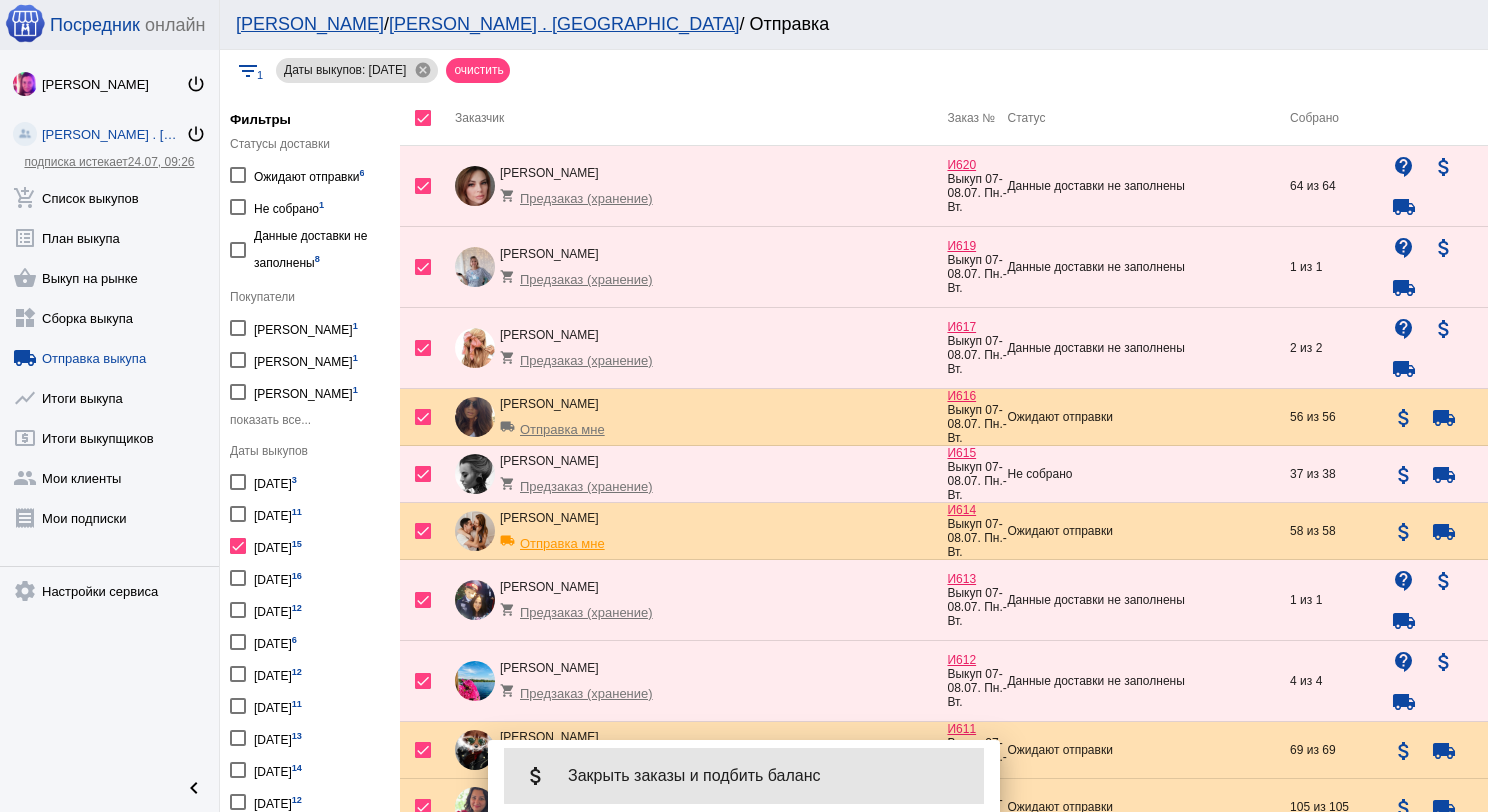 click on "attach_money Закрыть заказы и подбить баланс" at bounding box center [744, 776] 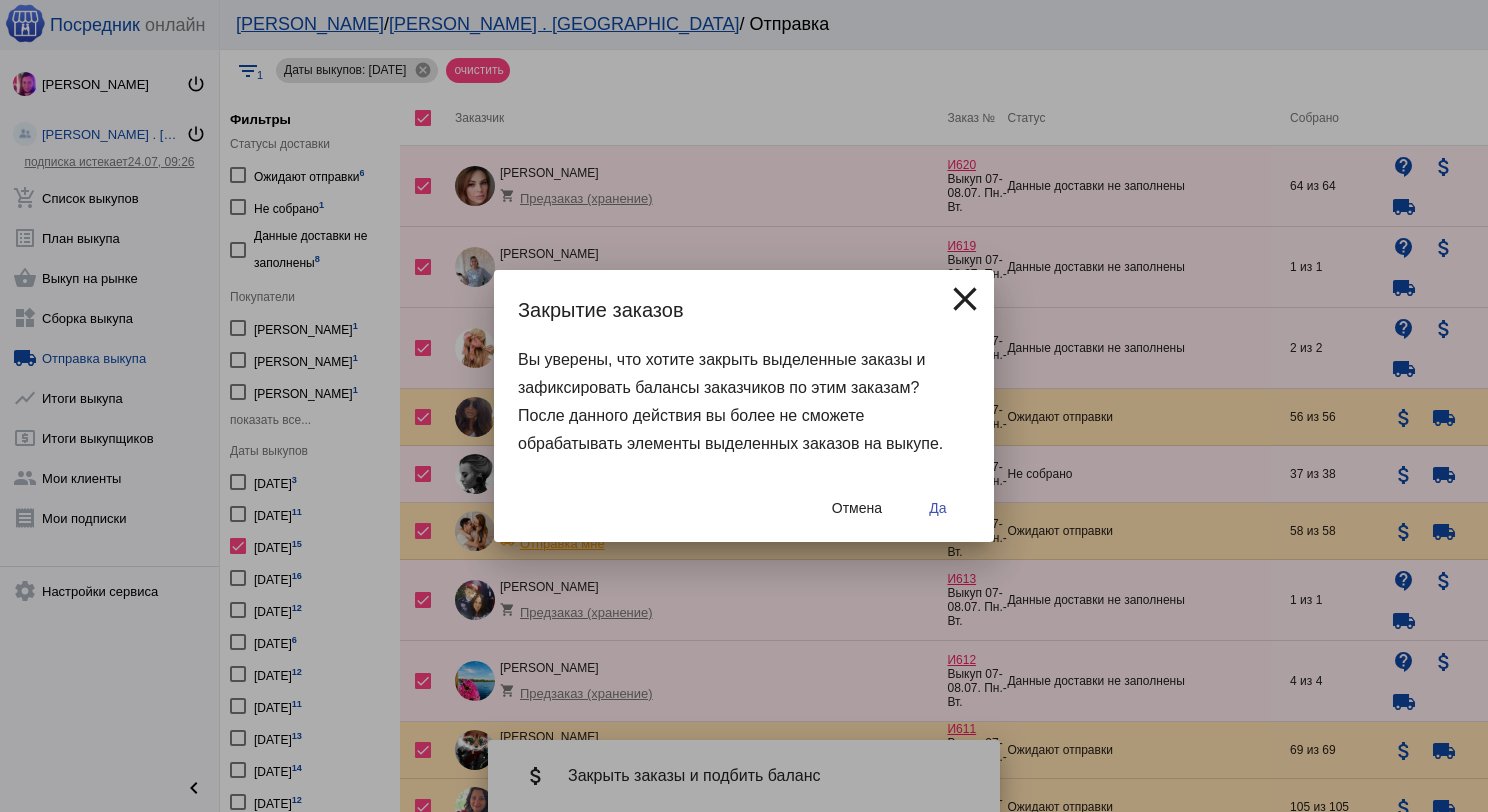 click on "Да" at bounding box center [938, 508] 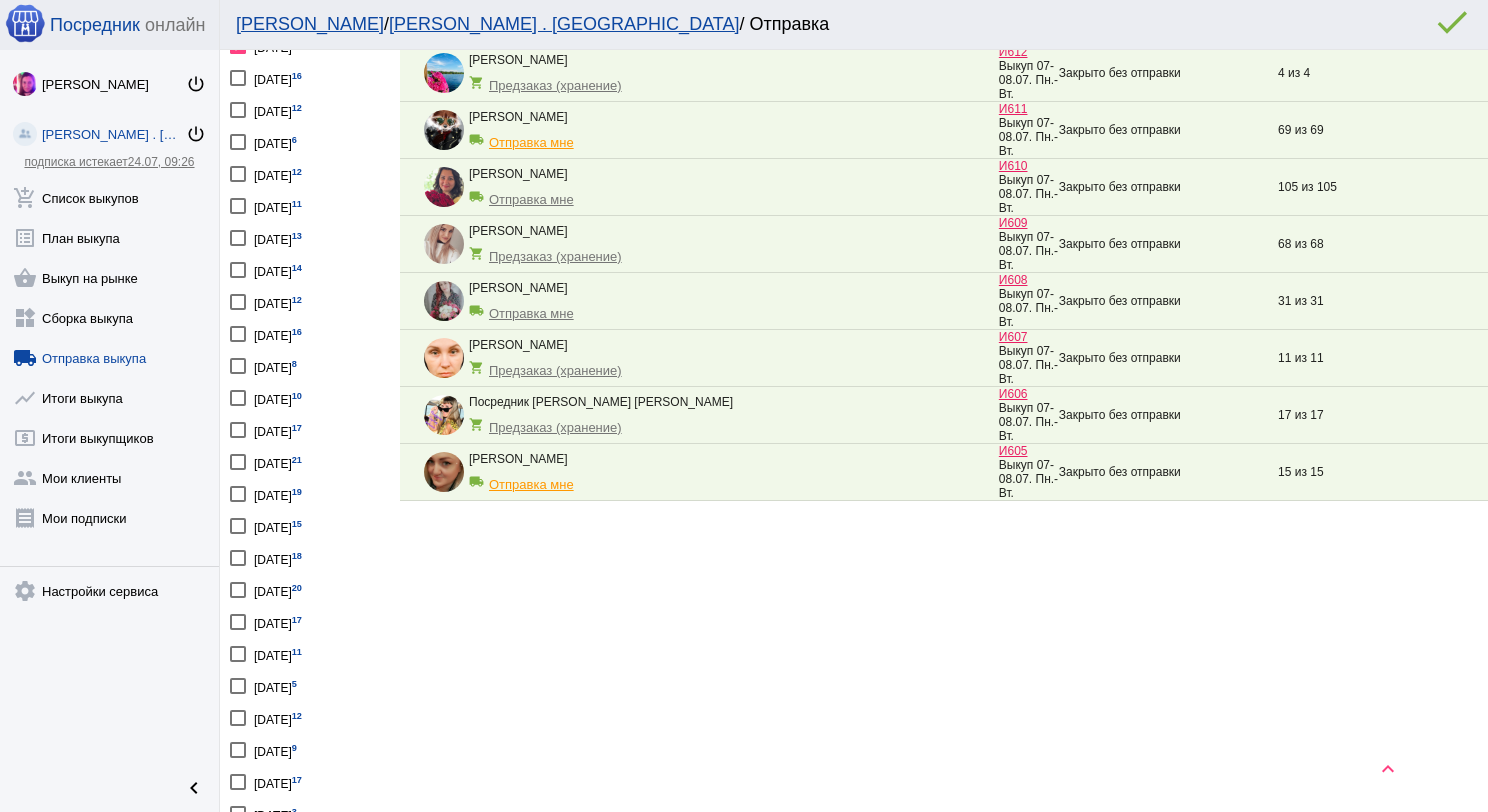 scroll, scrollTop: 1000, scrollLeft: 0, axis: vertical 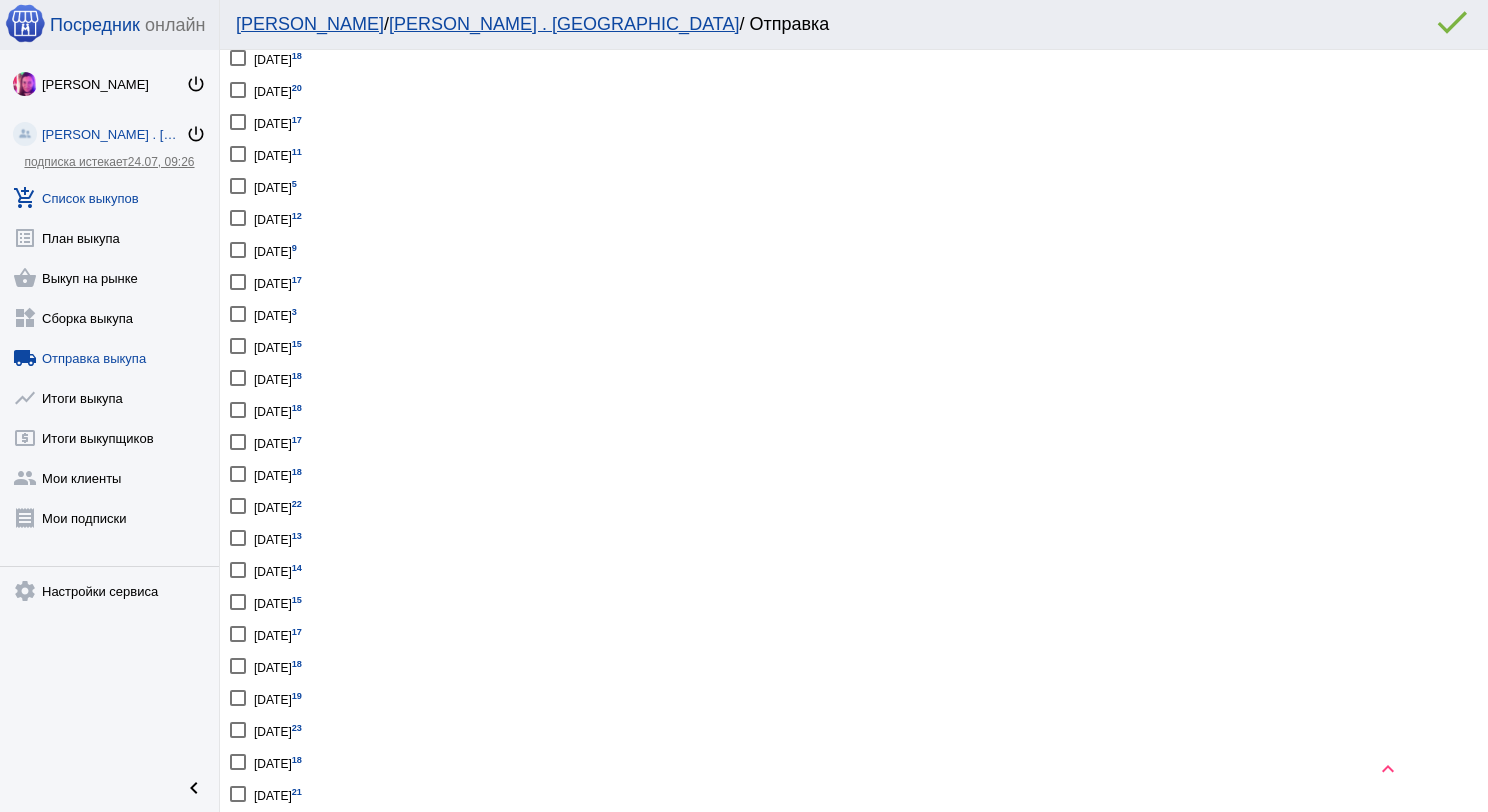 click on "add_shopping_cart  Список выкупов" 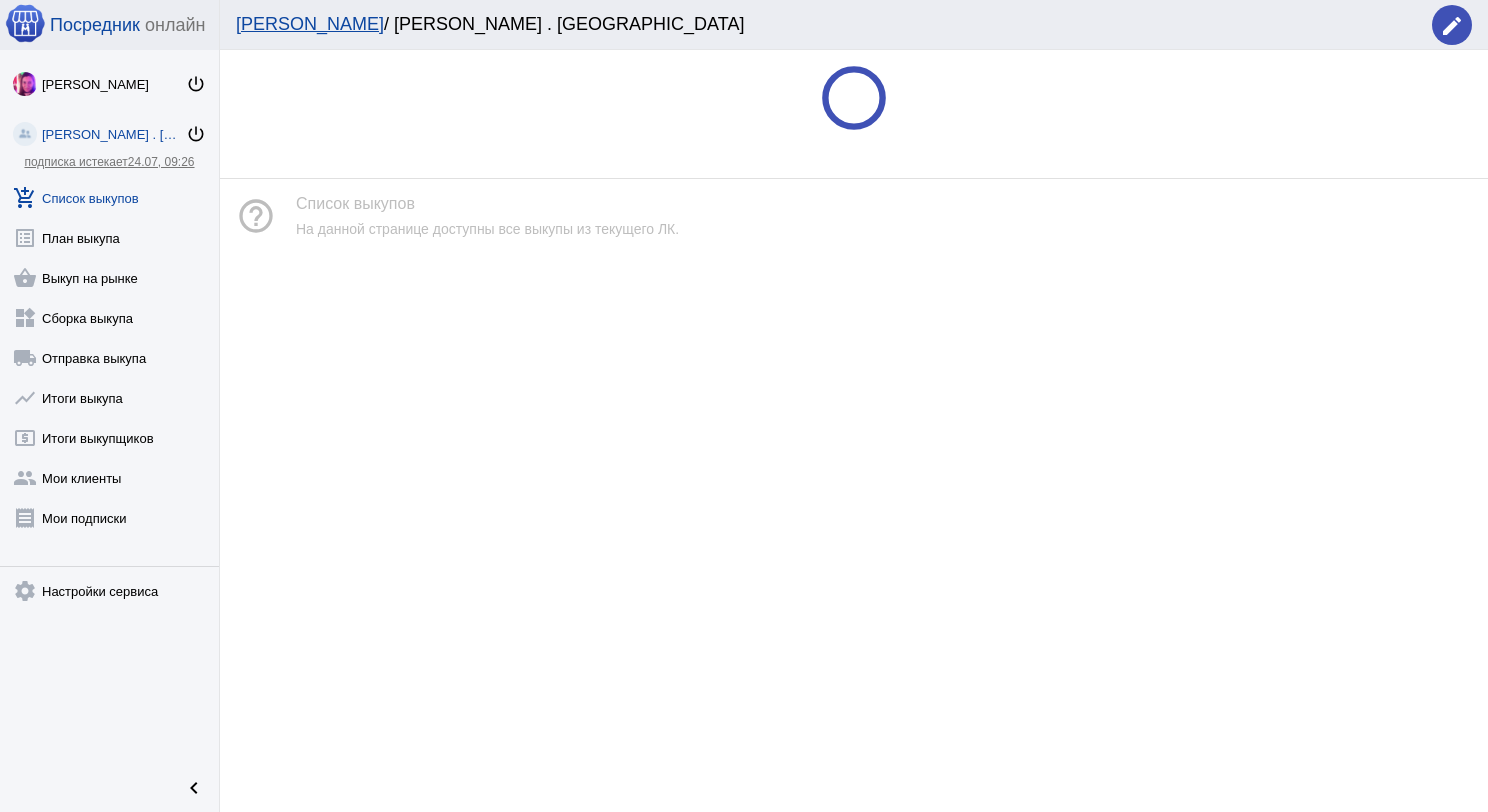 scroll, scrollTop: 0, scrollLeft: 0, axis: both 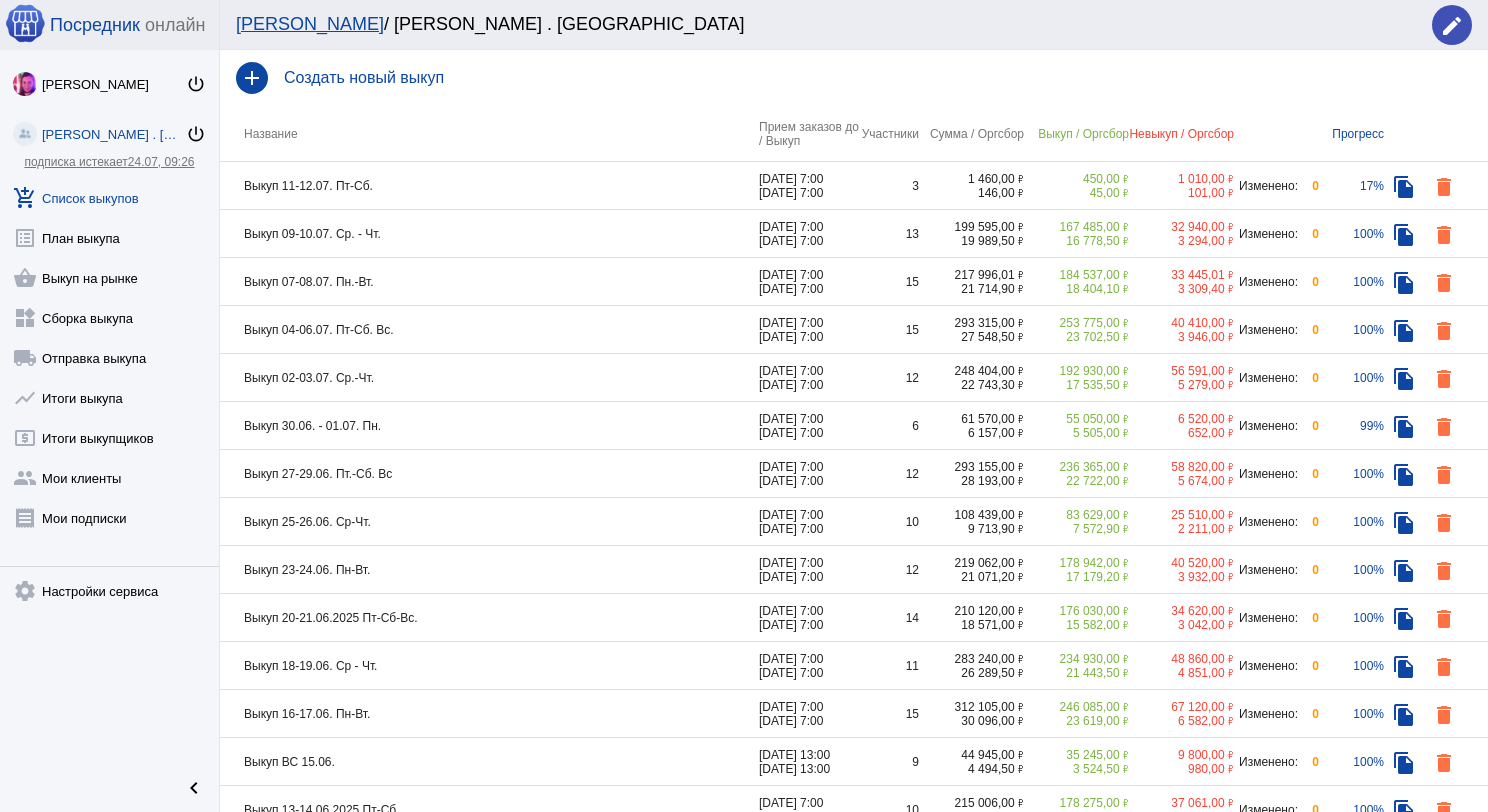 click on "Выкуп 07-08.07. Пн.-Вт." 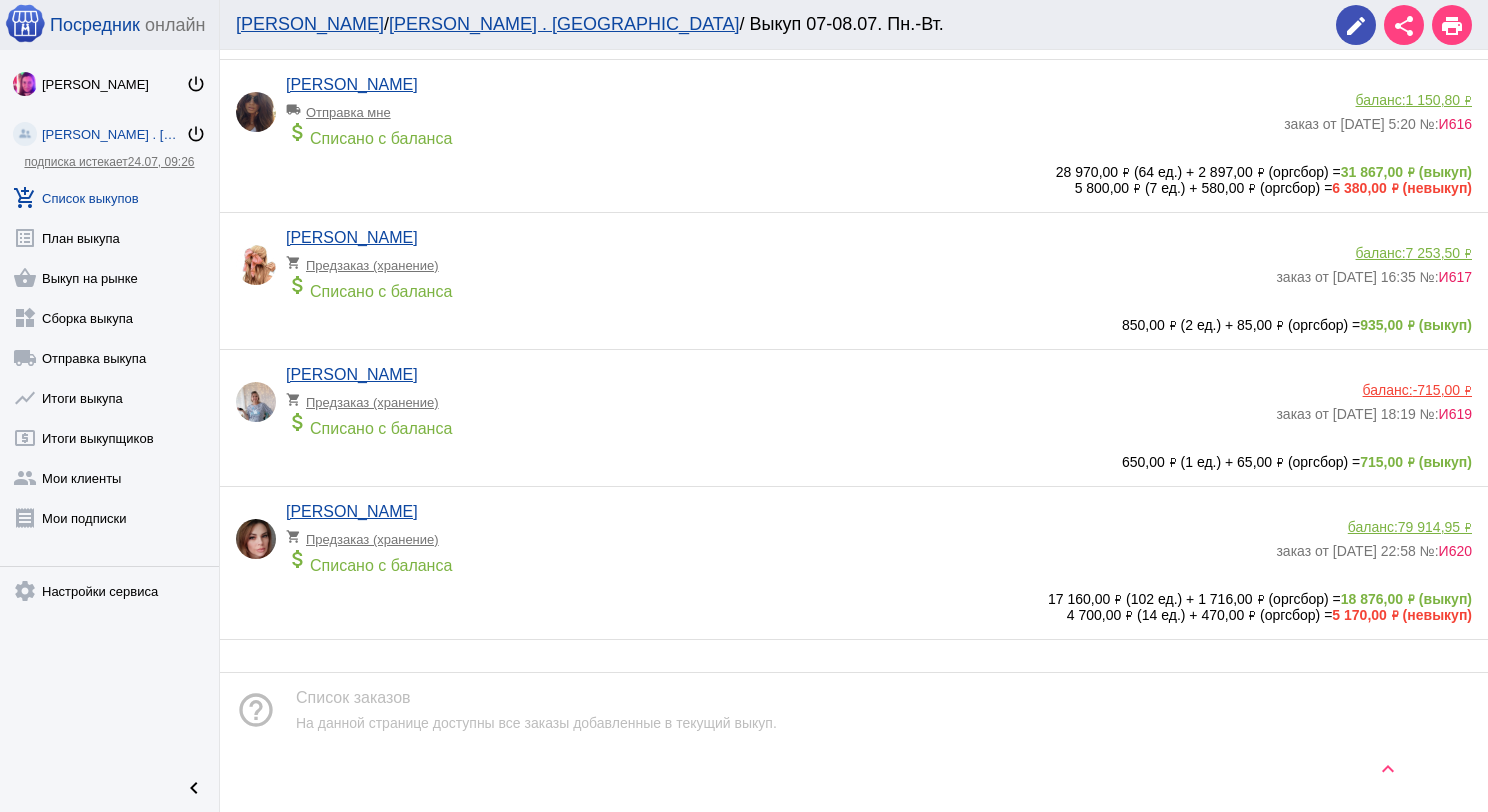 scroll, scrollTop: 1757, scrollLeft: 0, axis: vertical 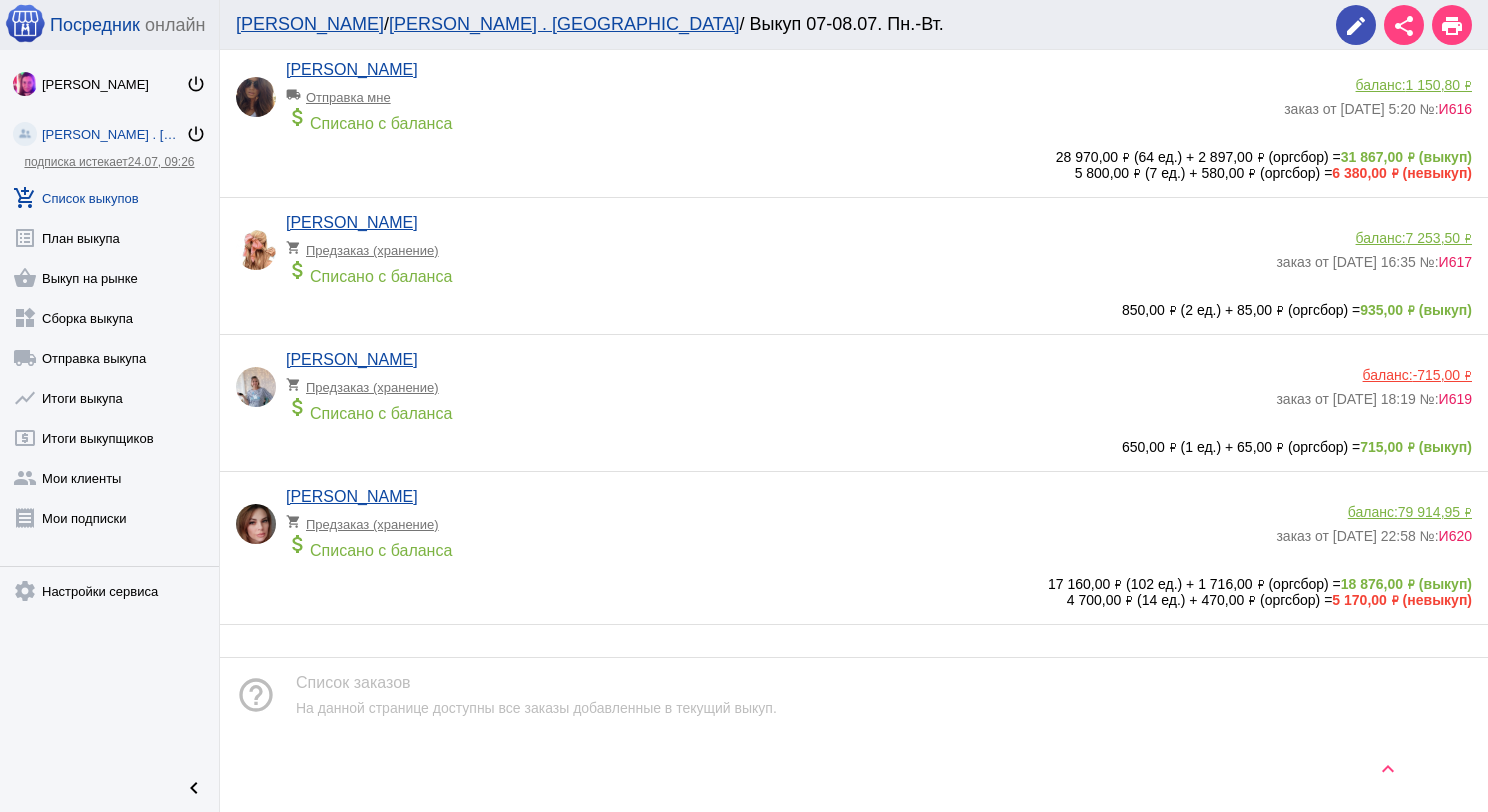 click on "attach_money  Списано с баланса" 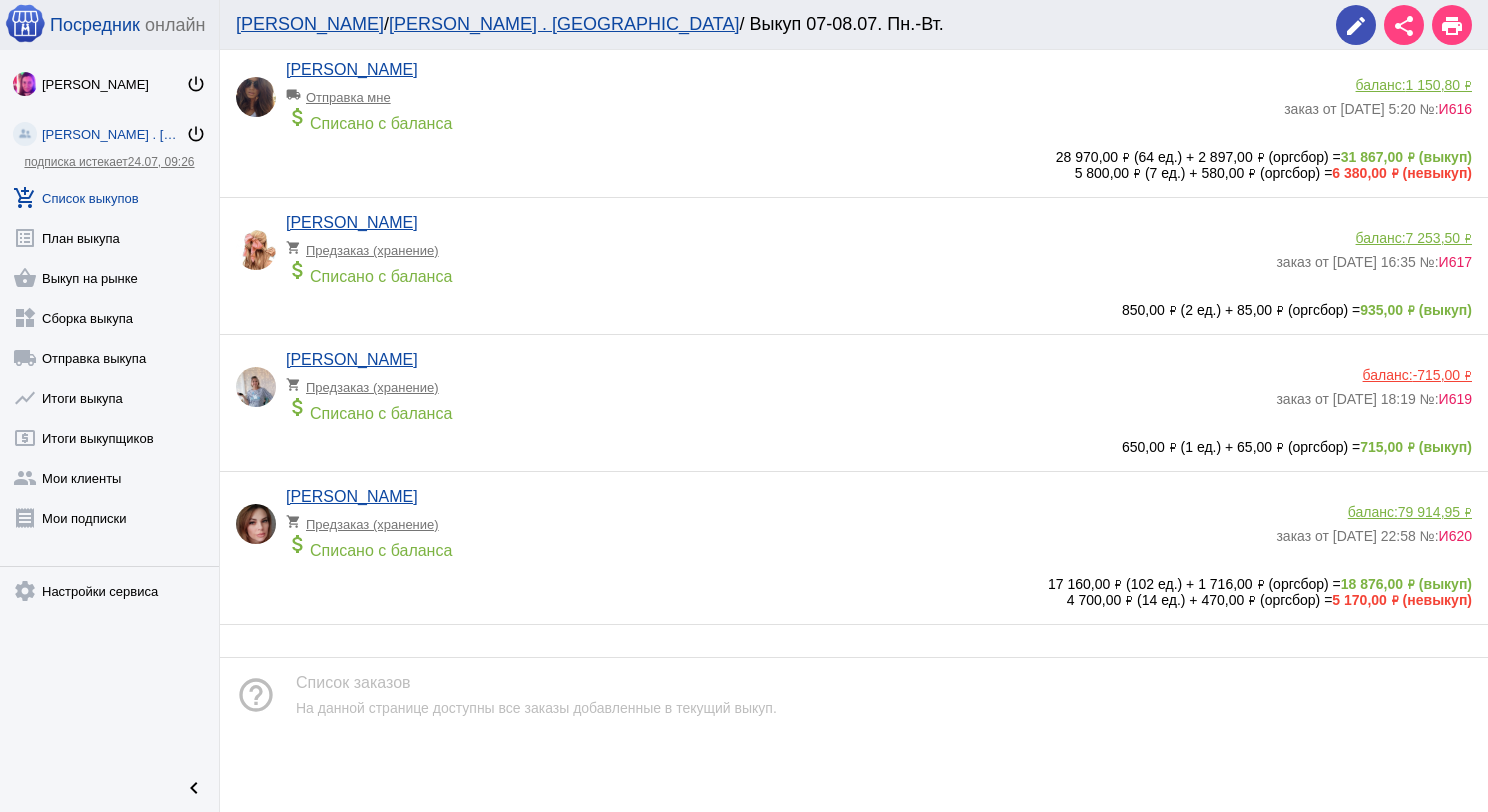 scroll, scrollTop: 0, scrollLeft: 0, axis: both 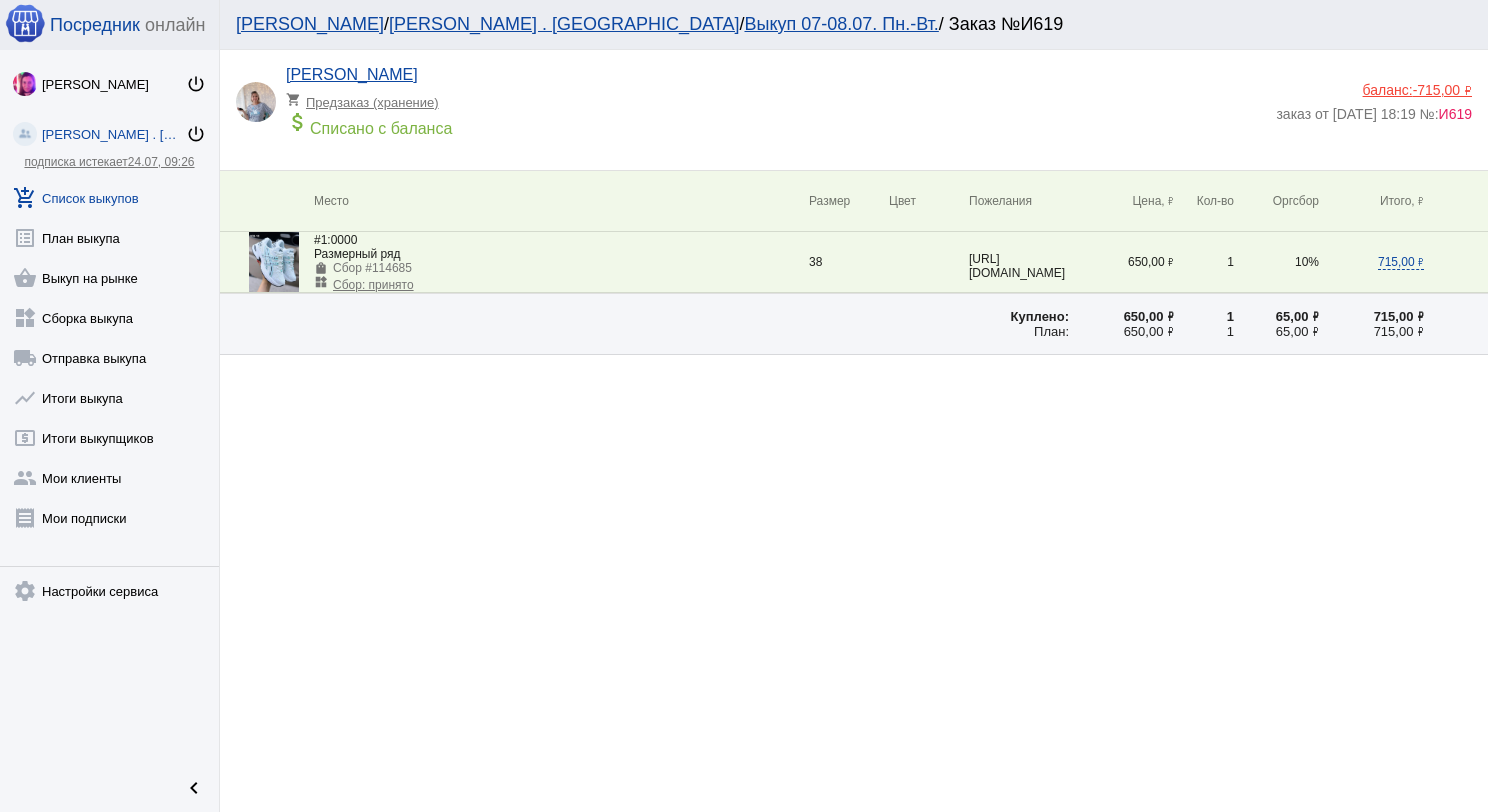 click 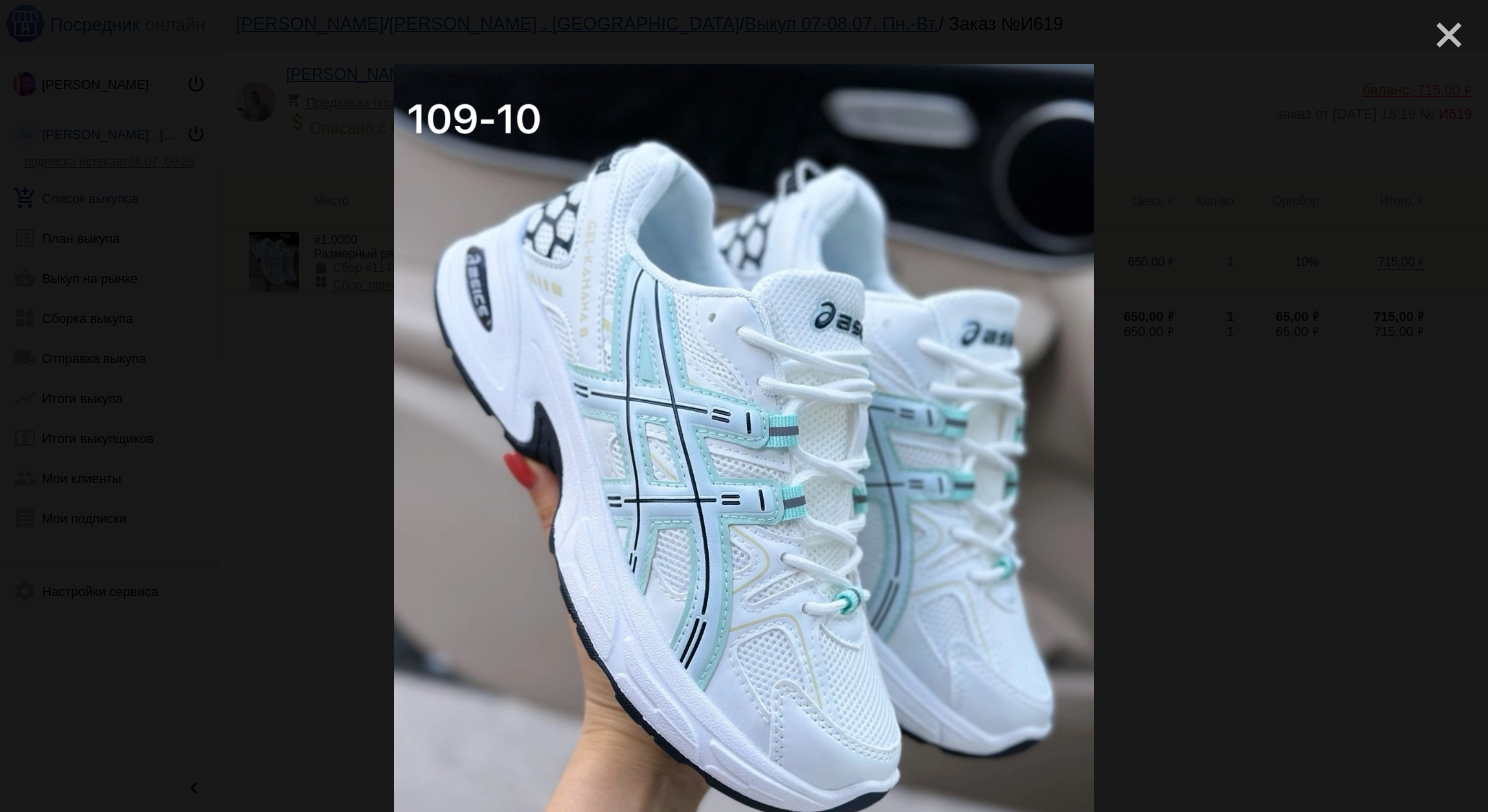 click on "close" 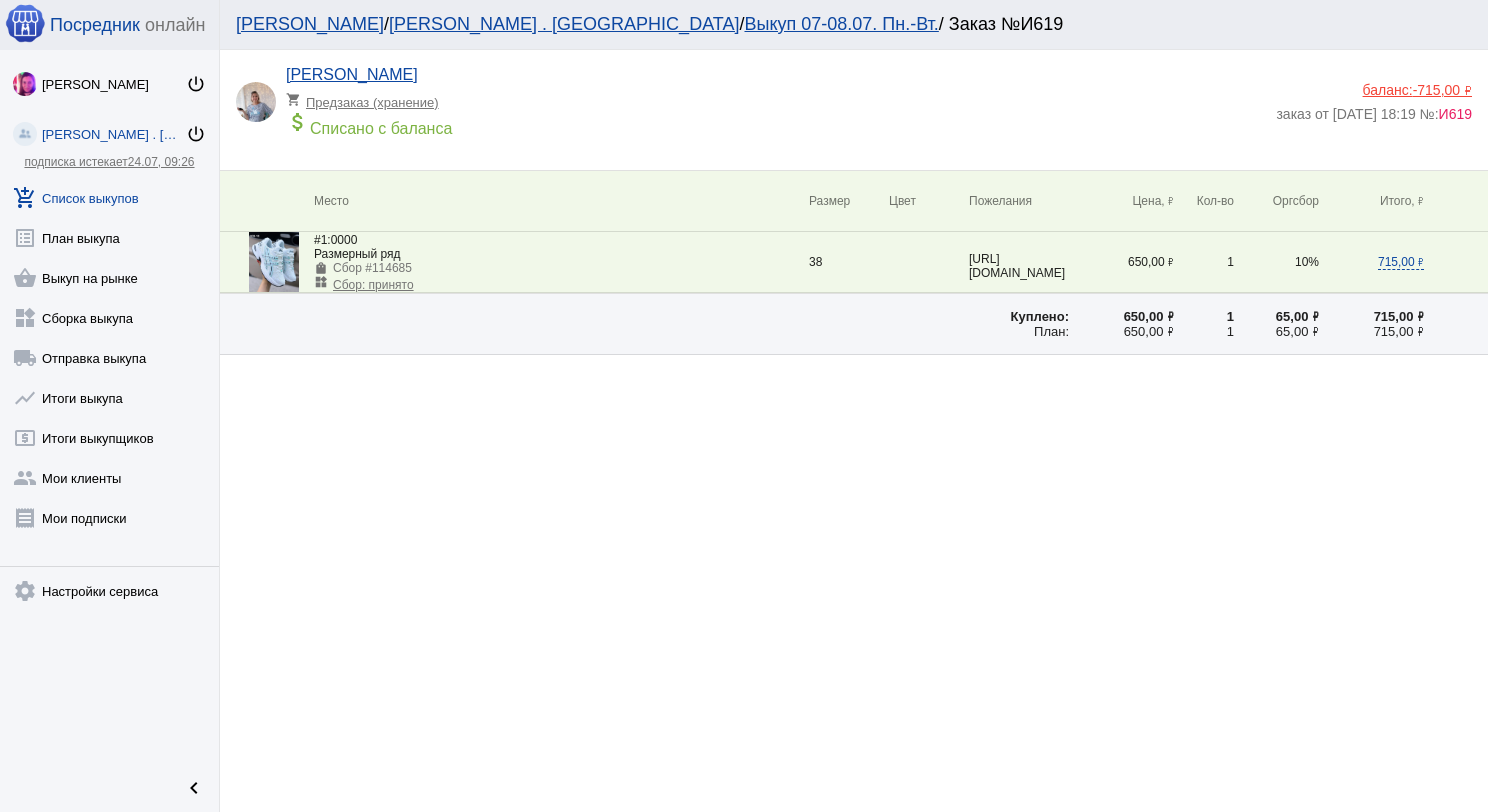 click on "-715,00 ₽" 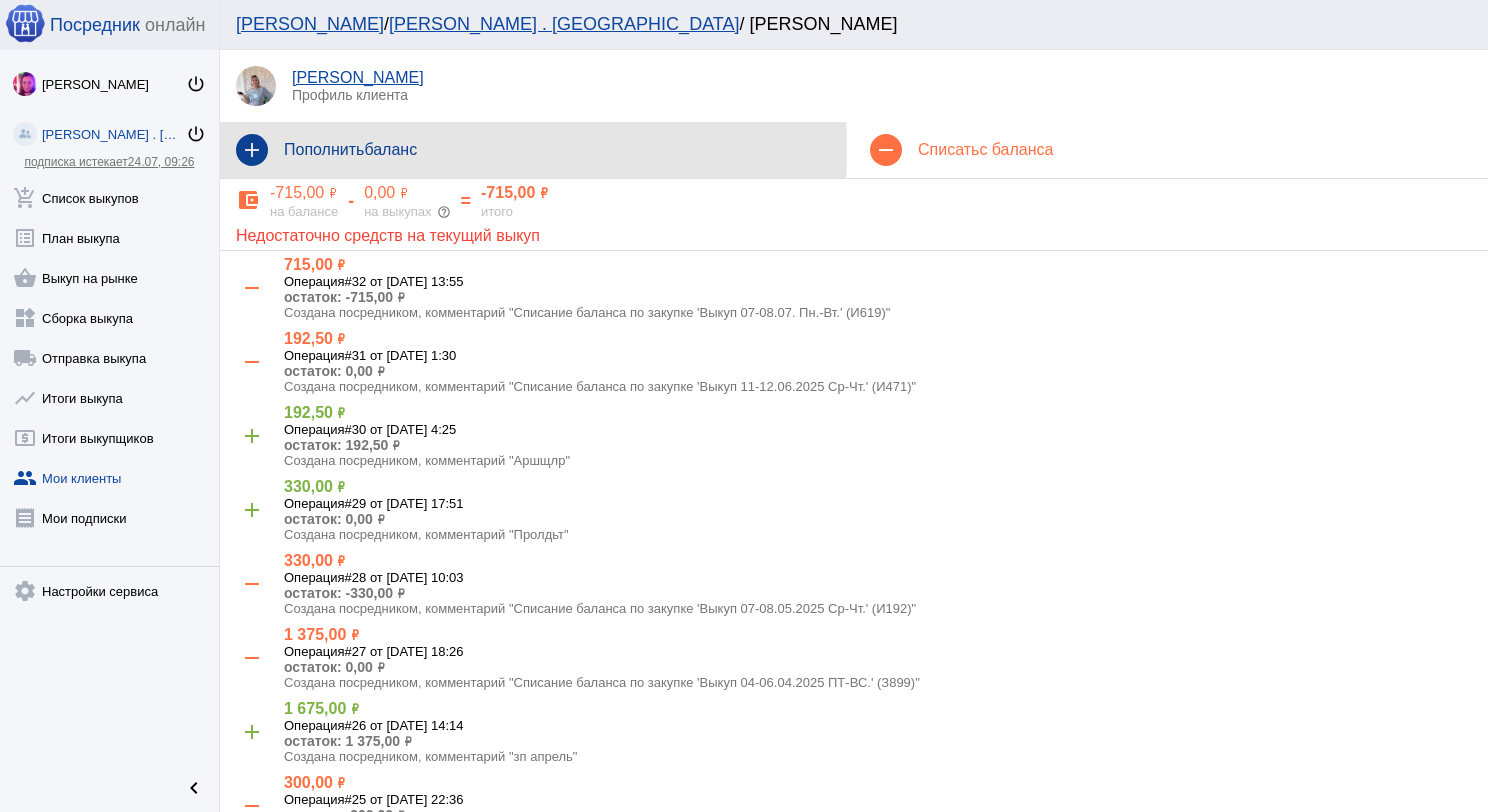 click on "add" 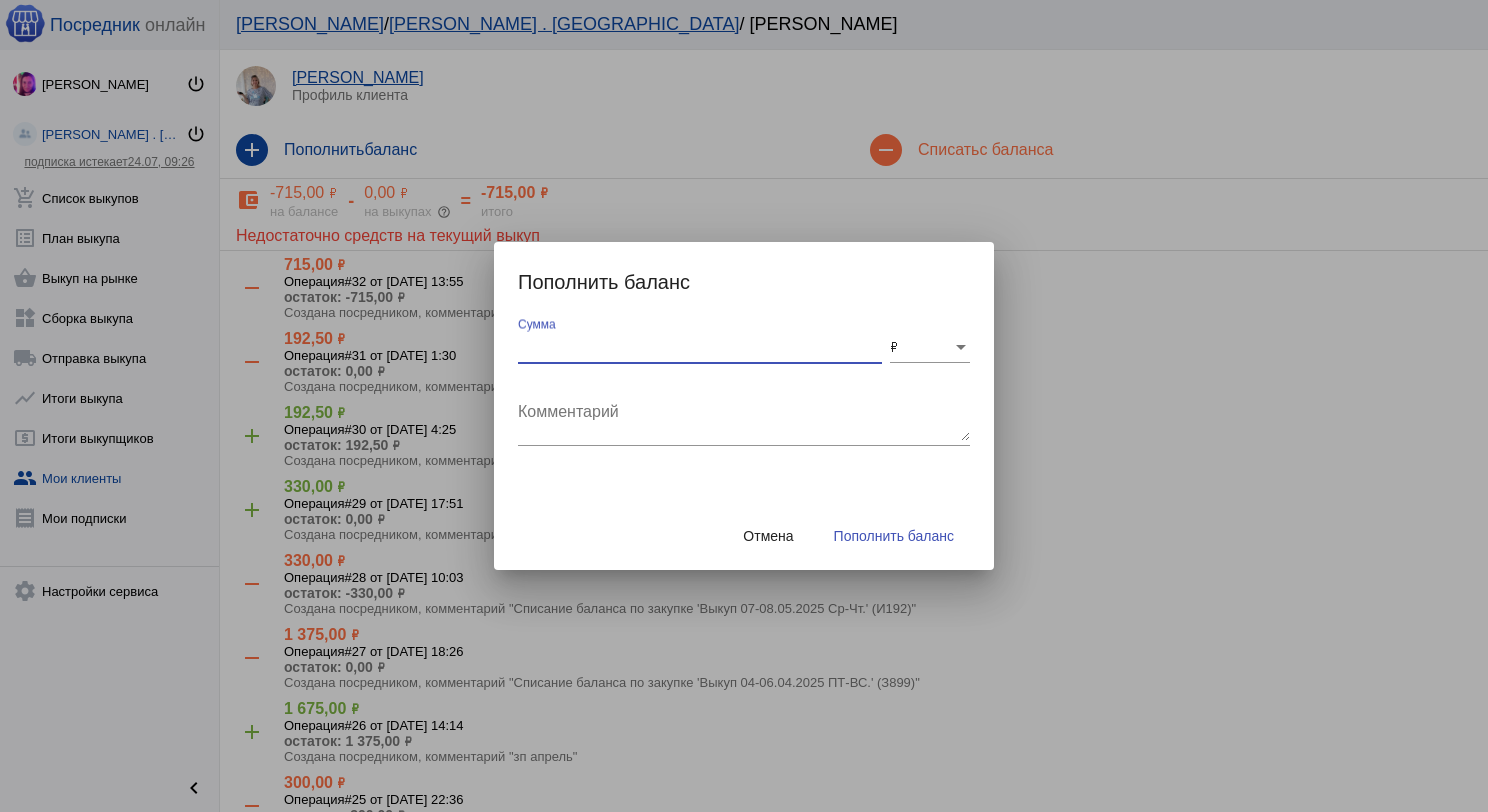 click on "Сумма" at bounding box center (700, 347) 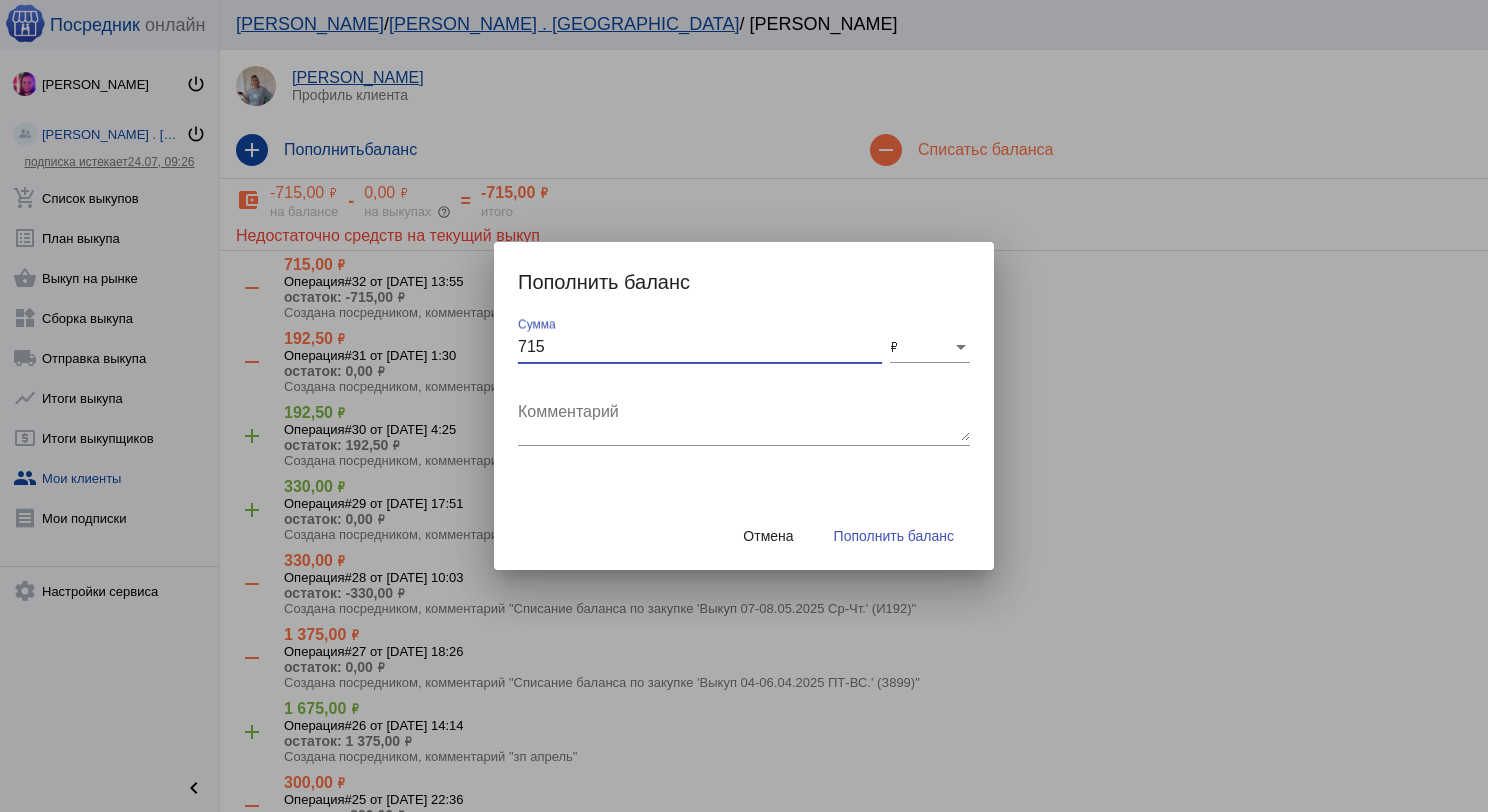type on "715" 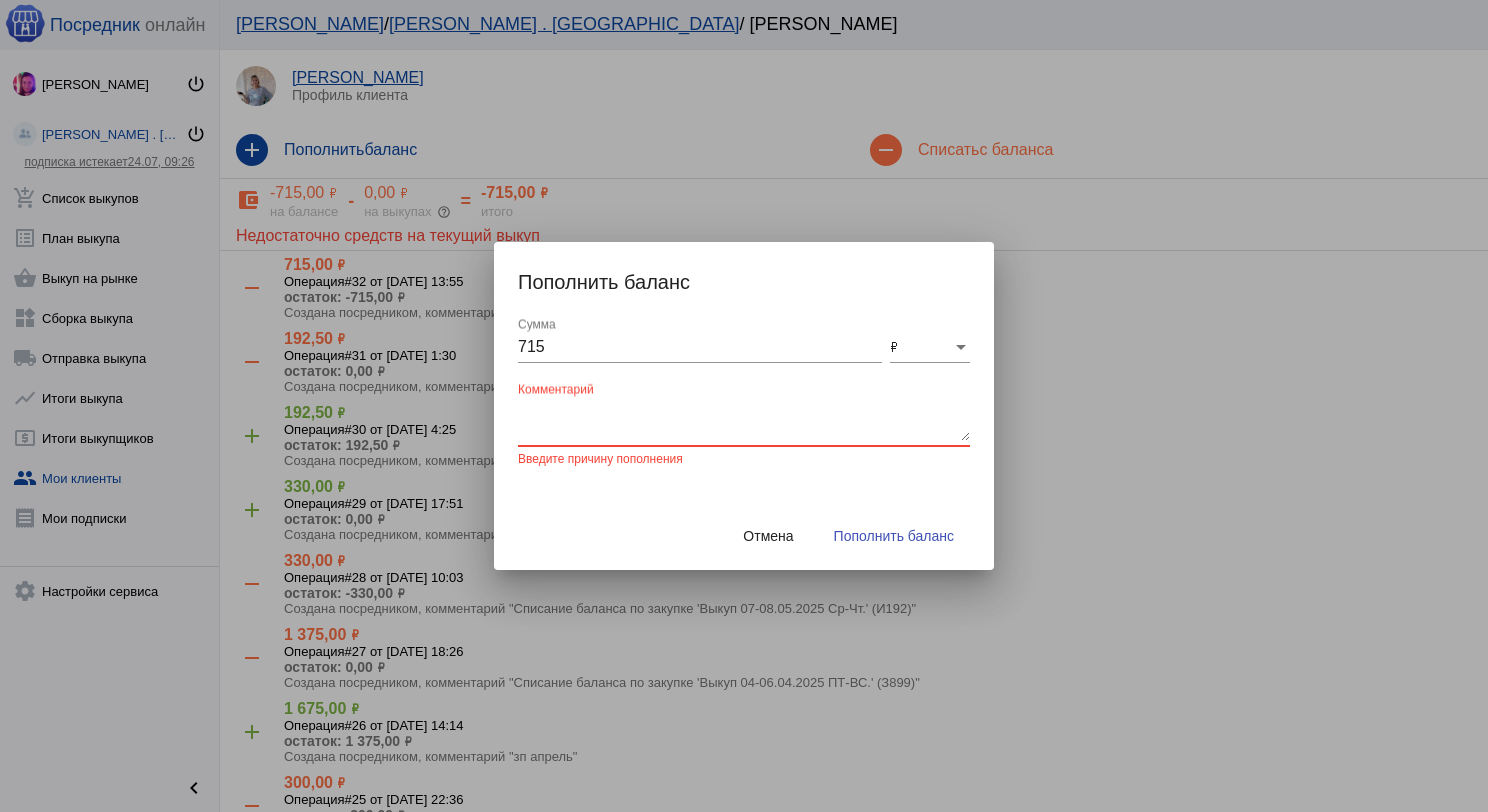 click on "Комментарий" at bounding box center (744, 421) 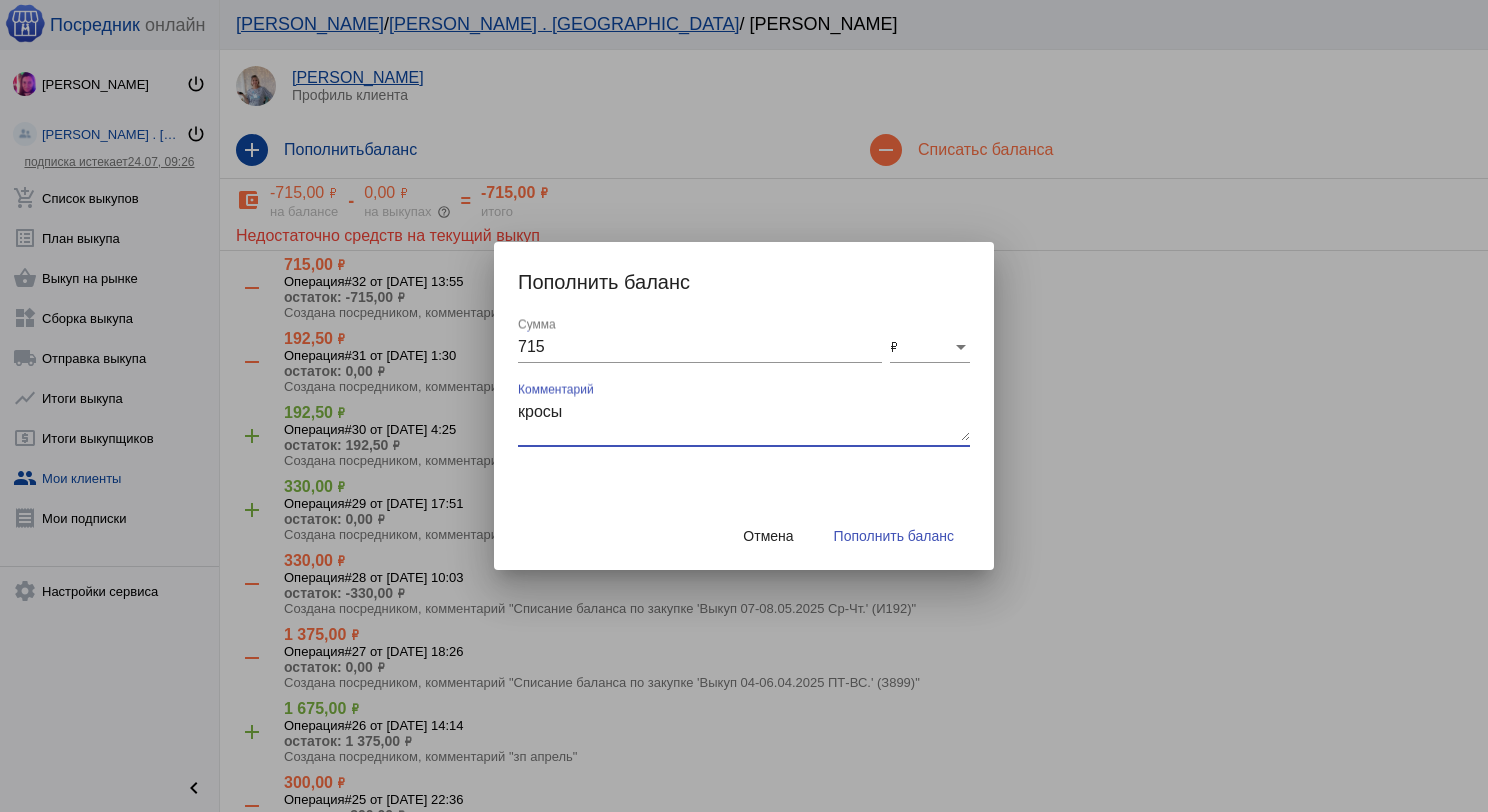 type on "кросы" 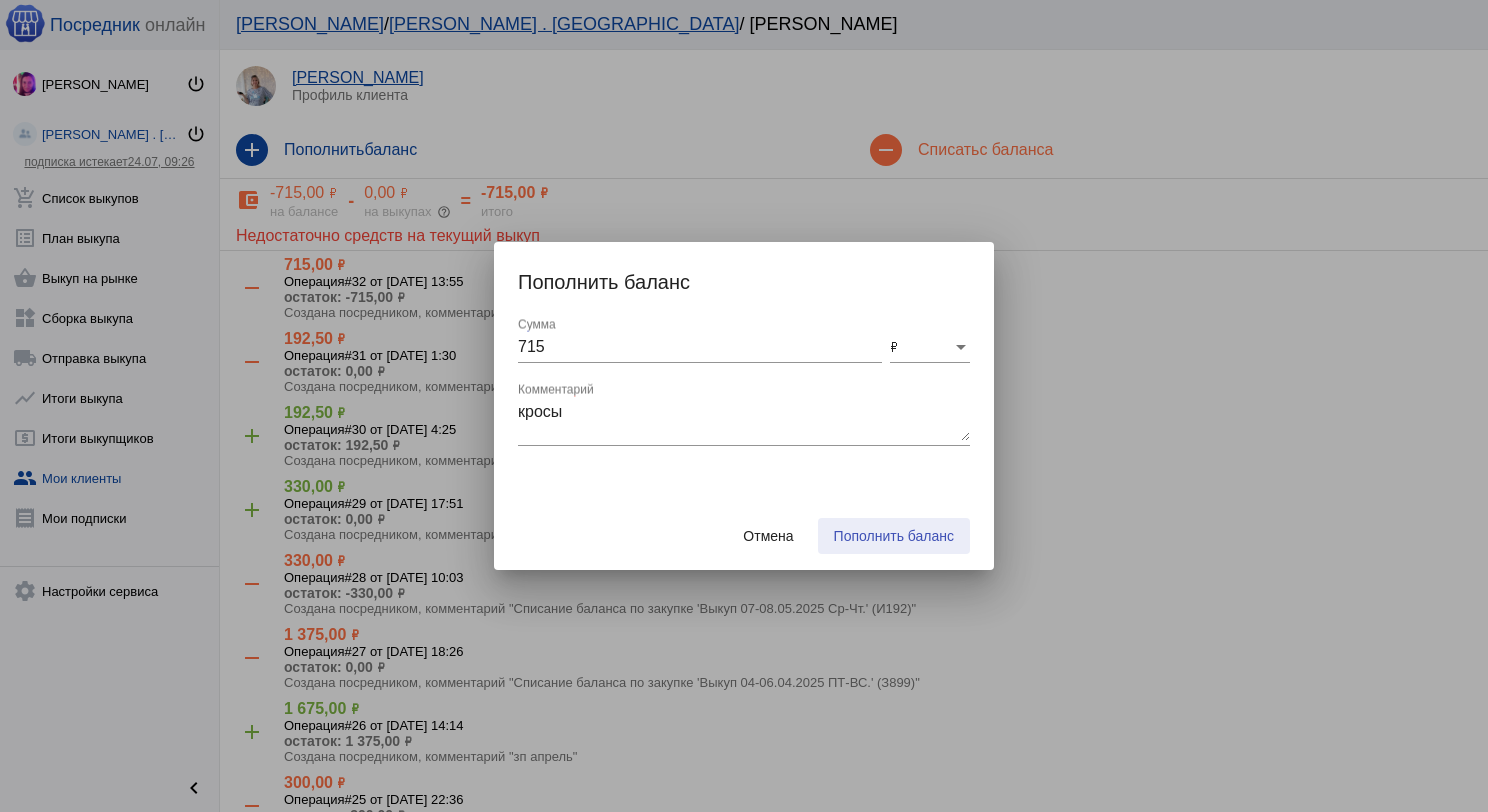 click on "Пополнить баланс" at bounding box center [894, 536] 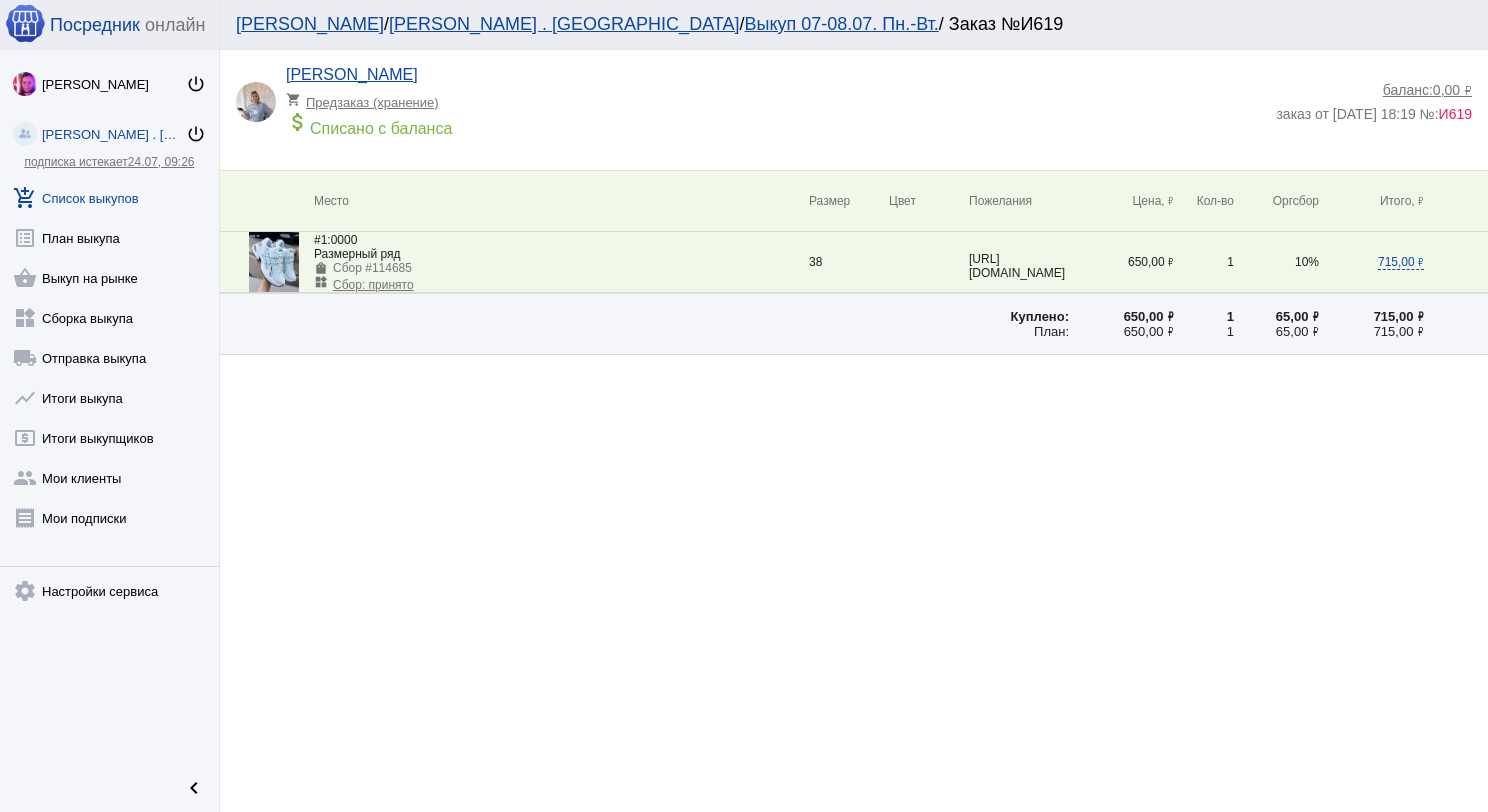 click 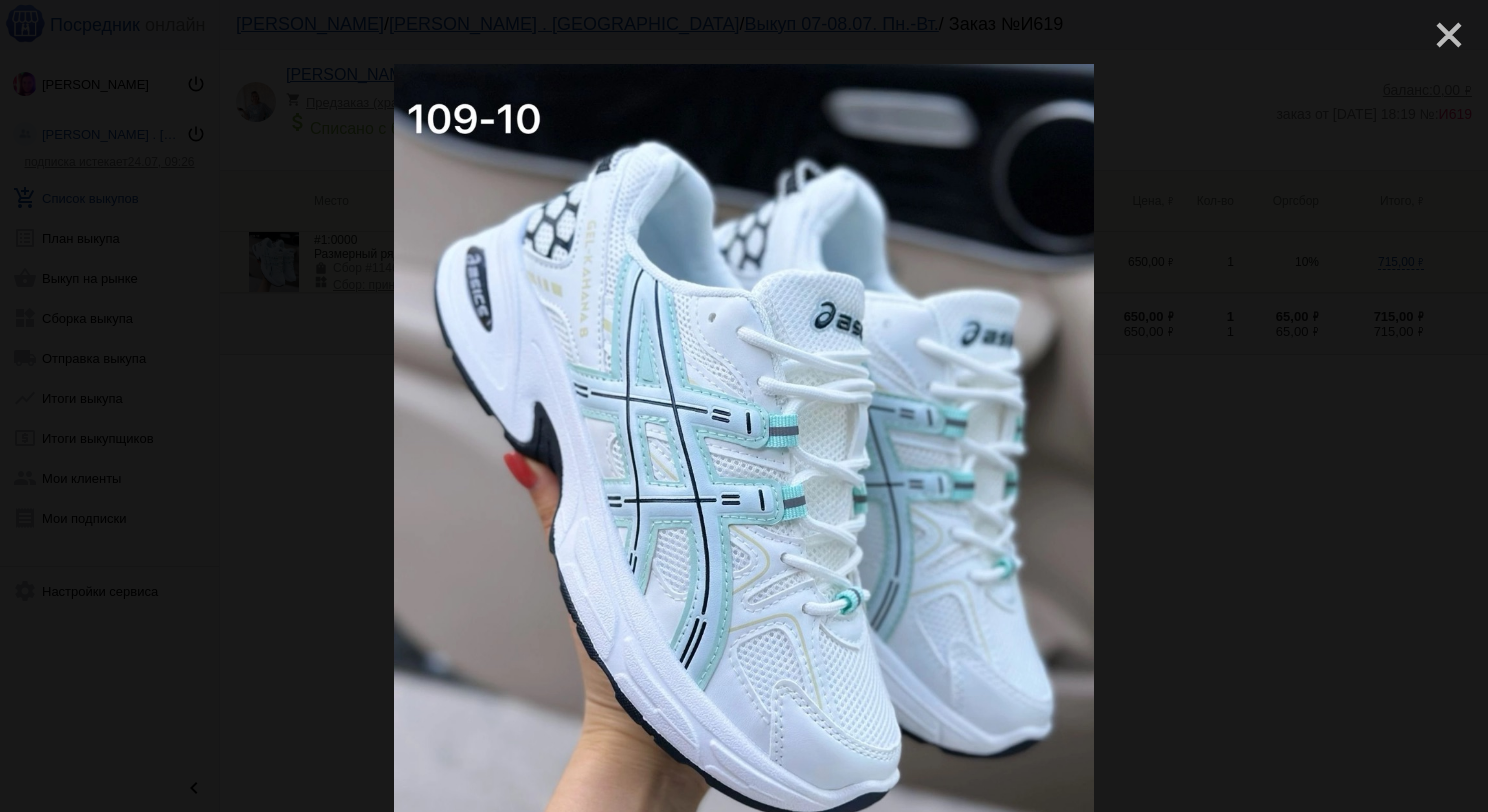 click on "close" 